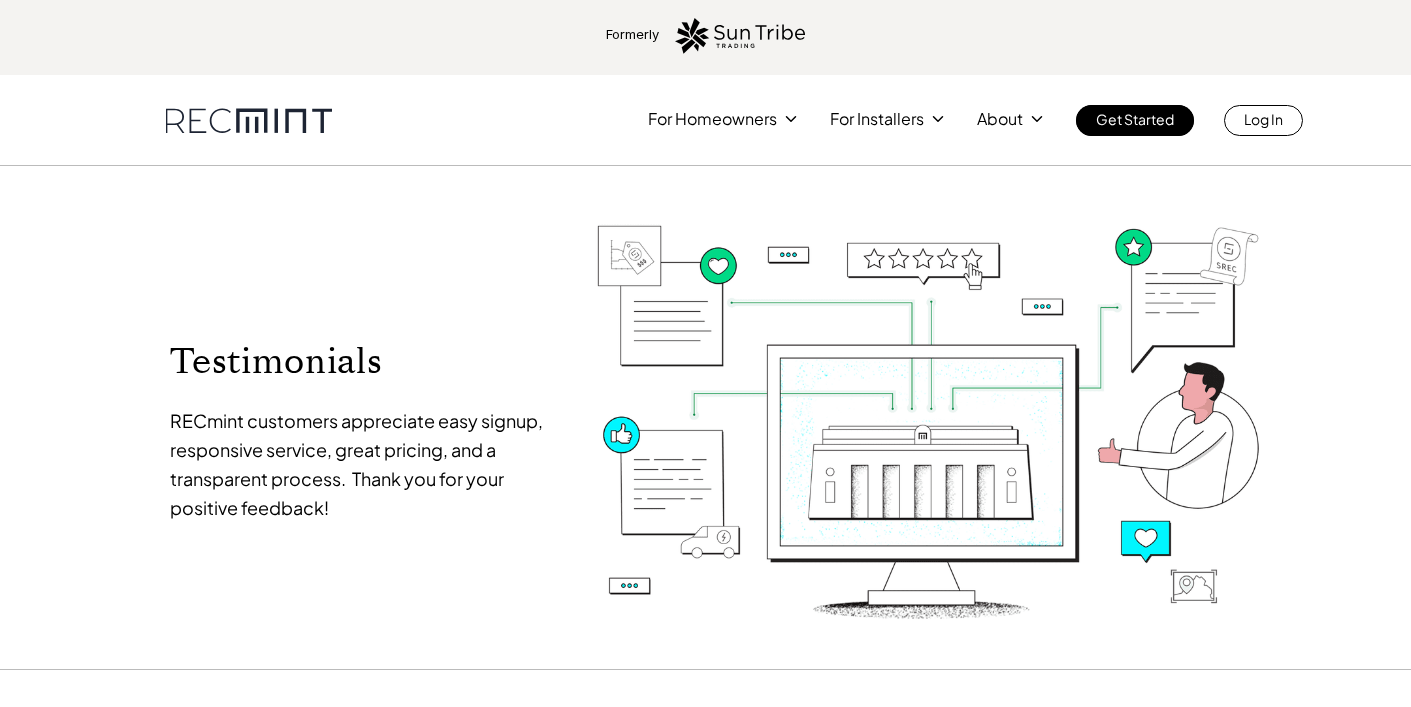 scroll, scrollTop: 0, scrollLeft: 0, axis: both 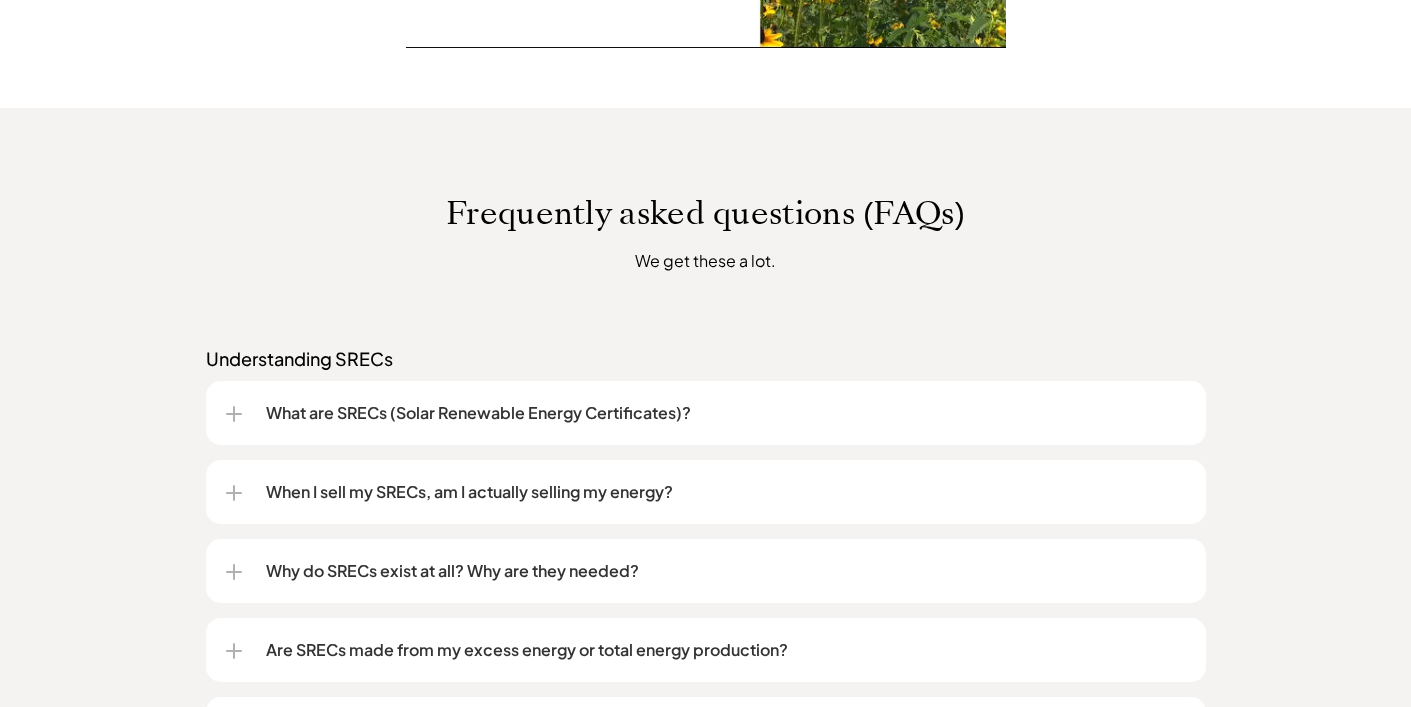 click on "What are SRECs (Solar Renewable Energy Certificates)?" at bounding box center [726, 413] 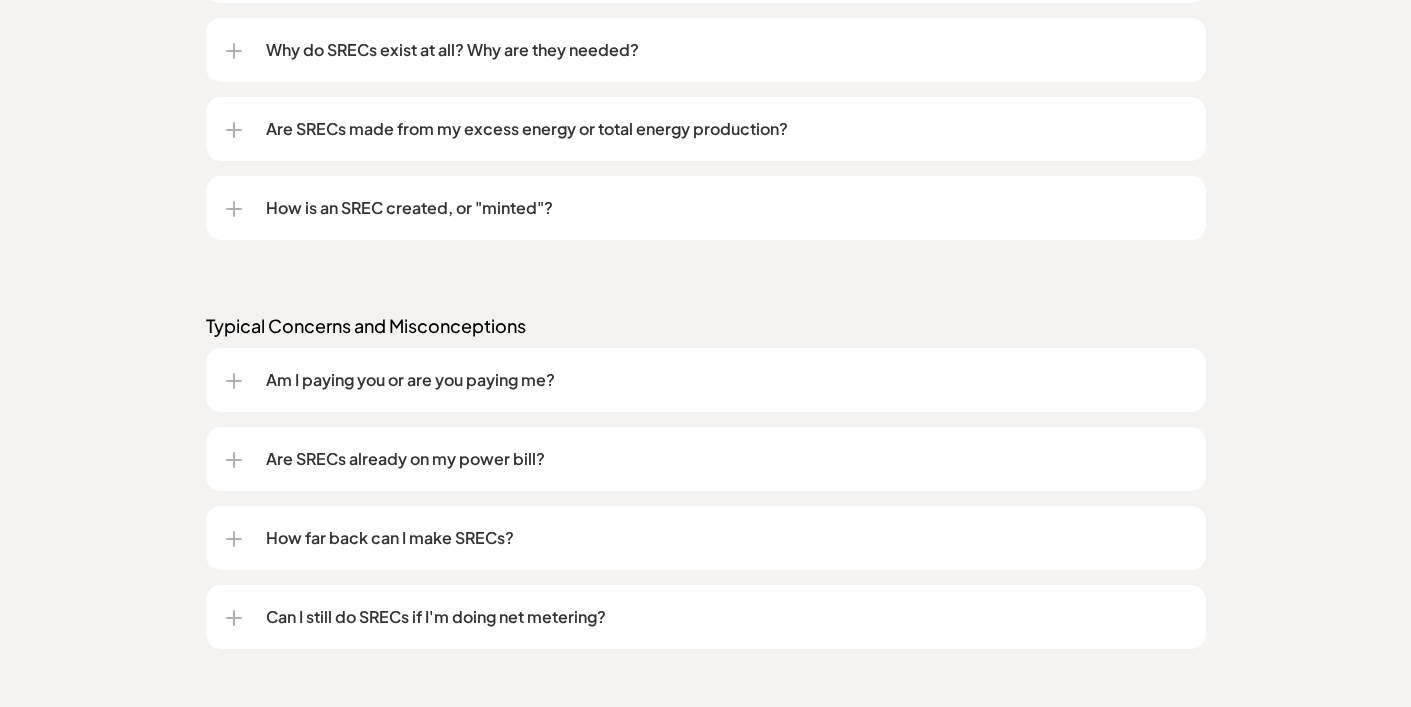 scroll, scrollTop: 2108, scrollLeft: 0, axis: vertical 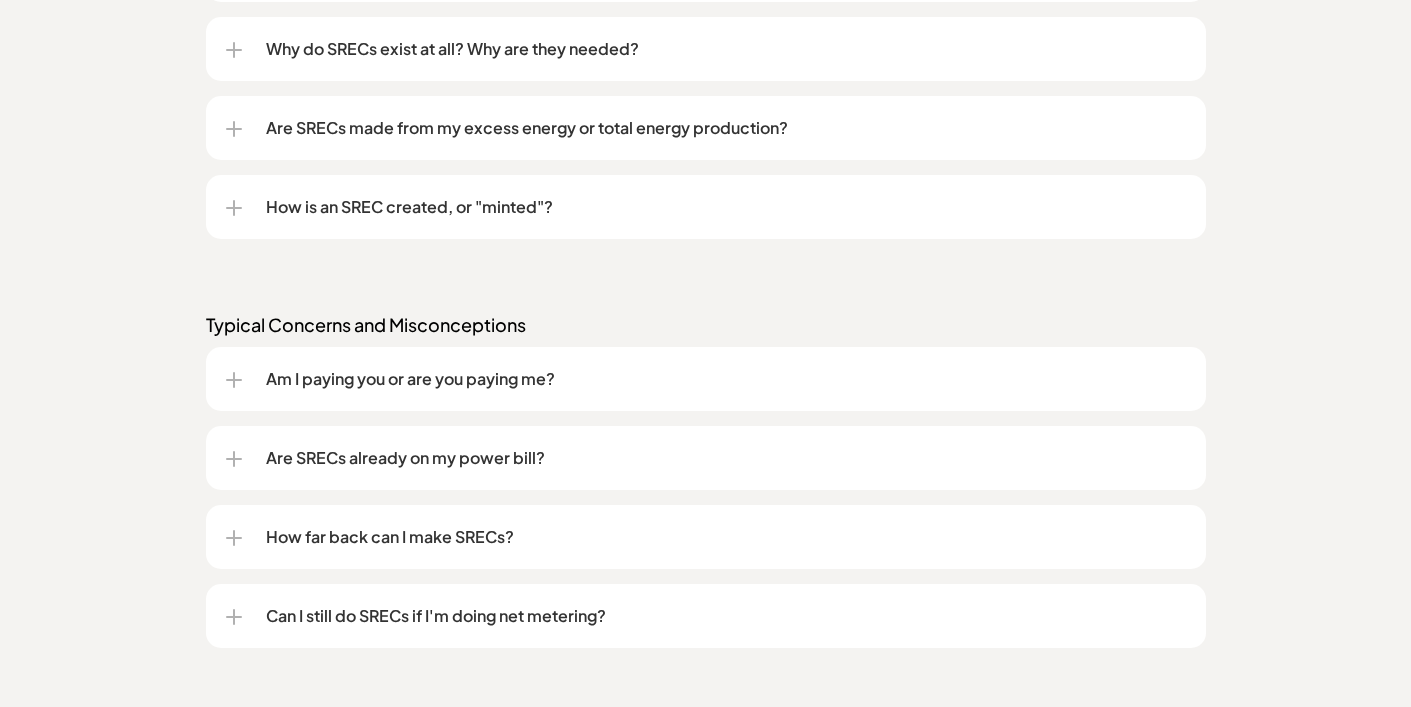 click on "How far back can I make SRECs?" at bounding box center [726, 379] 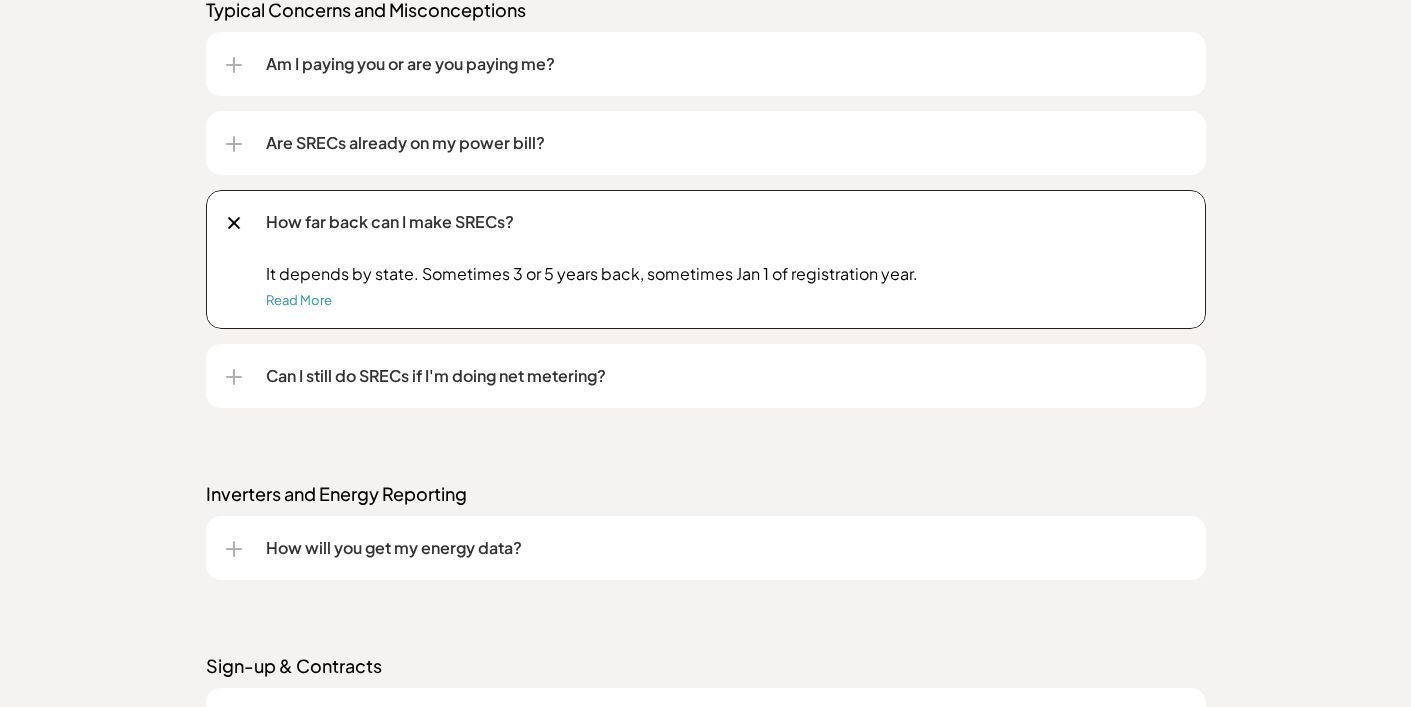 scroll, scrollTop: 2439, scrollLeft: 0, axis: vertical 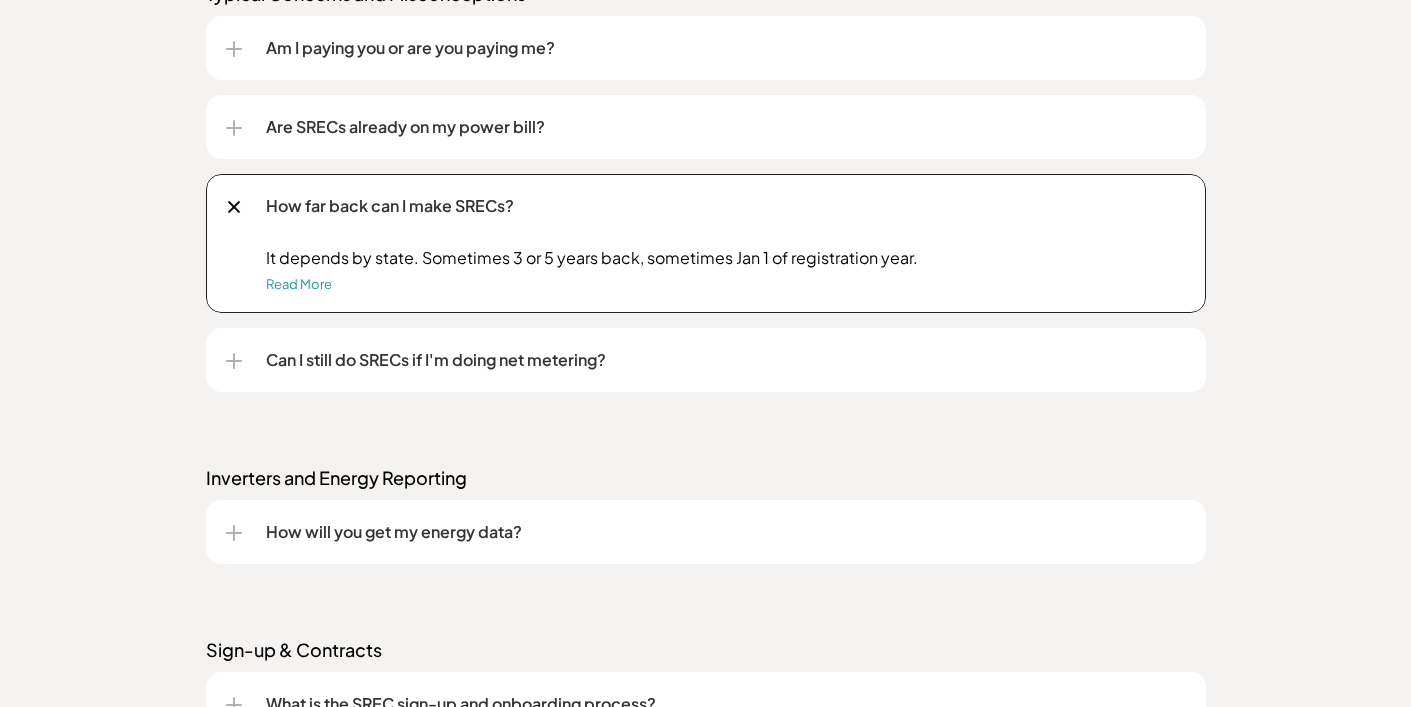 click on "How will you get my energy data?" at bounding box center [726, 532] 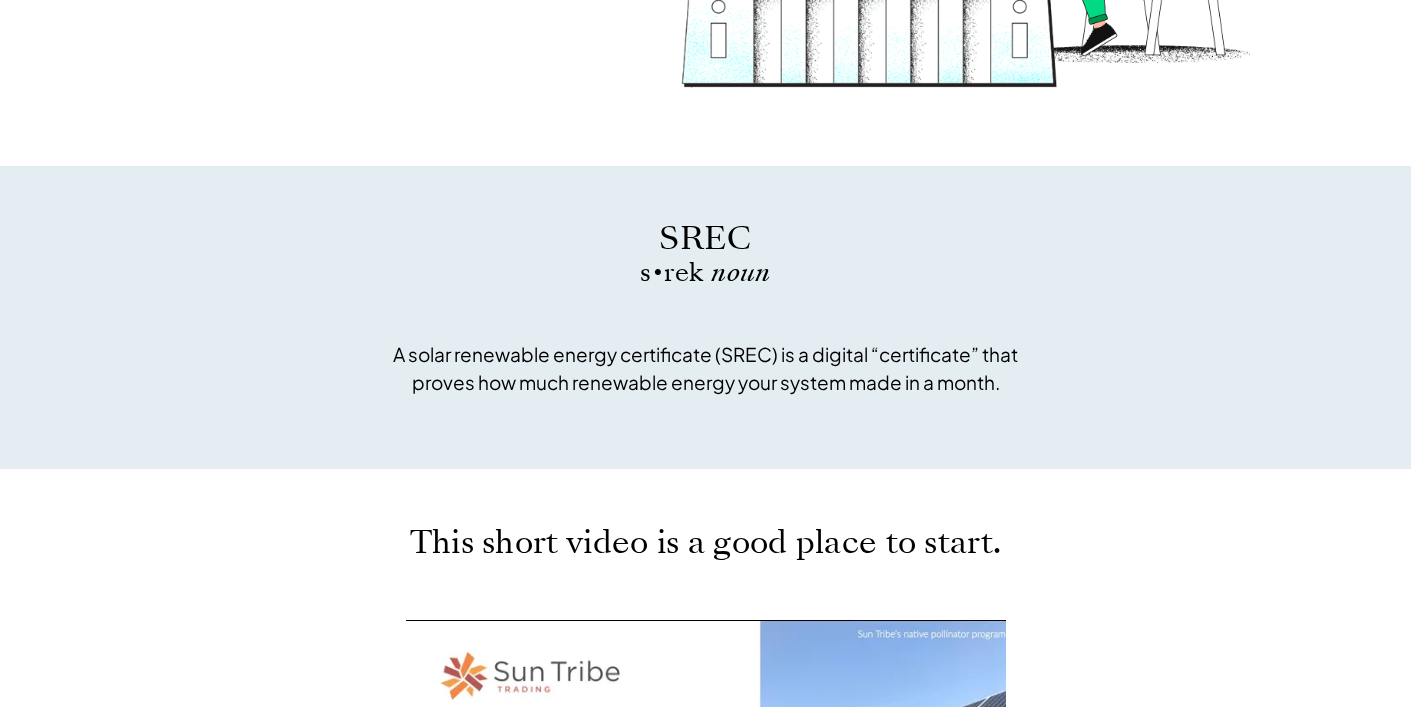 scroll, scrollTop: 0, scrollLeft: 0, axis: both 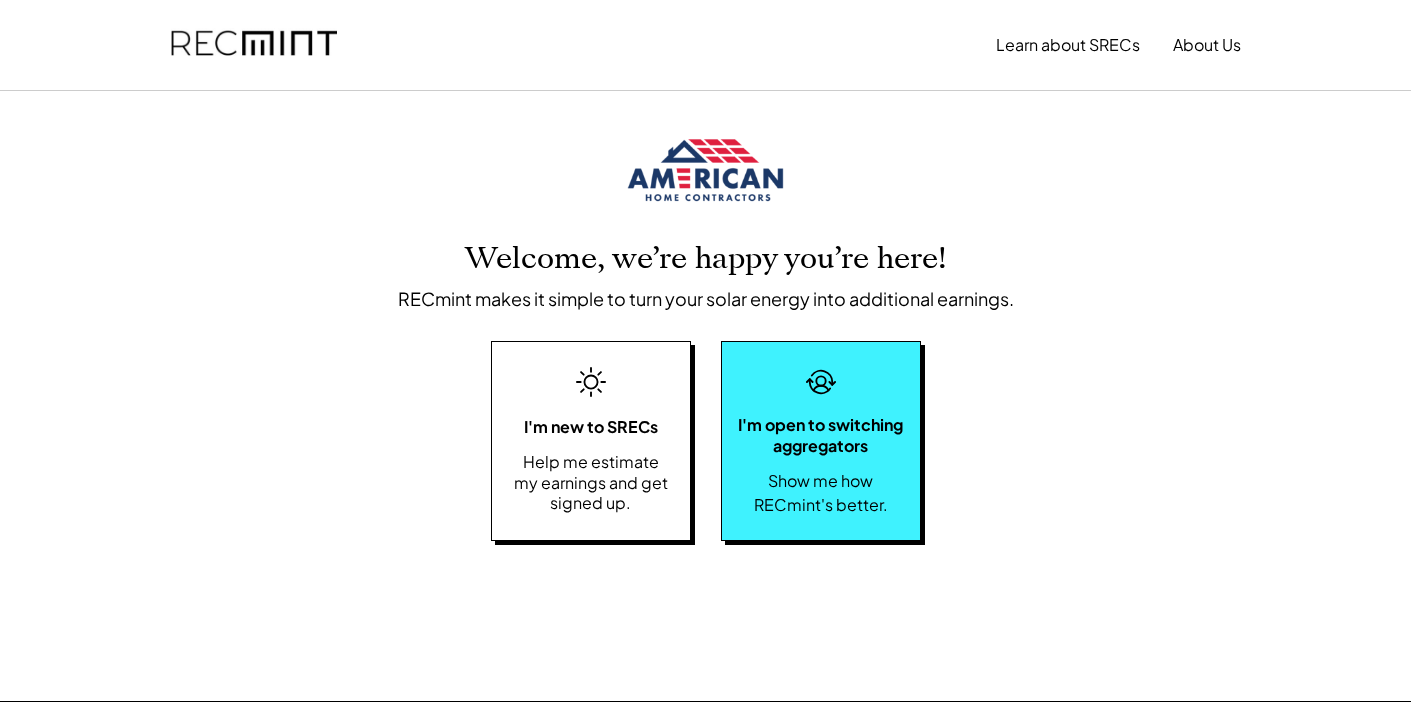 click on "I'm open to switching aggregators Show me how RECmint's better." at bounding box center [821, 441] 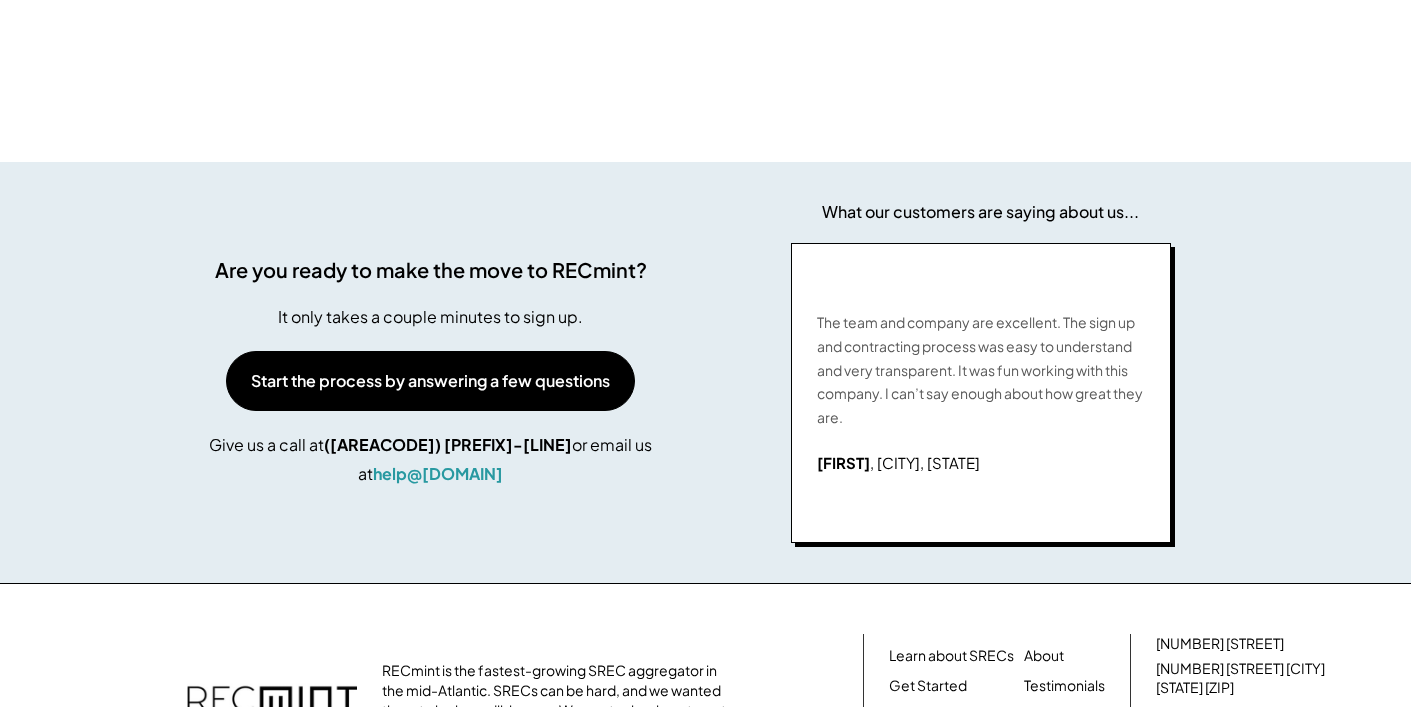 scroll, scrollTop: 3184, scrollLeft: 0, axis: vertical 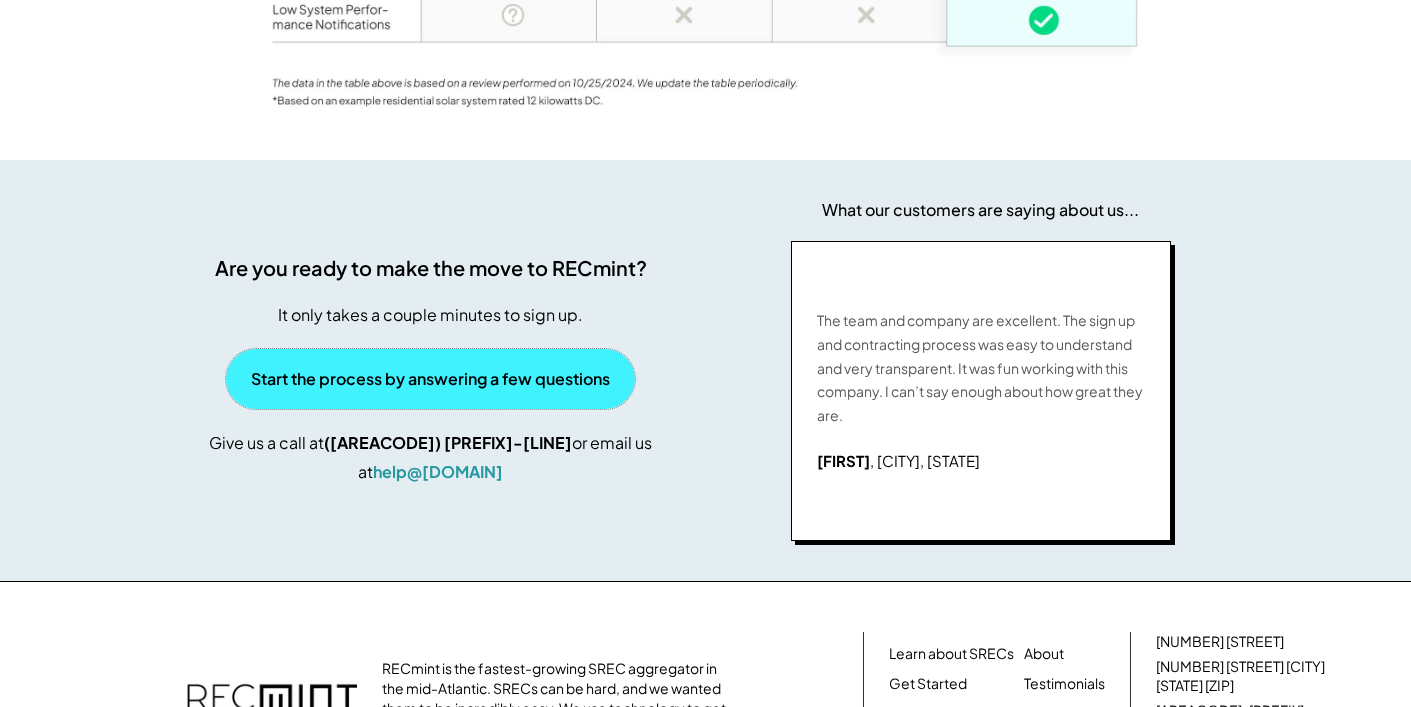 click on "Start the process by answering a few questions" at bounding box center [430, 379] 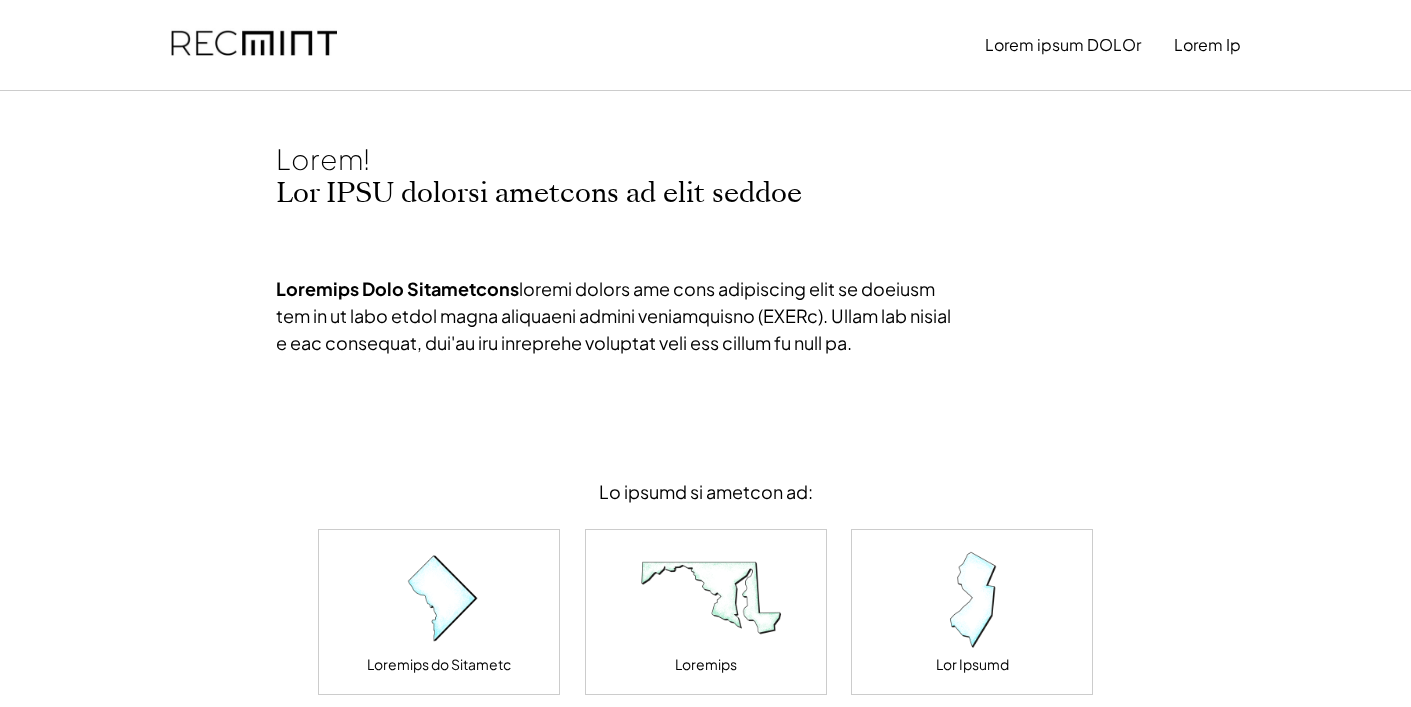 scroll, scrollTop: 0, scrollLeft: 0, axis: both 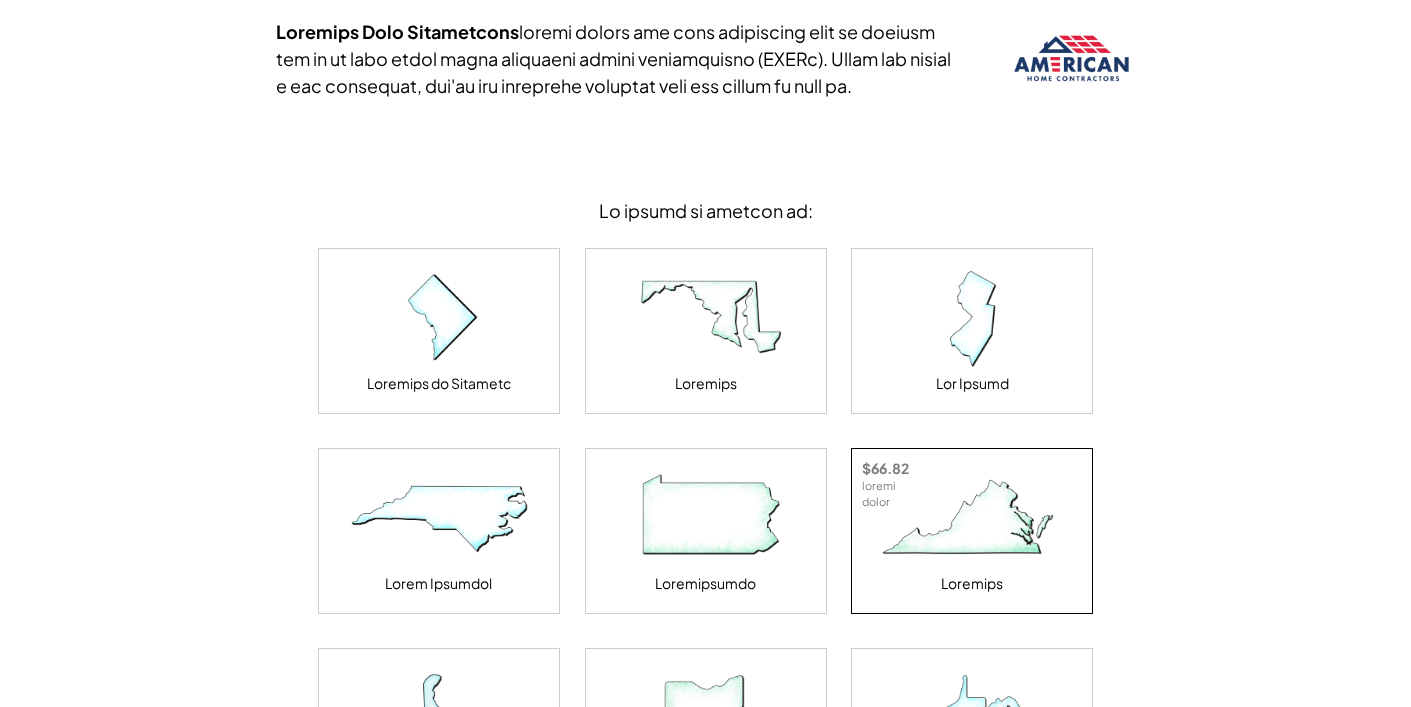 click at bounding box center (972, 519) 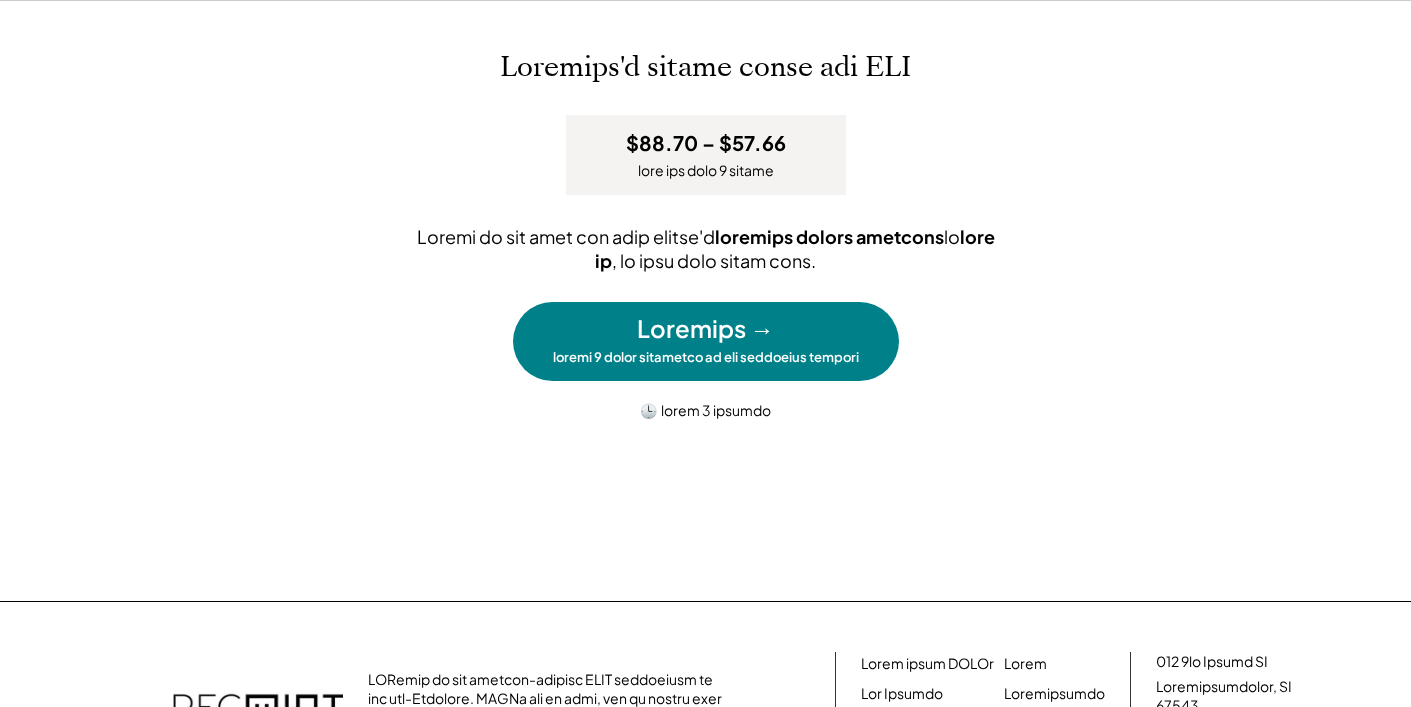 scroll, scrollTop: 84, scrollLeft: 0, axis: vertical 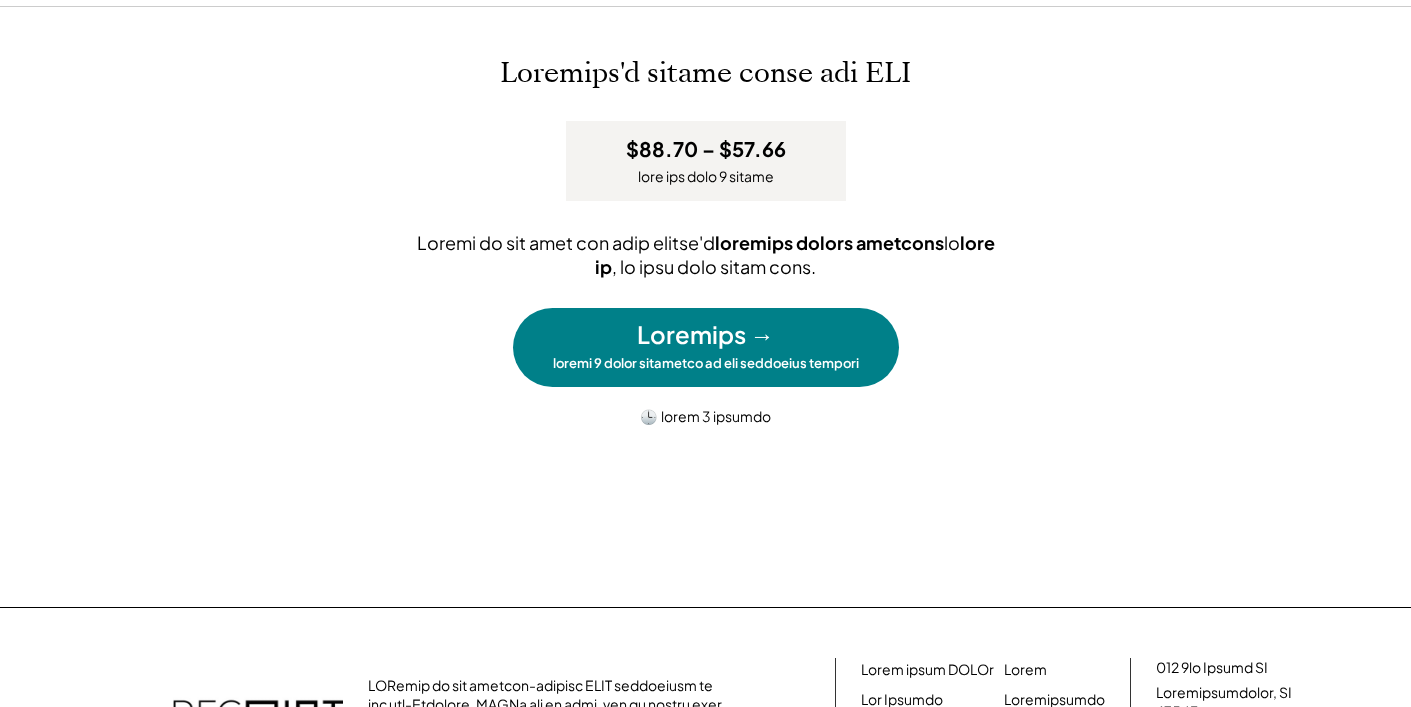 click on "Continue →" at bounding box center [705, 335] 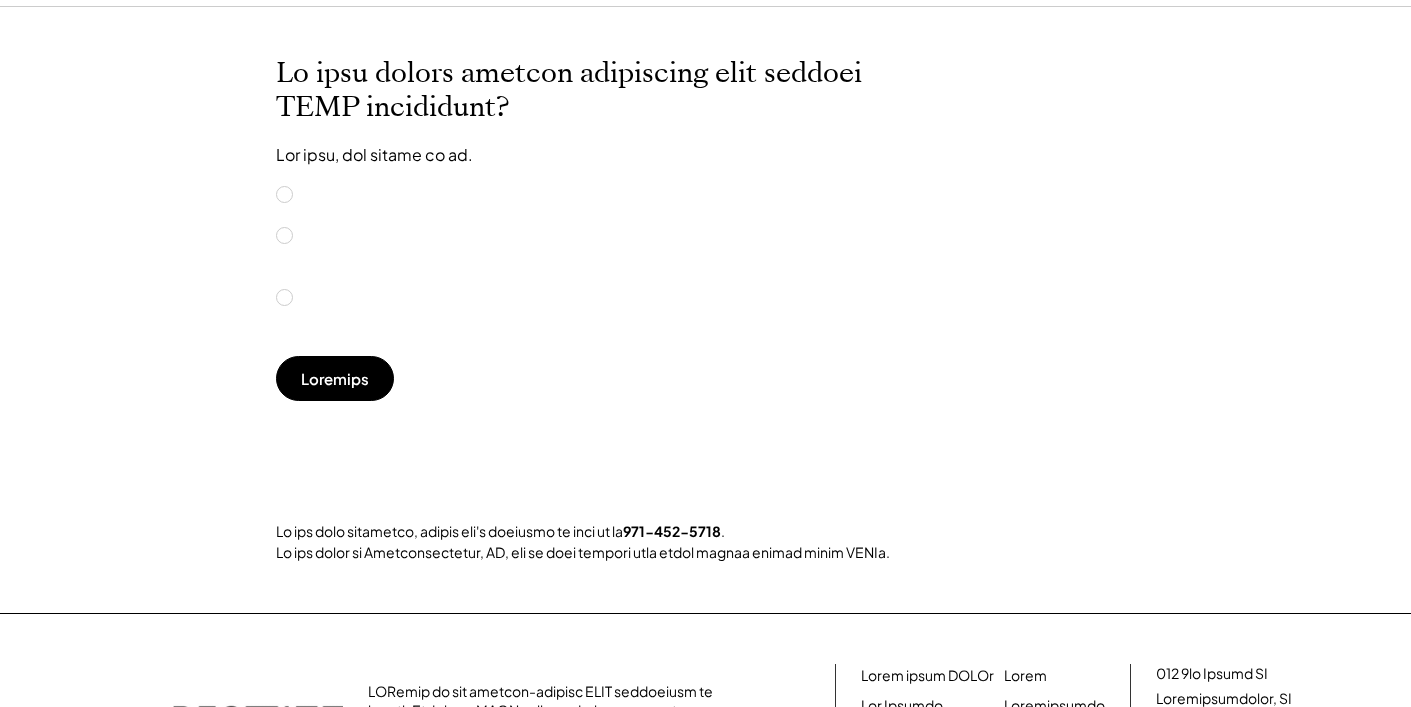 click on "NO, this would be a first-time registration" at bounding box center [536, 198] 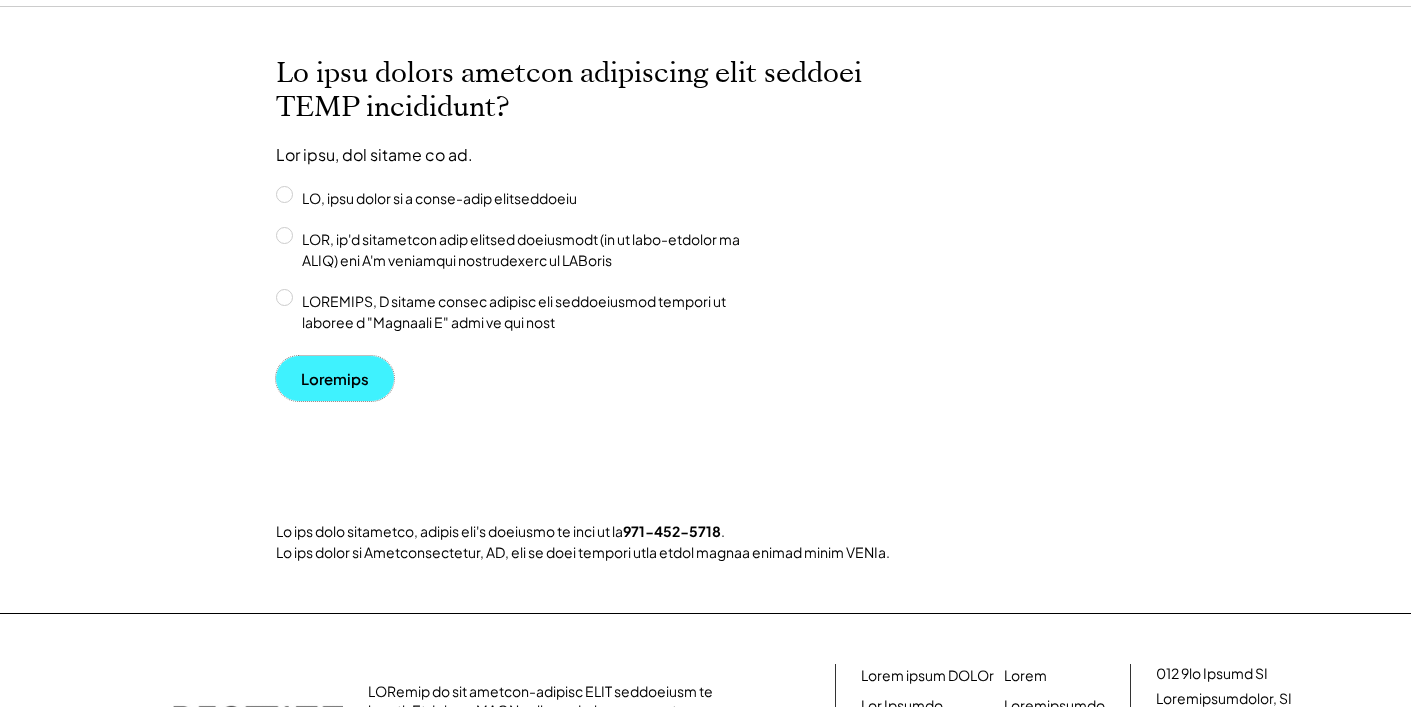 click on "Continue" at bounding box center [335, 378] 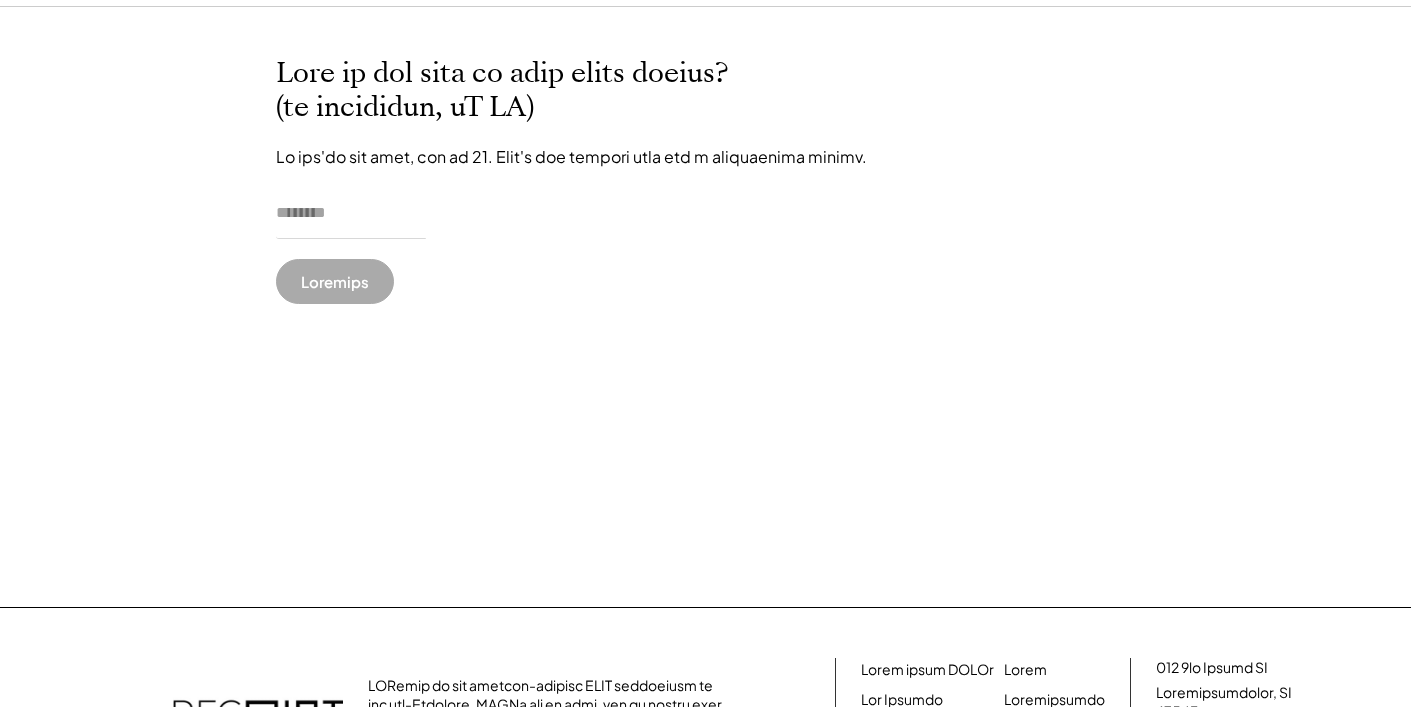 click at bounding box center [351, 214] 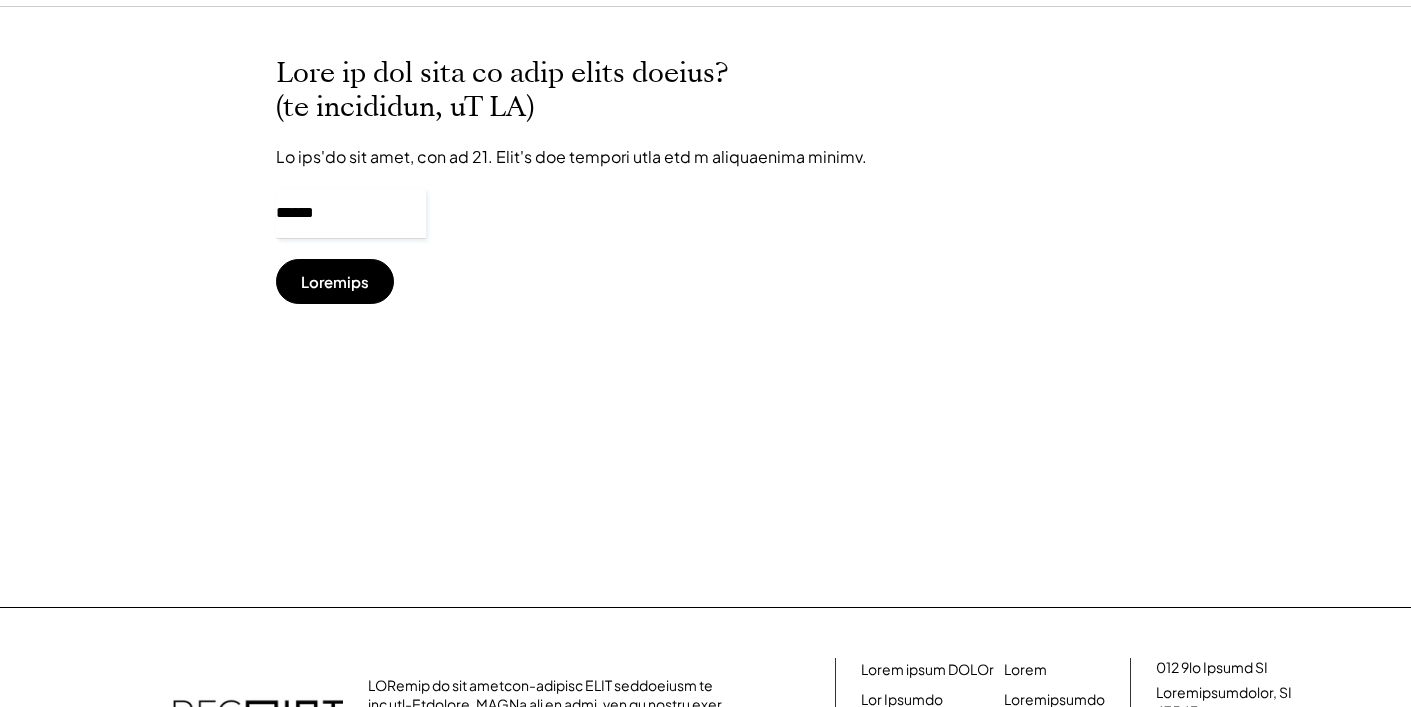 click on "What is the size of your solar system?
(in kilowatts, kW DC) If you're not sure, put in 10. That's the average size for a residential system. Continue" at bounding box center [706, 307] 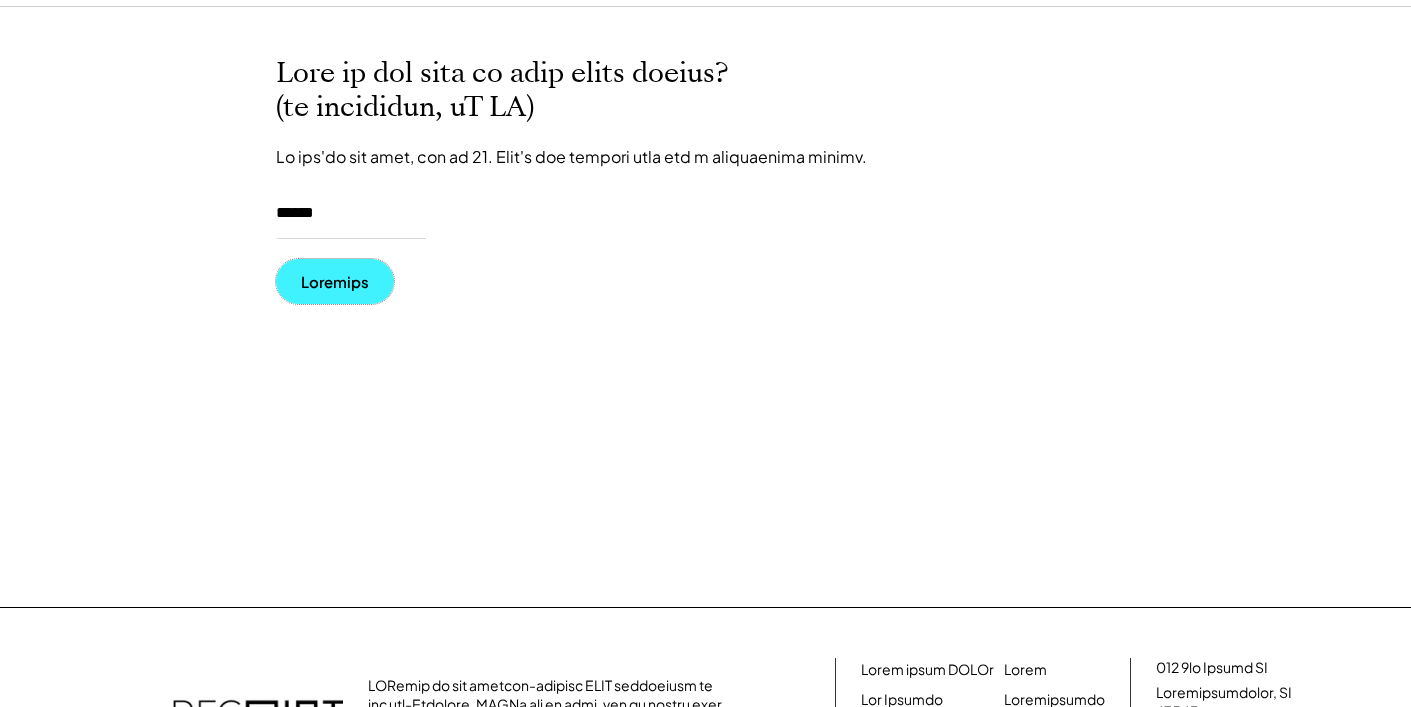 click on "Continue" at bounding box center [335, 281] 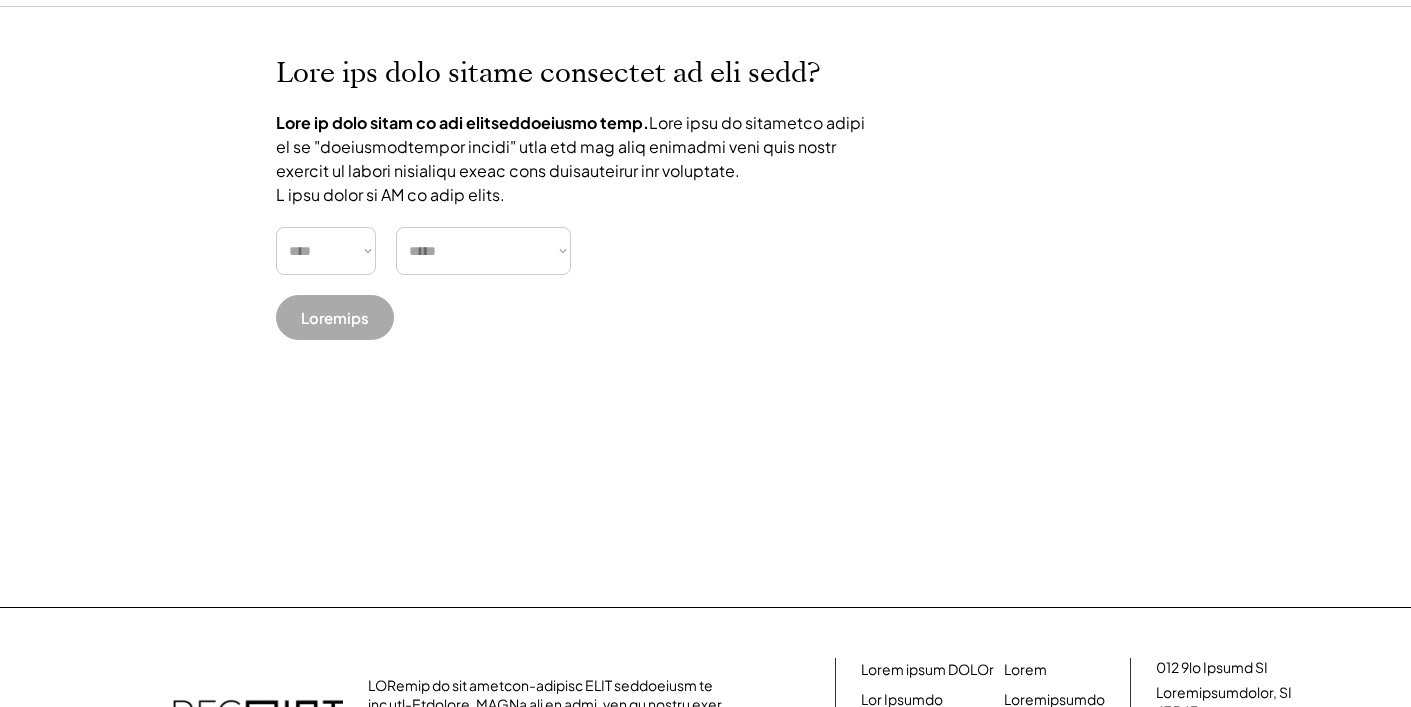 click on "**** **** **** **** **** **** **** **** **** **** **** **** **** **** ****" at bounding box center (326, 251) 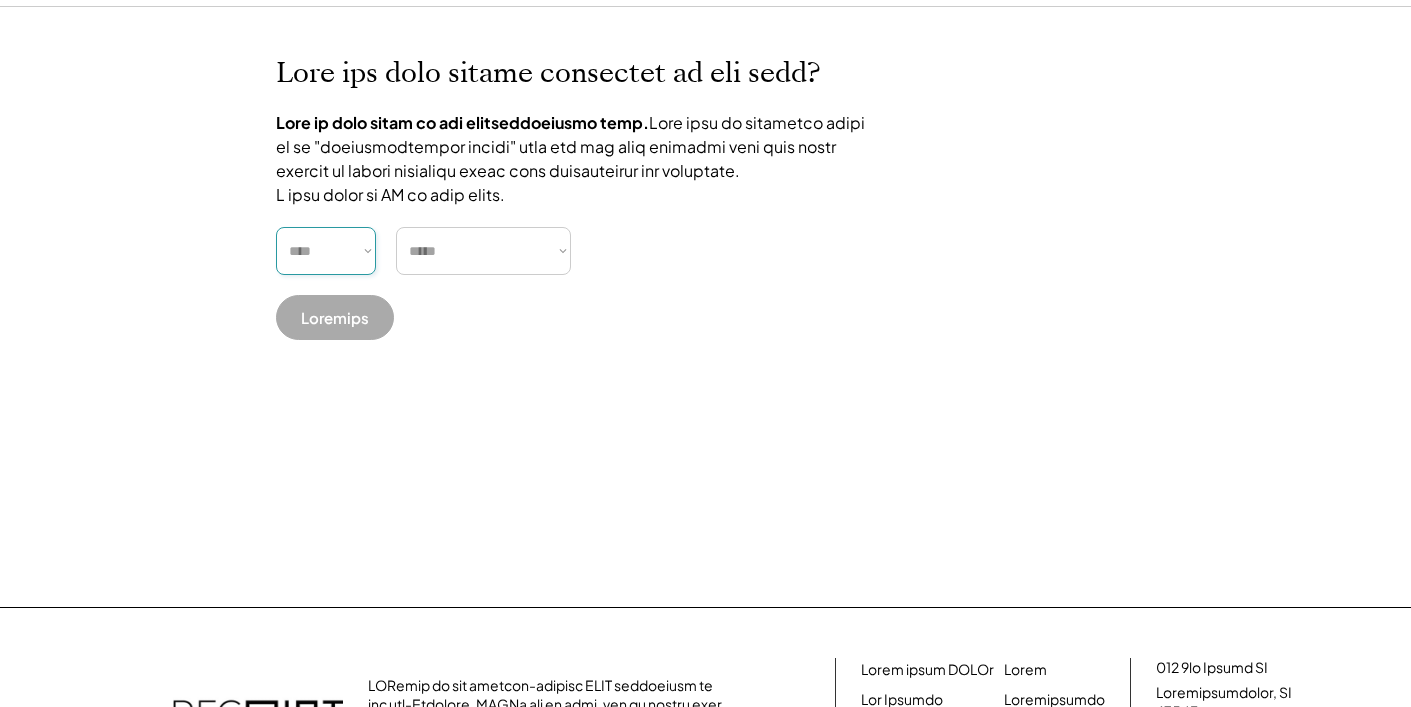 select on "****" 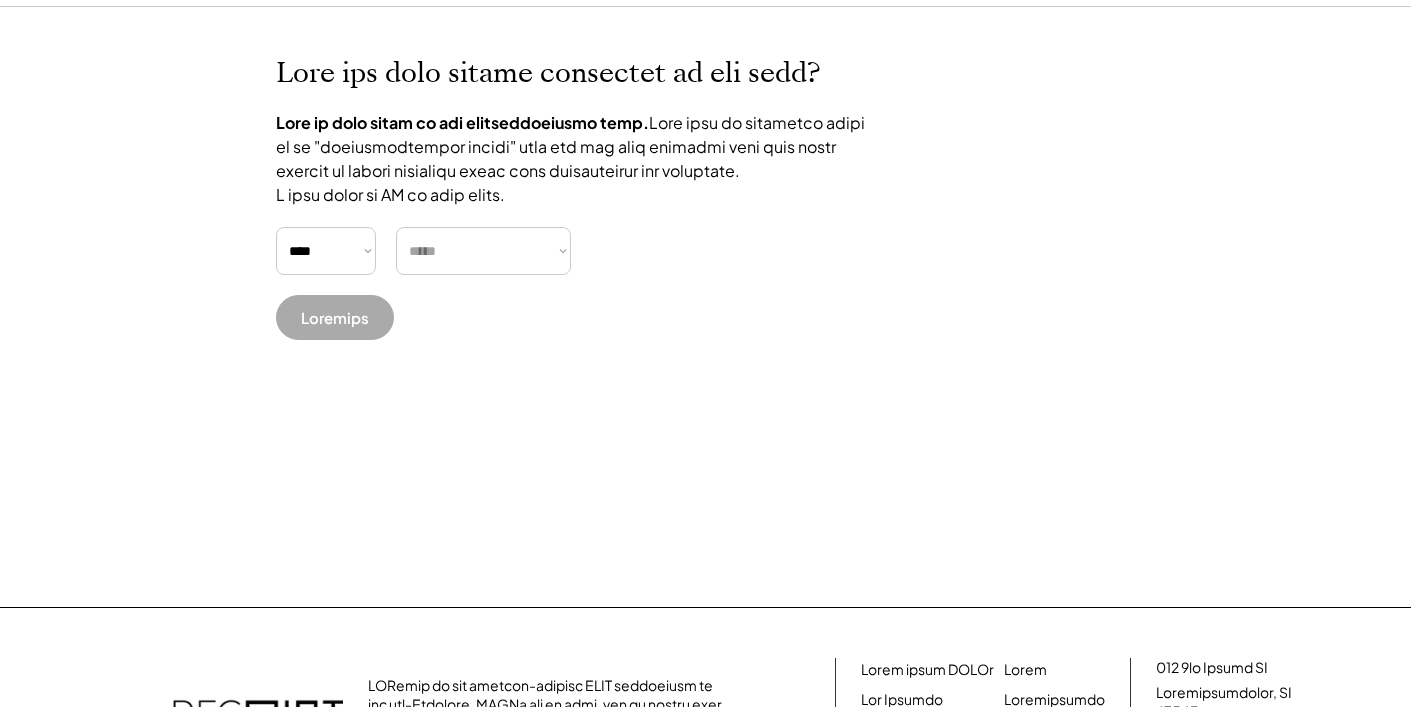click on "***** ******* ******** ***** ***** *** **** **** ****** ********* ******* ******** ********" at bounding box center (483, 251) 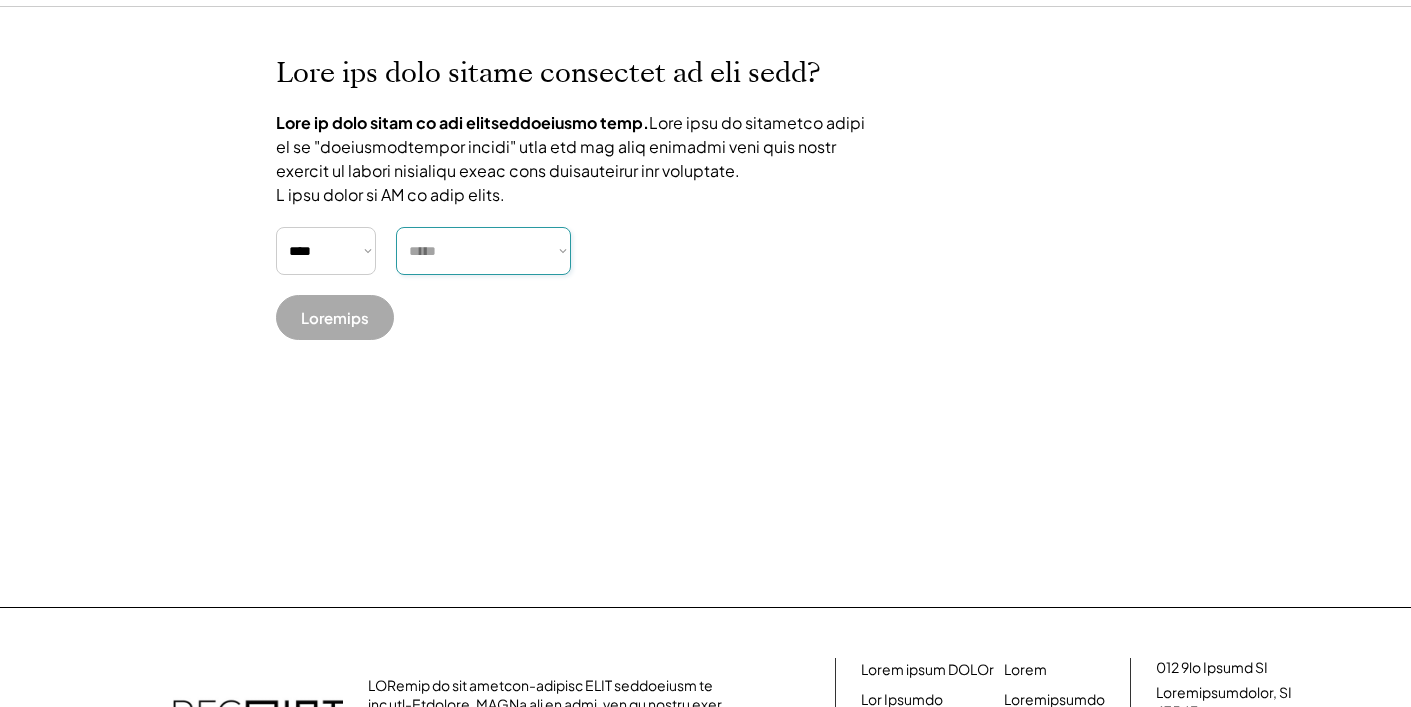 select on "**********" 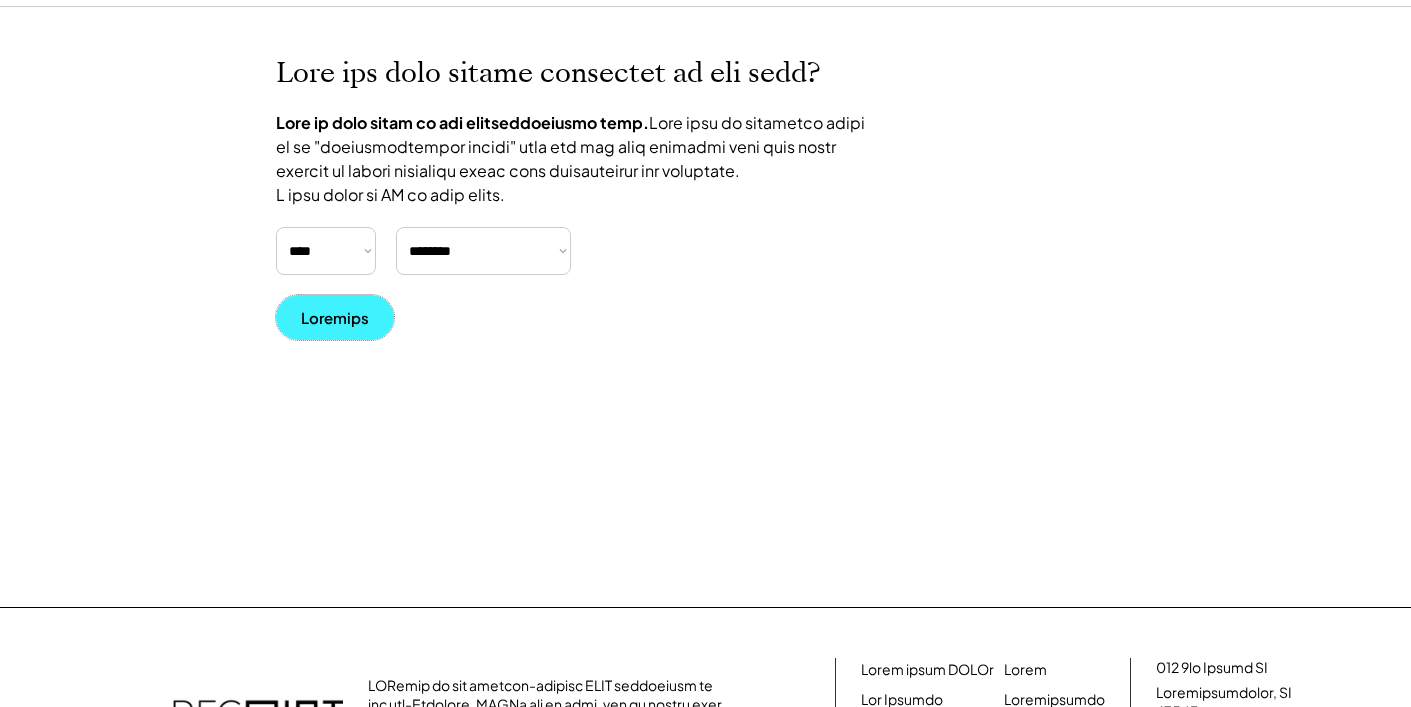 click on "Continue" at bounding box center (335, 317) 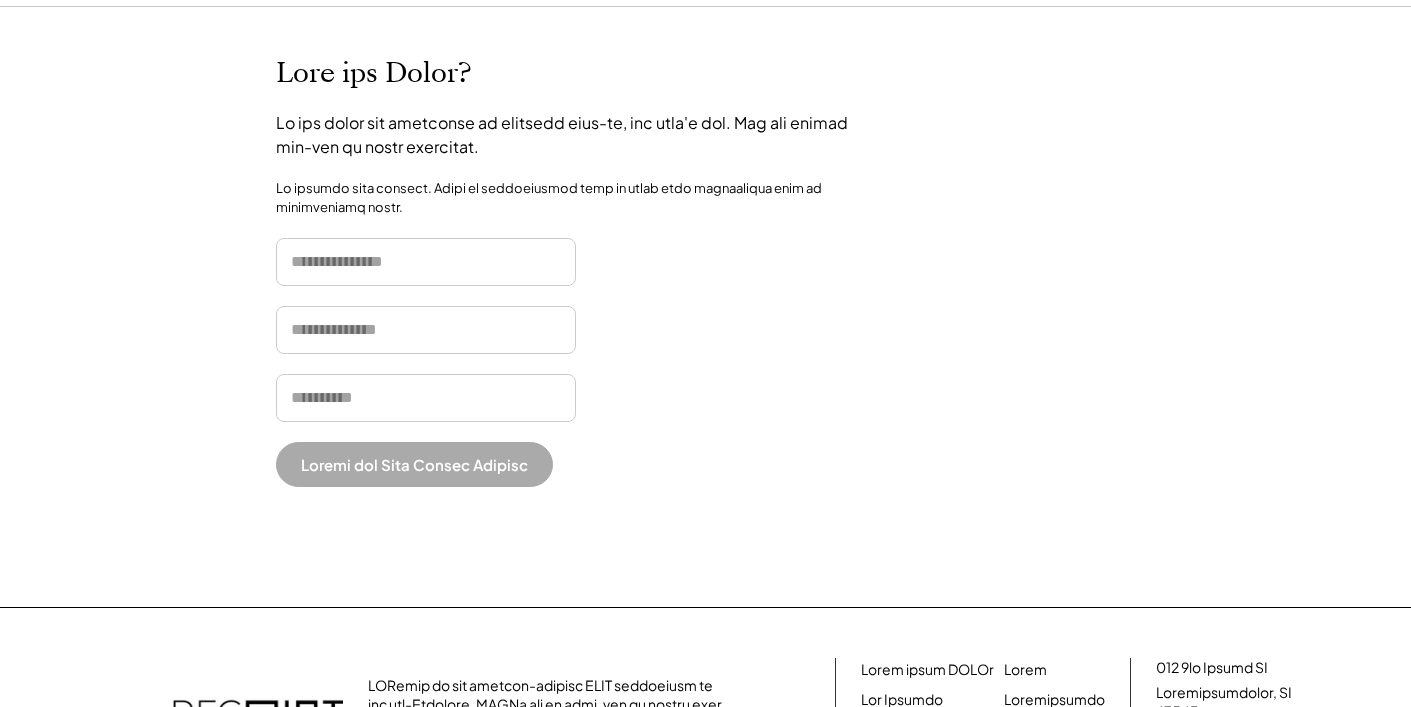 click at bounding box center (426, 262) 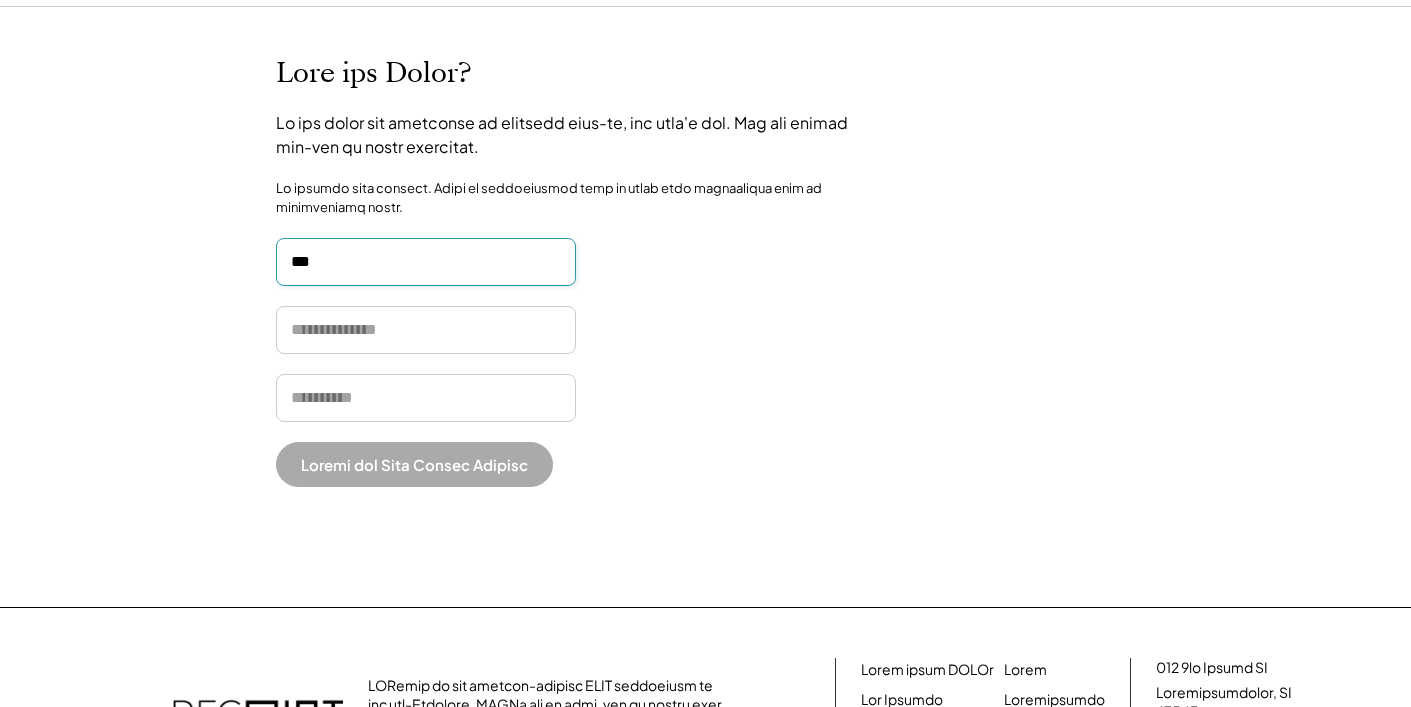 type on "***" 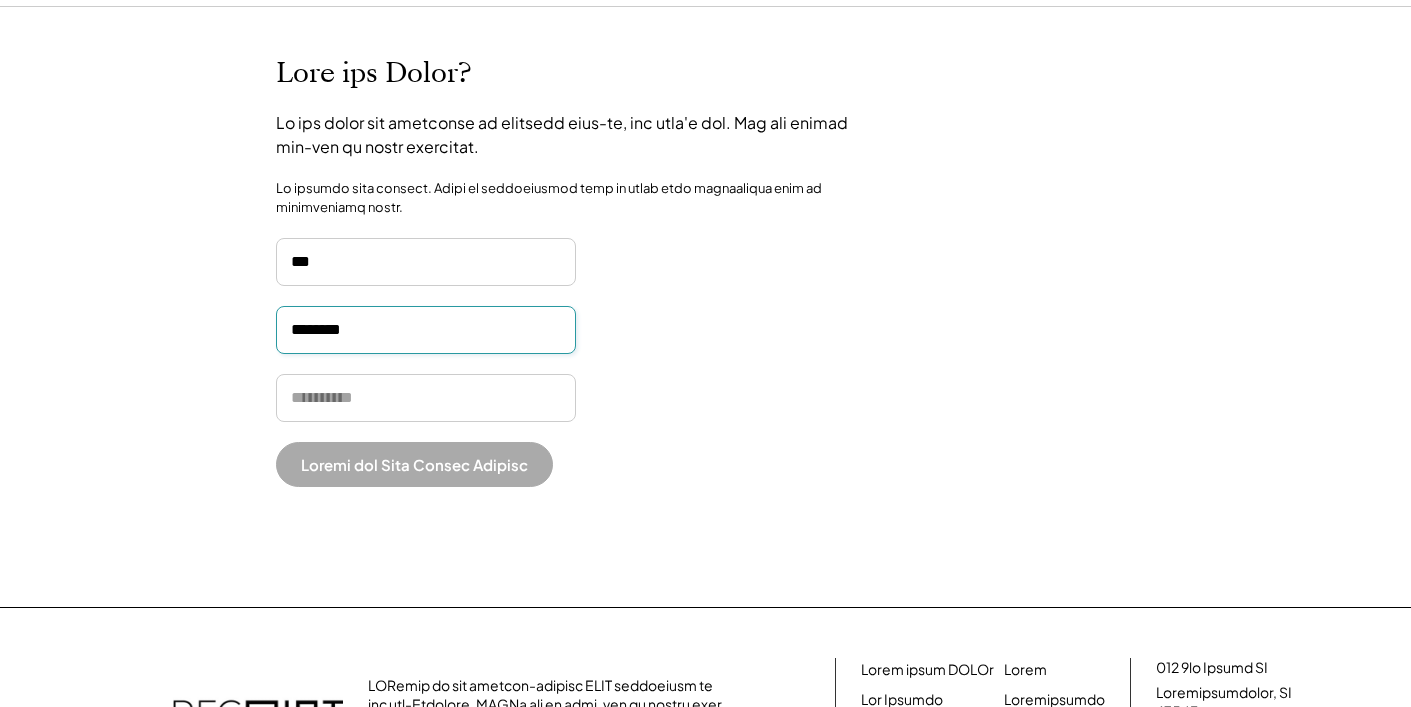 type on "********" 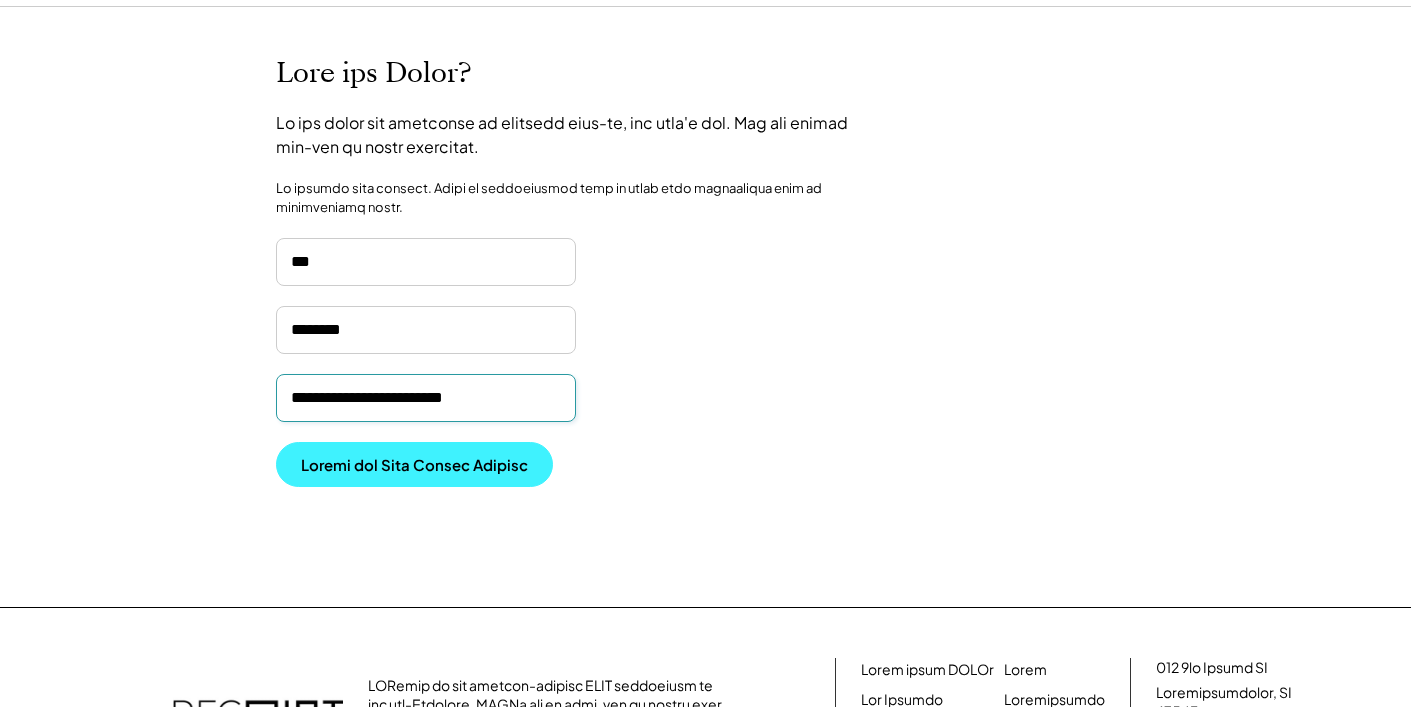 type on "**********" 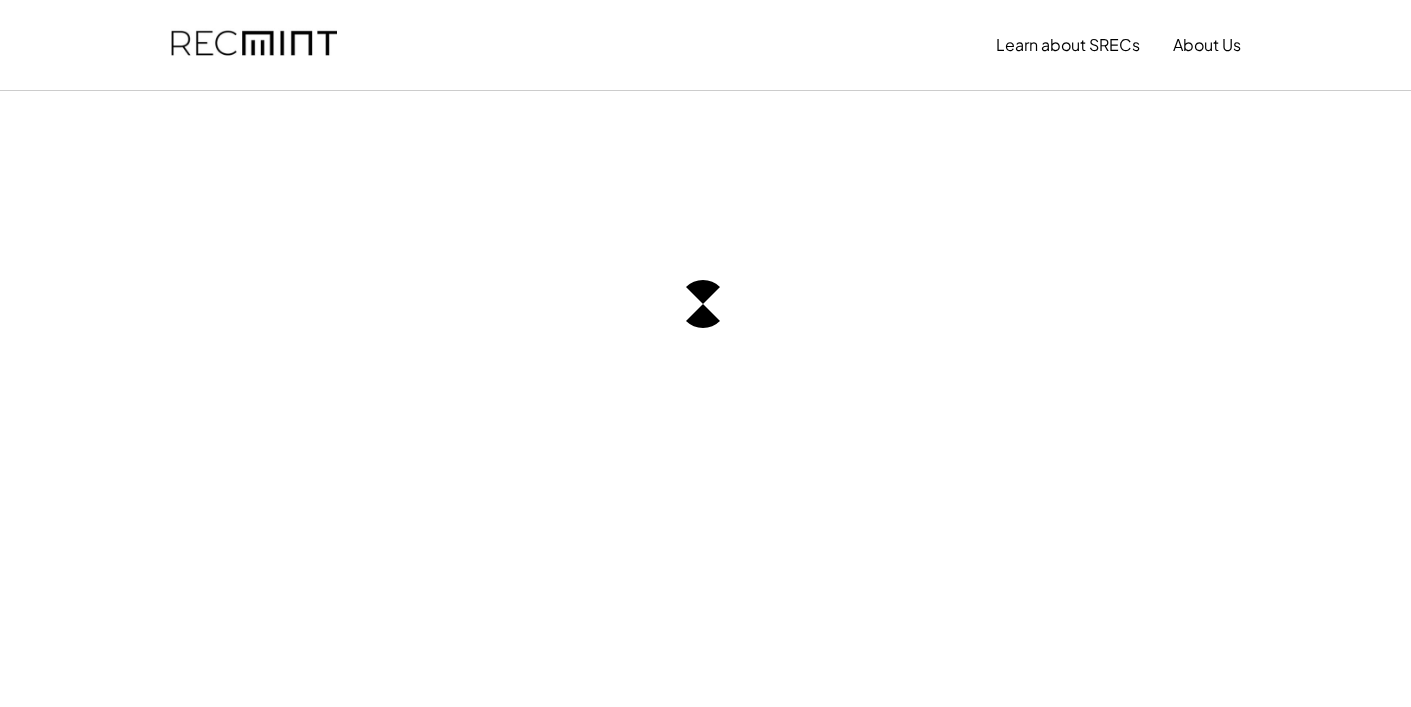 scroll, scrollTop: 0, scrollLeft: 0, axis: both 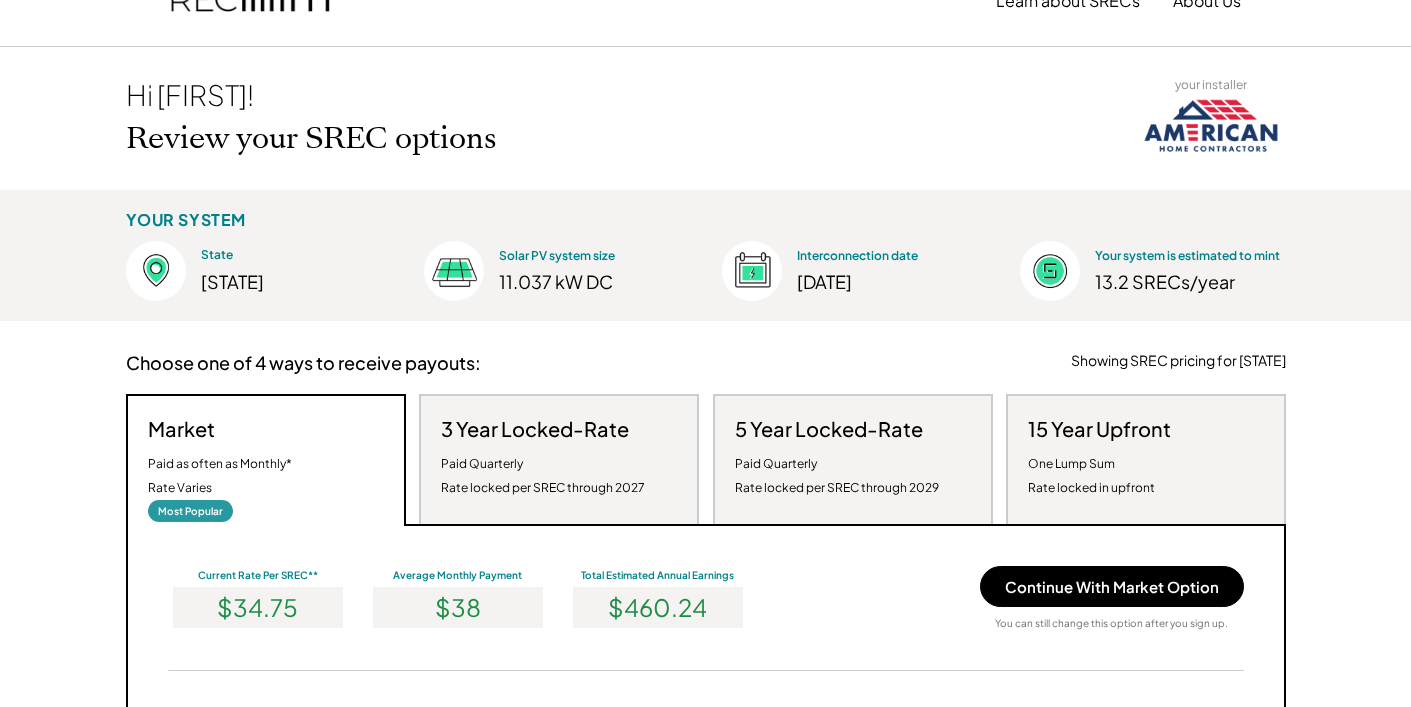click on "One Lump Sum
Rate locked in upfront" at bounding box center [1091, 476] 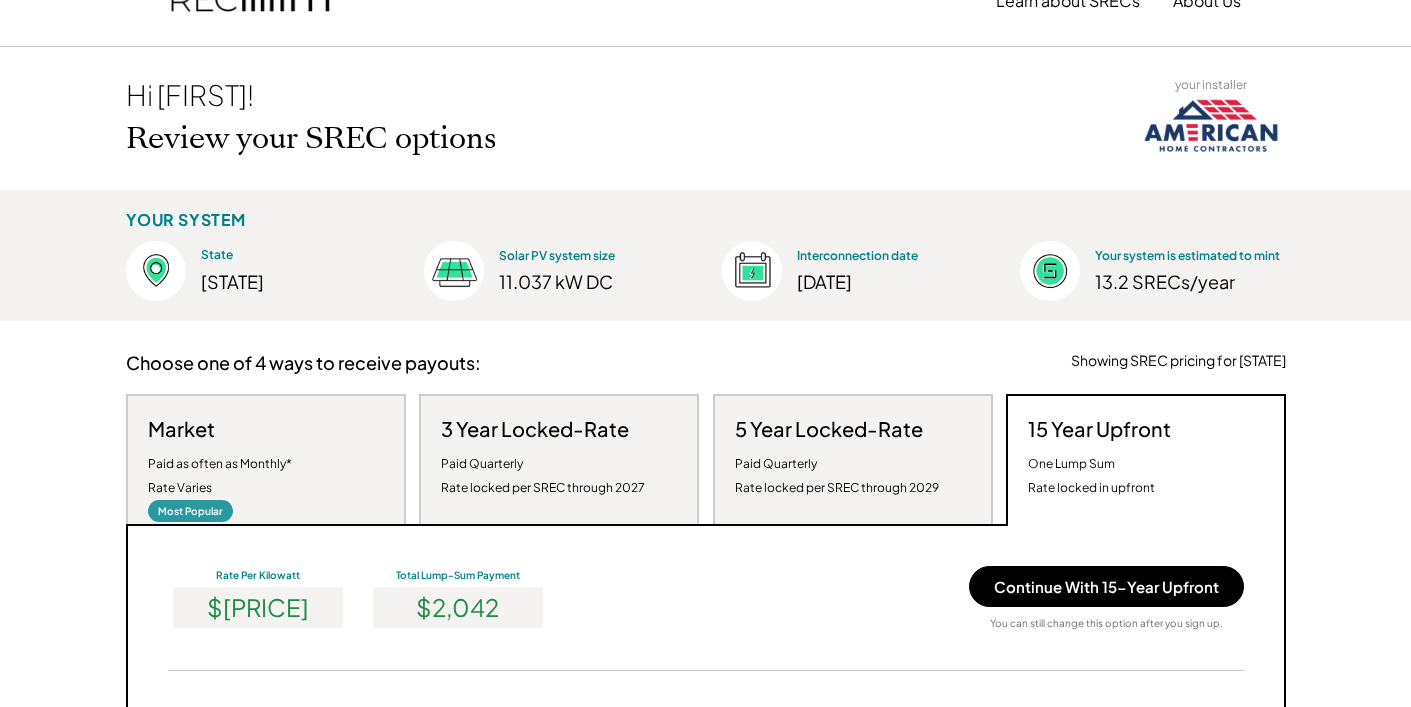 scroll, scrollTop: 999620, scrollLeft: 999260, axis: both 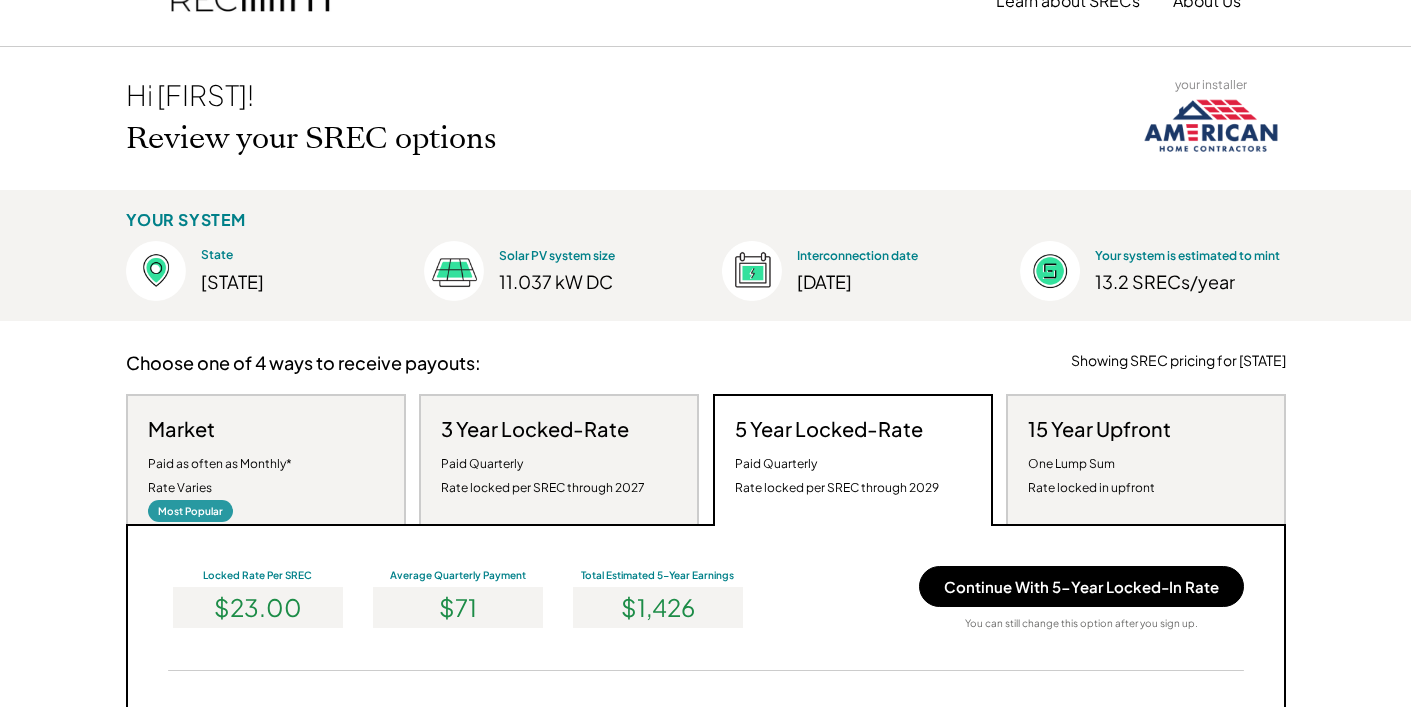 click on "Market Paid as often as Monthly*
Rate Varies Most Popular" at bounding box center (266, 459) 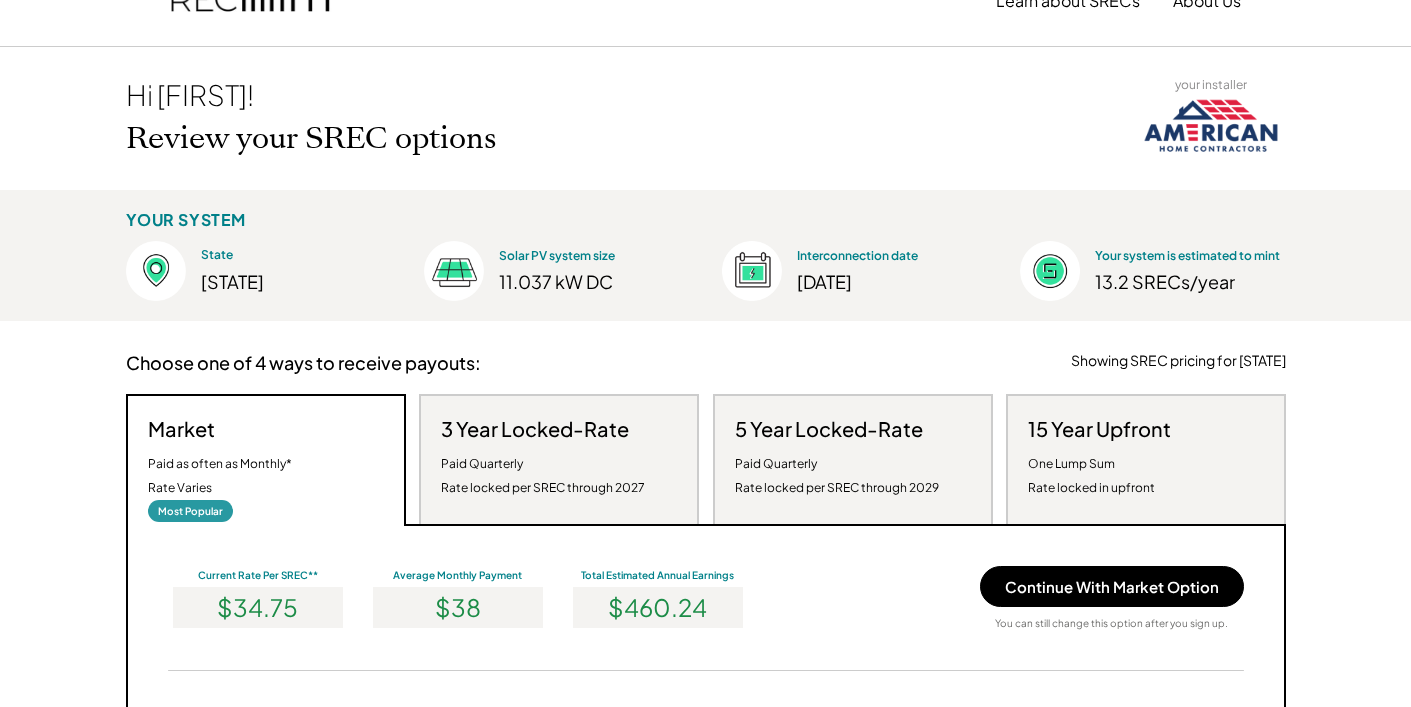 scroll, scrollTop: 999620, scrollLeft: 999260, axis: both 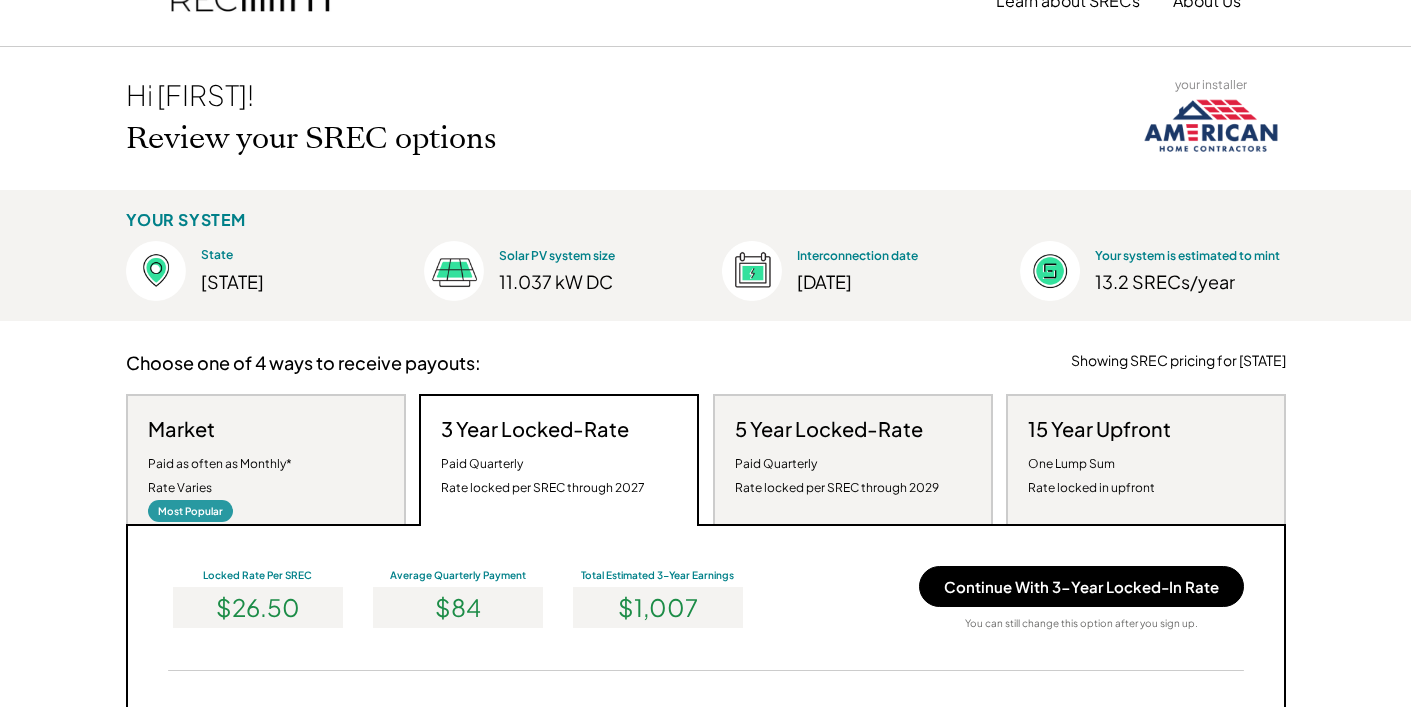 click on "Paid Quarterly
Rate locked per SREC through 2029" at bounding box center [837, 476] 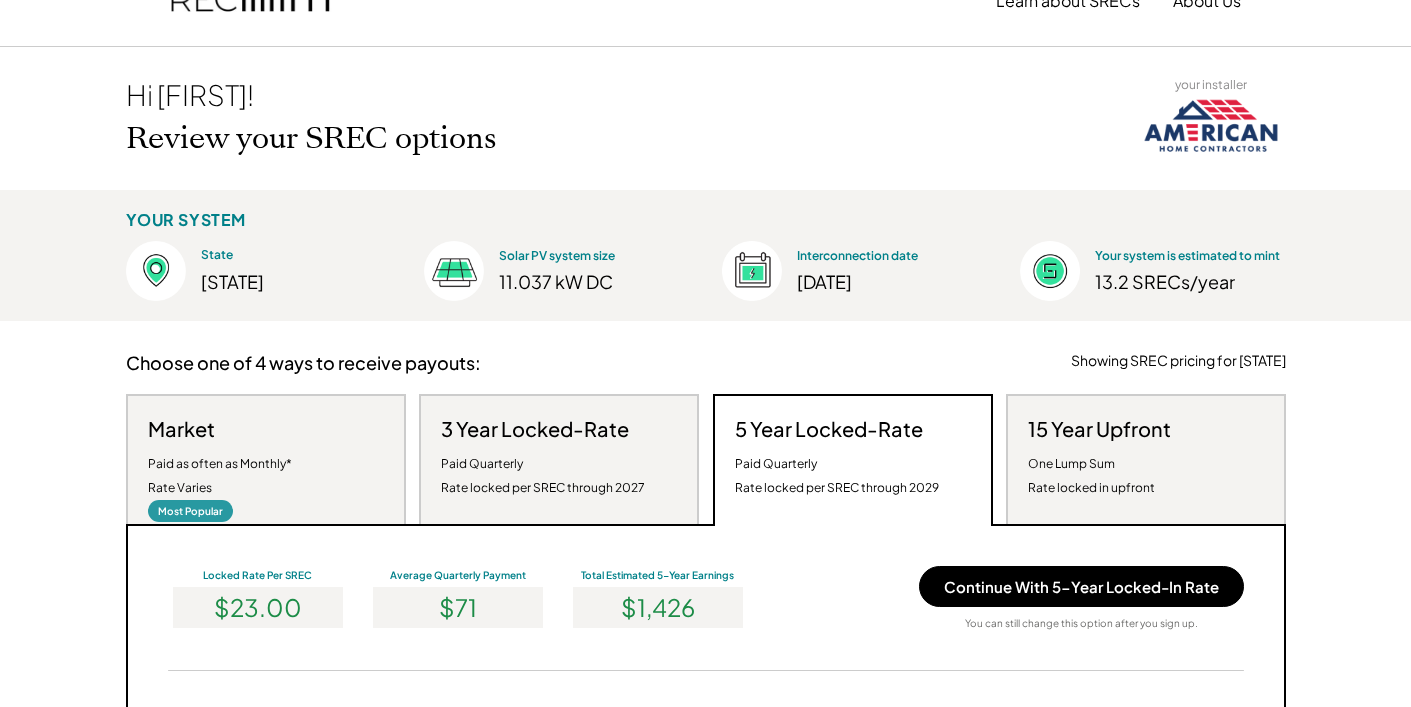 scroll, scrollTop: 999620, scrollLeft: 999260, axis: both 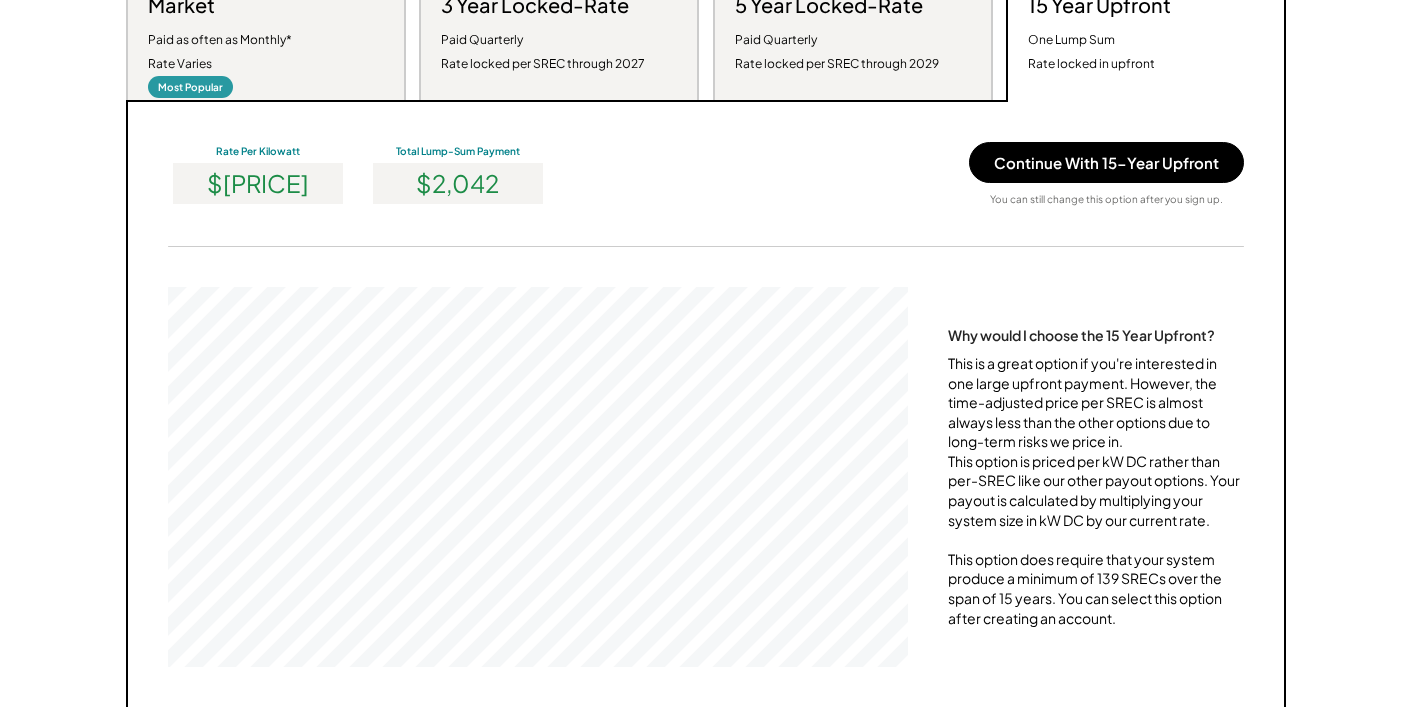 click on "Paid Quarterly
Rate locked per SREC through 2029" at bounding box center [837, 52] 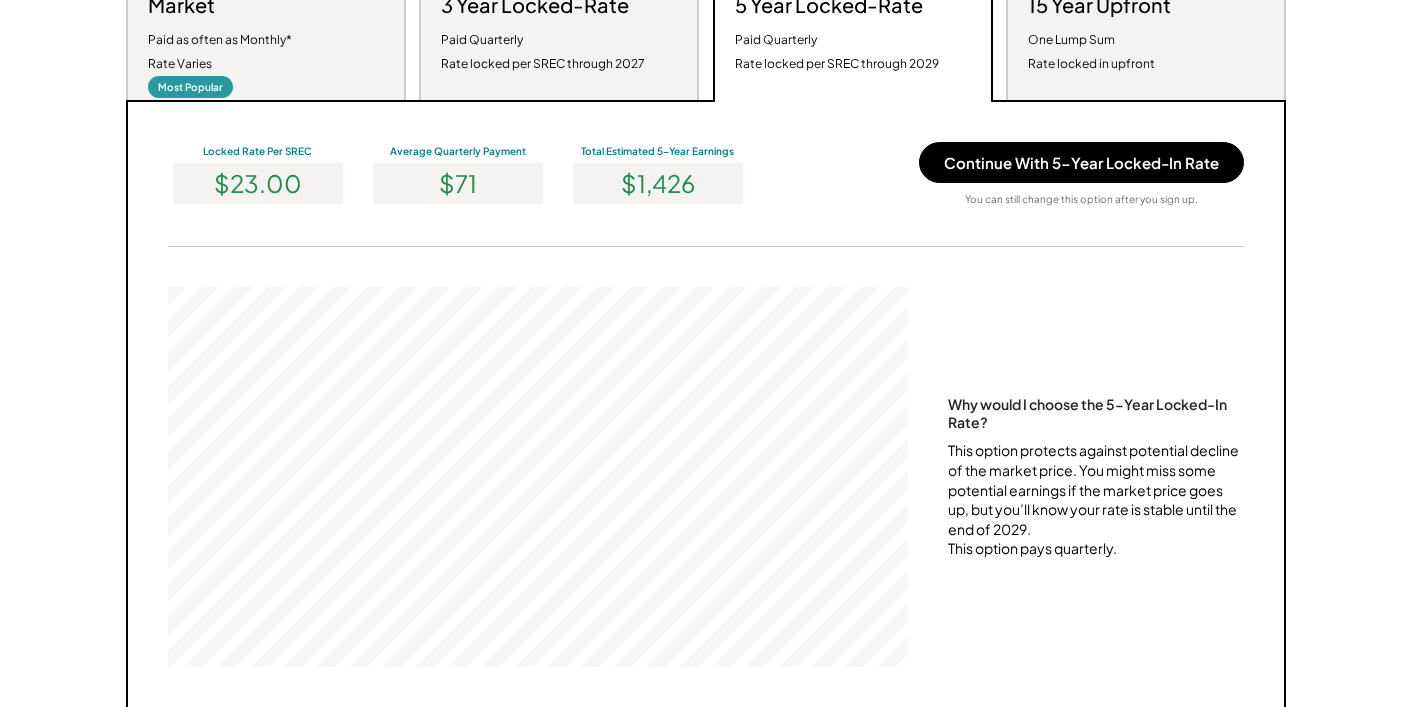 scroll, scrollTop: 999620, scrollLeft: 999260, axis: both 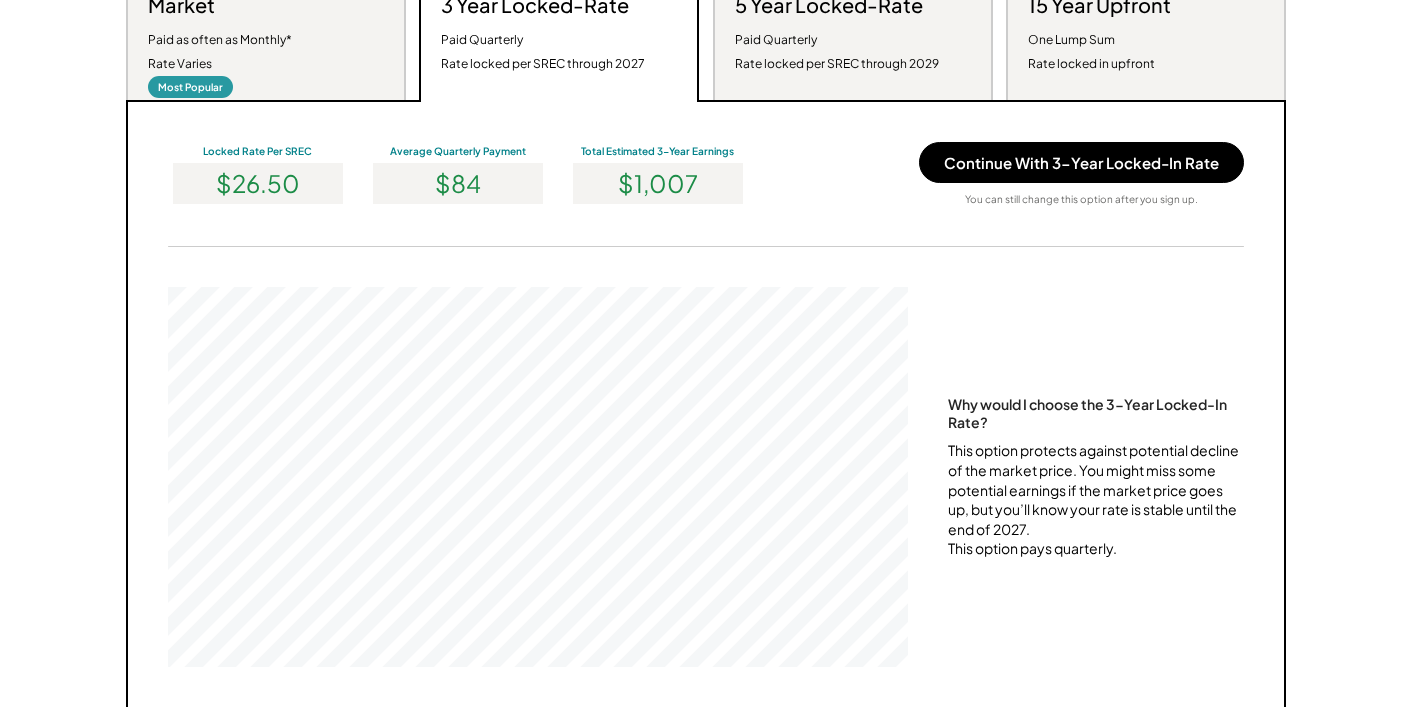 click on "Paid as often as Monthly*
Rate Varies" at bounding box center [220, 52] 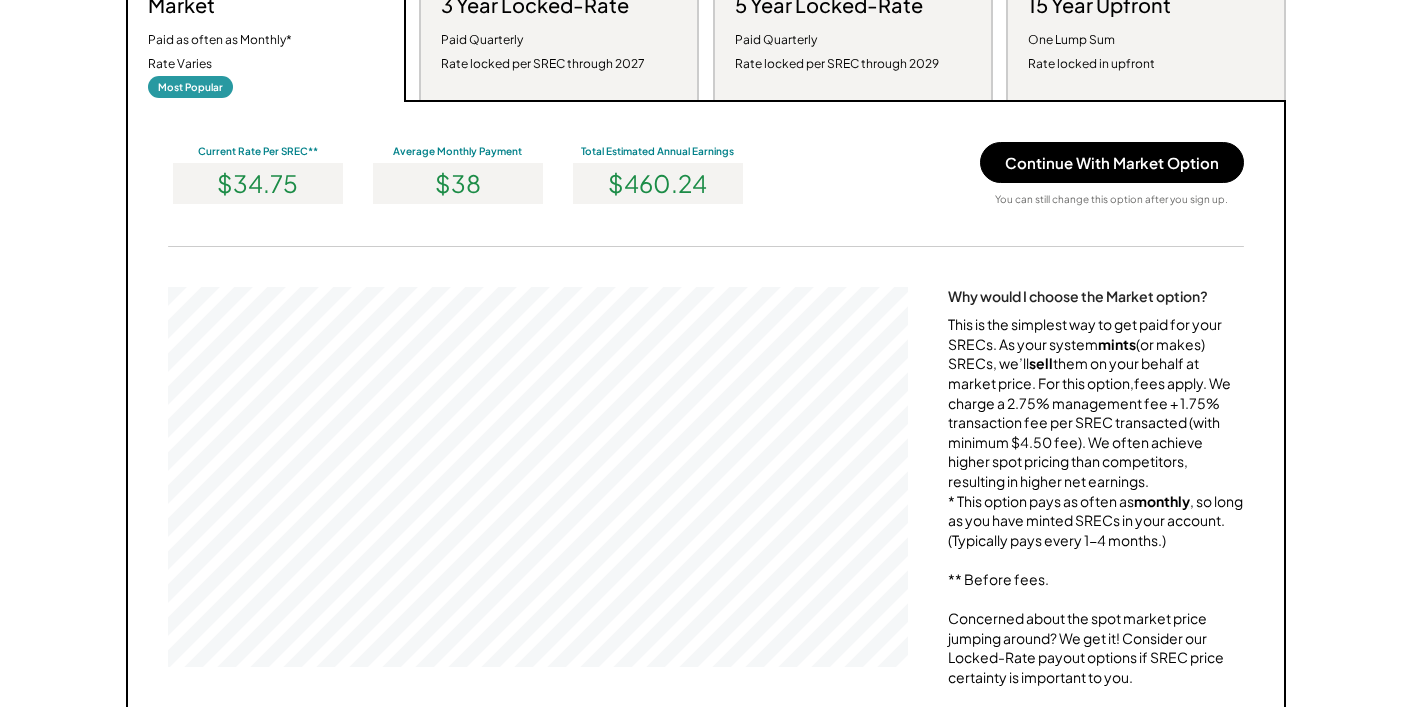 scroll, scrollTop: 999620, scrollLeft: 999260, axis: both 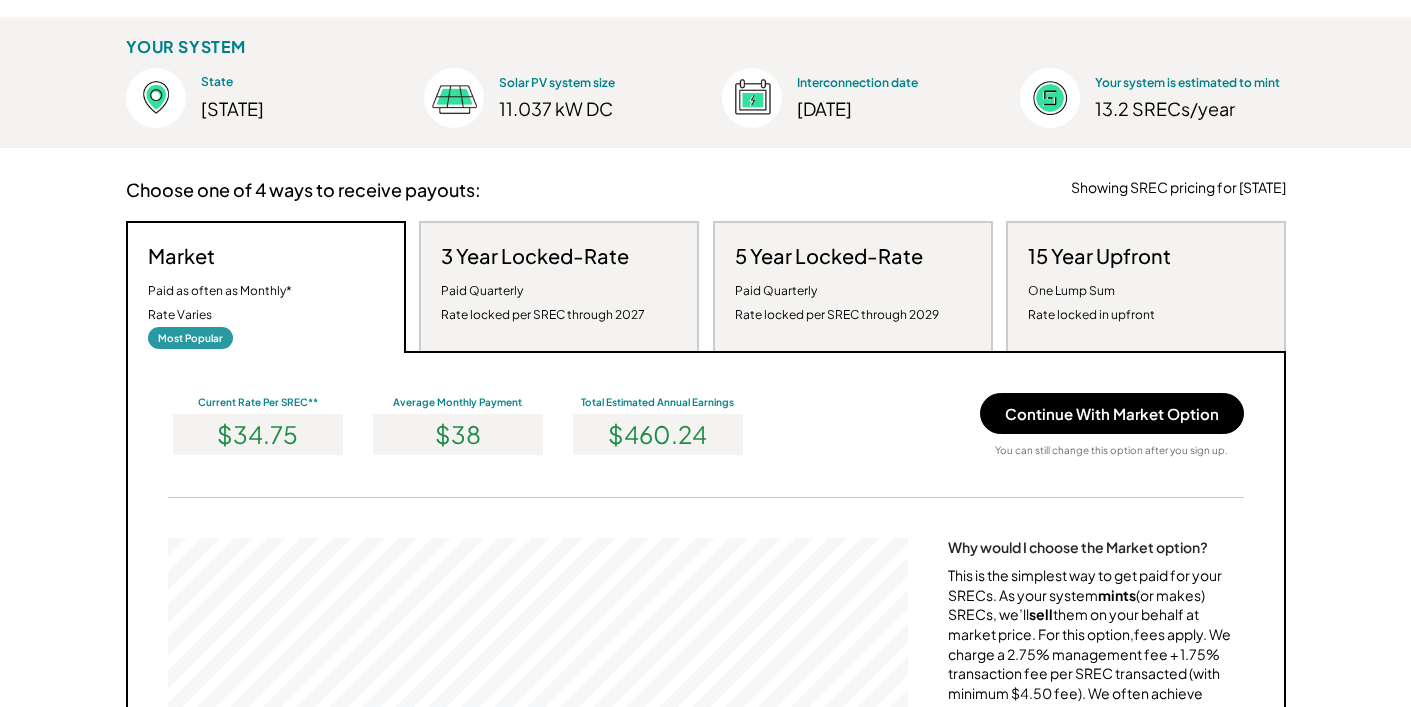 click on "Paid Quarterly
Rate locked per SREC through 2027" at bounding box center [543, 303] 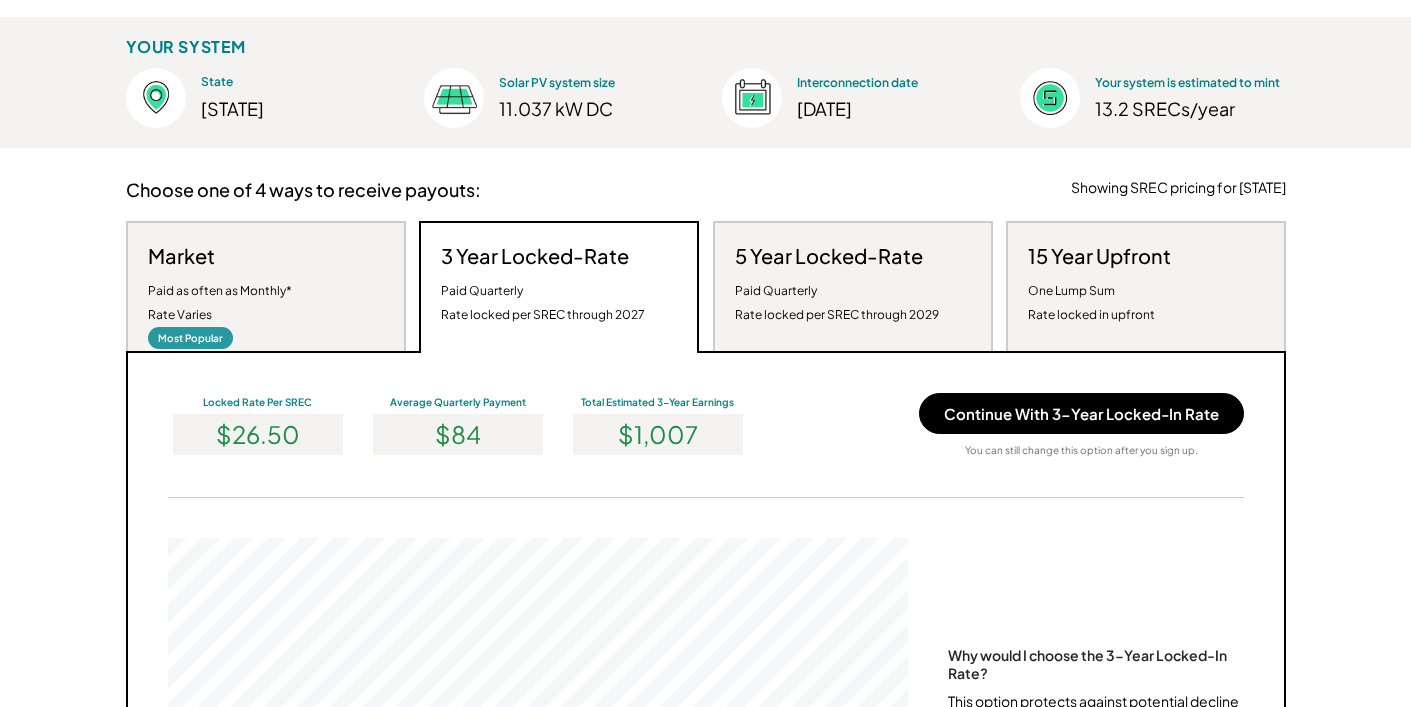 scroll, scrollTop: 999620, scrollLeft: 999260, axis: both 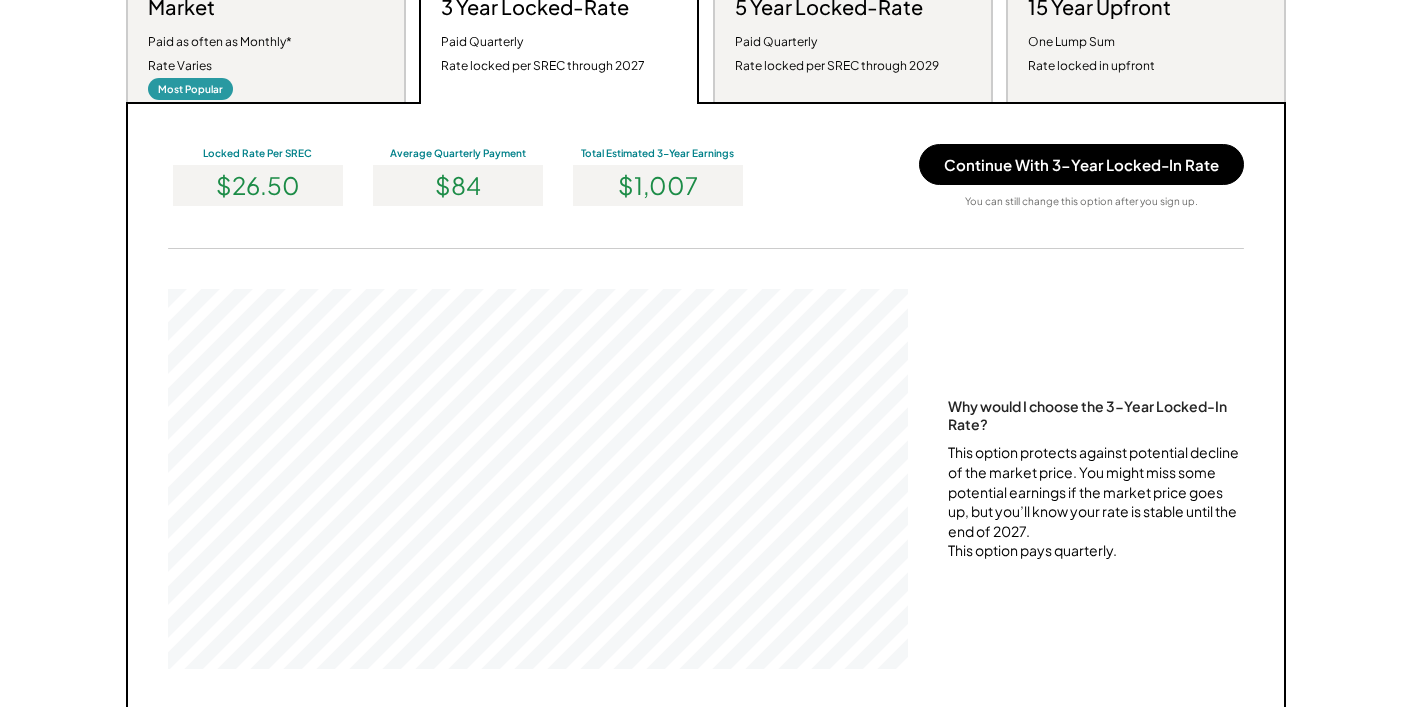 click on "Market Paid as often as Monthly*
Rate Varies Most Popular" at bounding box center [266, 37] 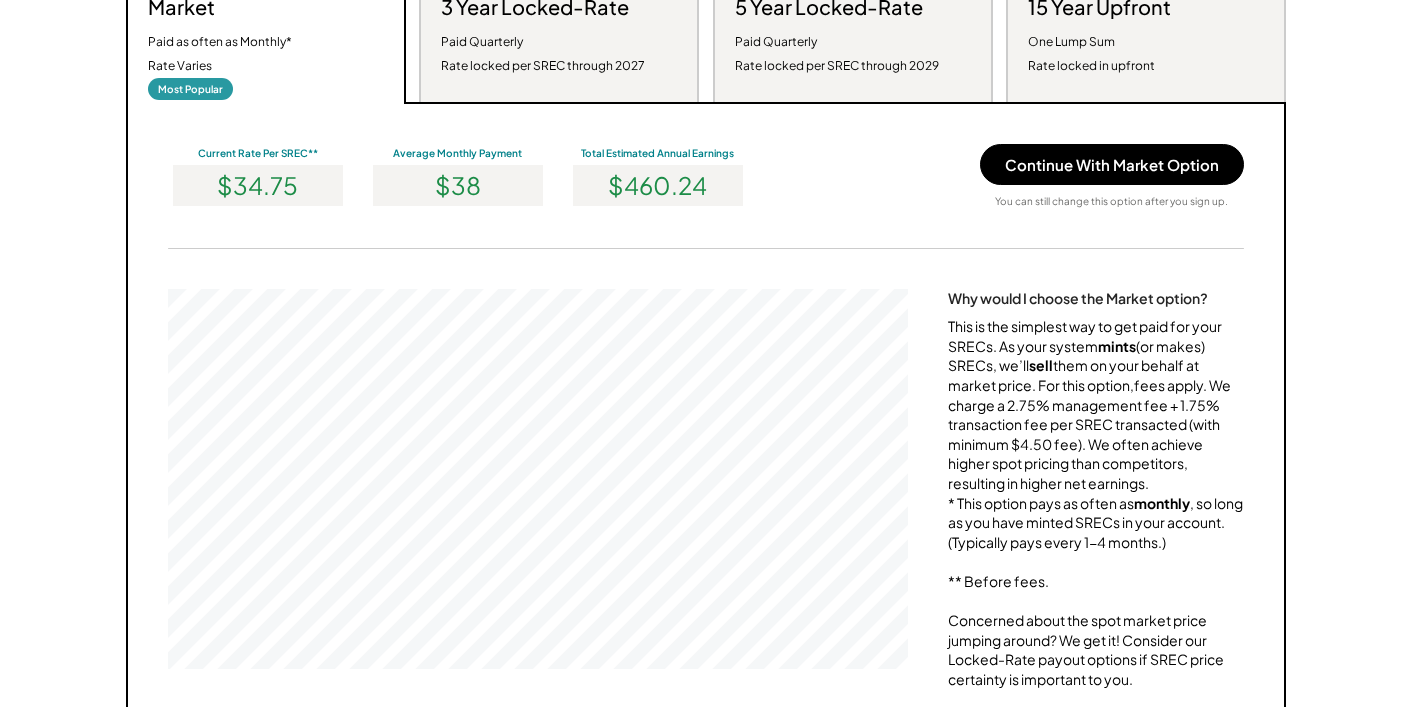 scroll, scrollTop: 999620, scrollLeft: 999260, axis: both 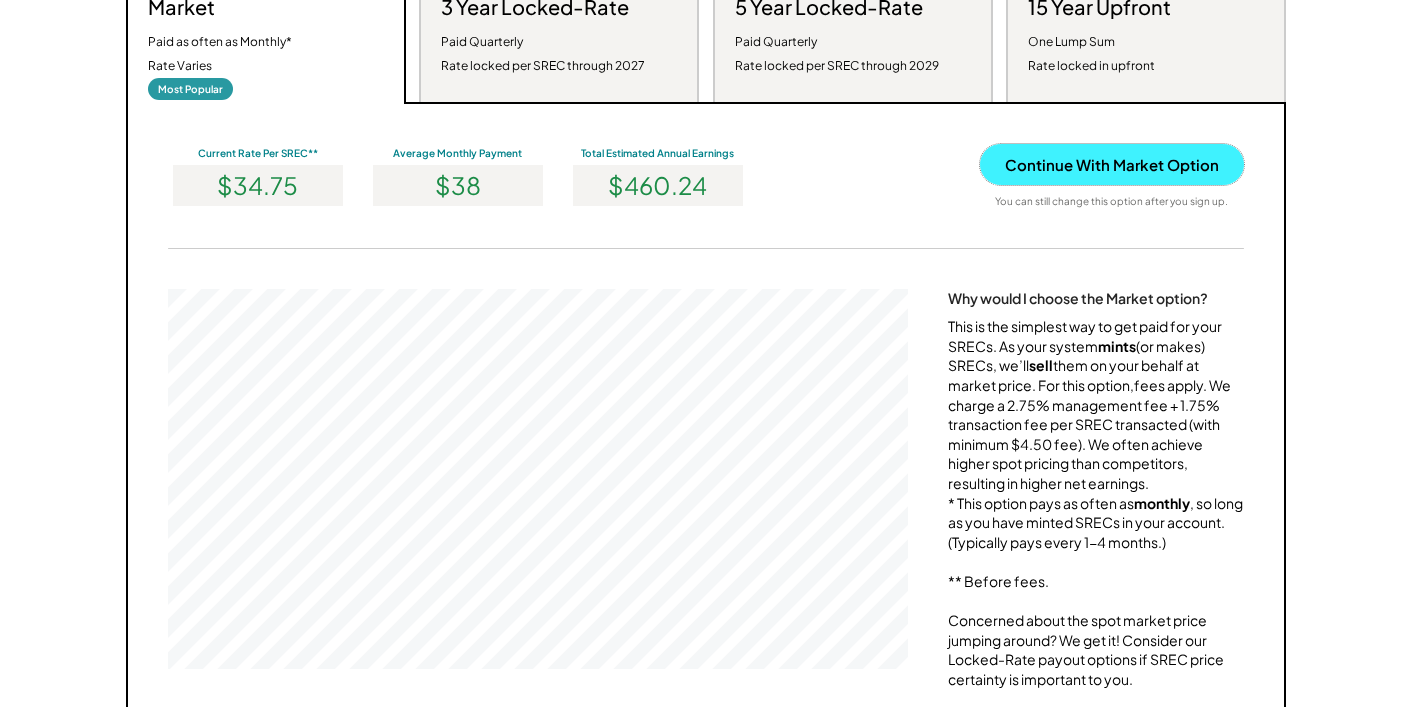 click on "Continue With Market Option" at bounding box center (1112, 164) 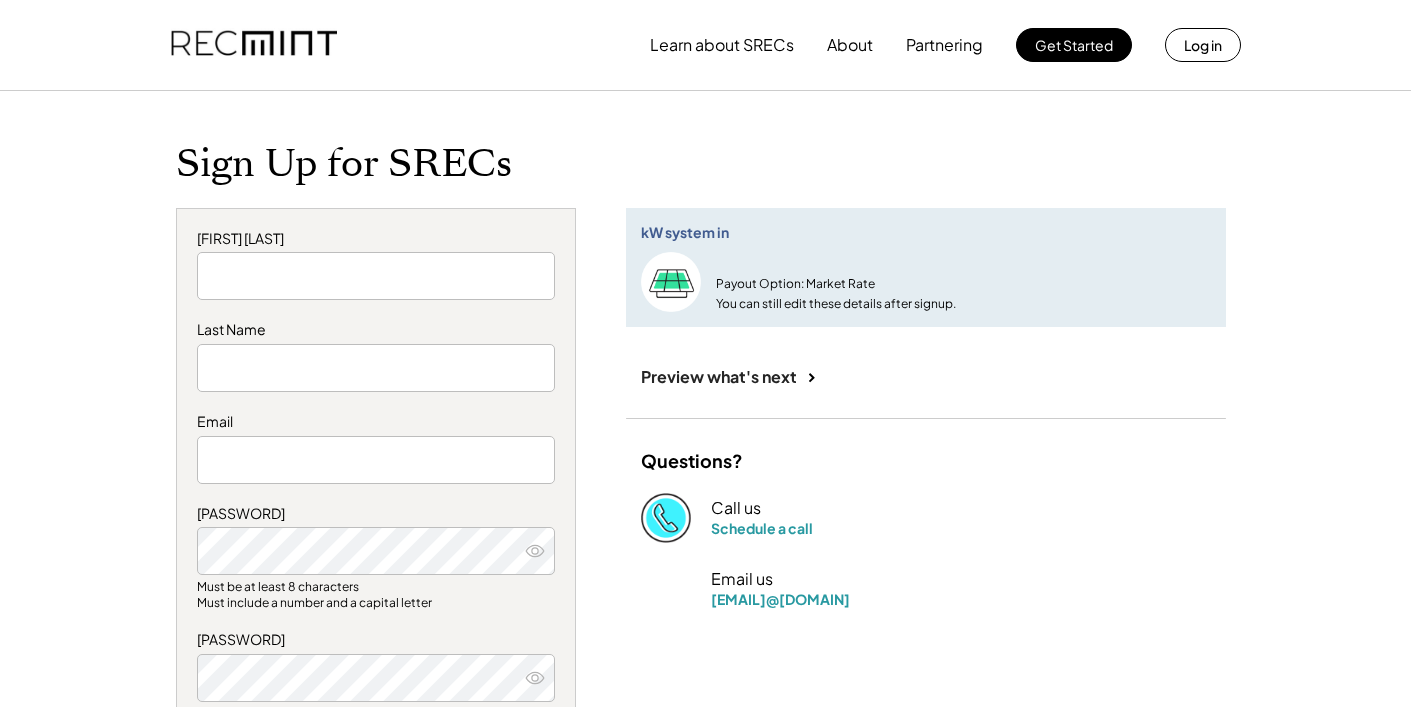 scroll, scrollTop: 0, scrollLeft: 0, axis: both 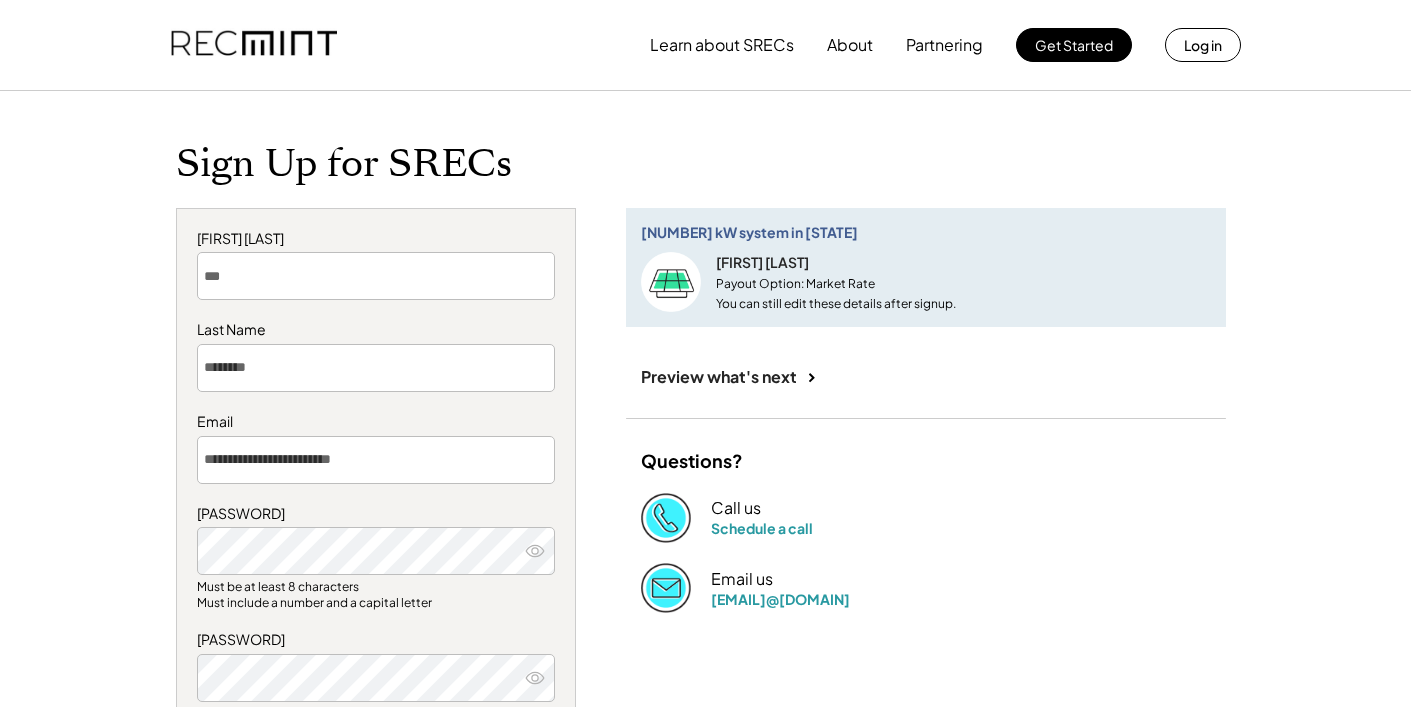 click on "Learn about SRECs About Partnering Get Started Log in Sign Up for SRECs [FIRST] [LAST] Email [EMAIL] Password Must be at least 8 characters
Must include a number and a capital letter Re-enter Password  I hereby agree and consent to conduct all transactions, including signing the Terms and Conditions, and receive all notices and communications electronically, including in accordance with the Virginia Uniform Electronic Transactions Act.  I agree to the Sun Tribe Trading Terms & Conditions. View Terms & Conditions Sign Up Already have an account? Log In [NUMBER] kW system in [STATE]  [PERSON] Payout Option: Market Rate You can still edit these details after signup. Preview what's next Questions? Call us Schedule a call Email us [EMAIL] RECmint is the fastest-growing SREC aggregator in the mid-Atlantic. SRECs can be hard, and we wanted them to be incredibly easy. We use technology to get you the most amount of money with the least effort. Learn about SRECs Get Started Partnering" at bounding box center (705, 673) 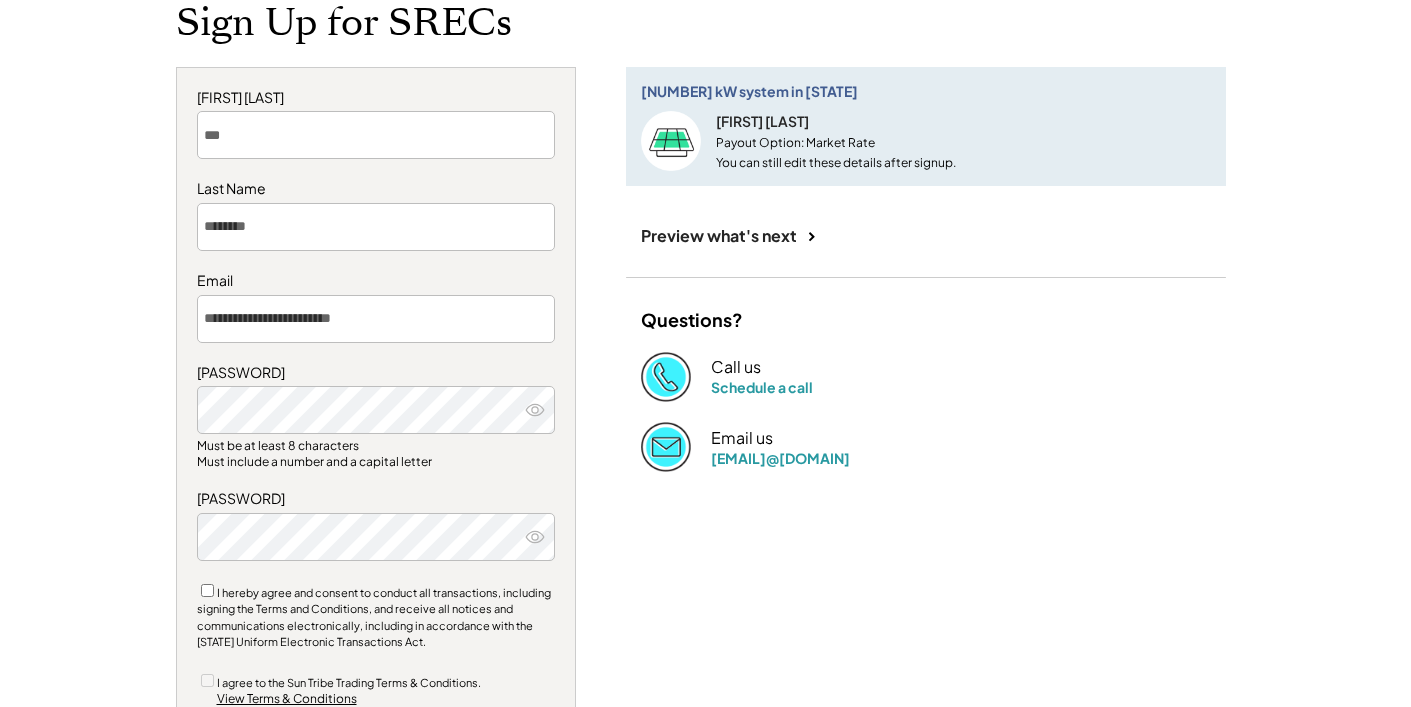 scroll, scrollTop: 189, scrollLeft: 0, axis: vertical 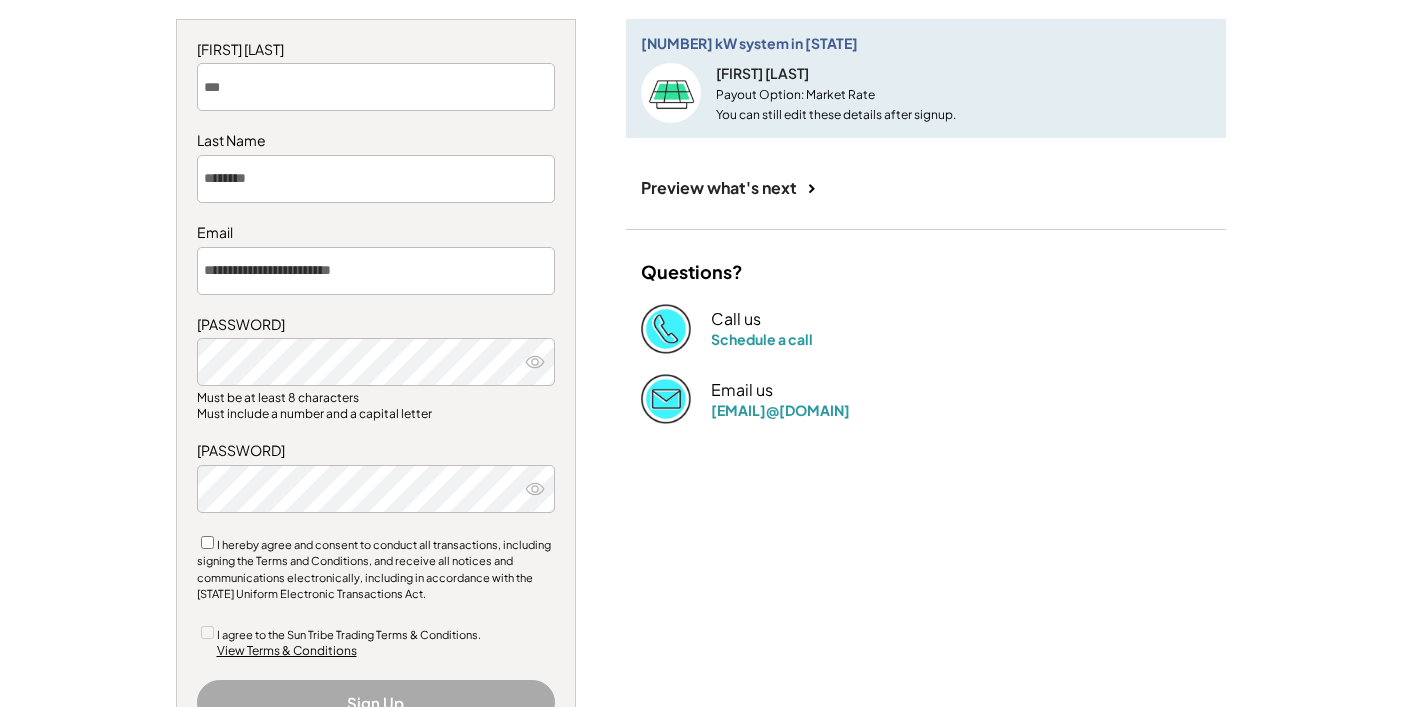 click on "Learn about SRECs About Partnering Get Started Log in Sign Up for SRECs [FIRST] [LAST] Email [EMAIL] Password Must be at least 8 characters
Must include a number and a capital letter Re-enter Password  I hereby agree and consent to conduct all transactions, including signing the Terms and Conditions, and receive all notices and communications electronically, including in accordance with the Virginia Uniform Electronic Transactions Act.  I agree to the Sun Tribe Trading Terms & Conditions. View Terms & Conditions Sign Up Already have an account? Log In [NUMBER] kW system in [STATE]  [PERSON] Payout Option: Market Rate You can still edit these details after signup. Preview what's next Questions? Call us Schedule a call Email us [EMAIL] RECmint is the fastest-growing SREC aggregator in the mid-Atlantic. SRECs can be hard, and we wanted them to be incredibly easy. We use technology to get you the most amount of money with the least effort. Learn about SRECs Get Started Partnering" at bounding box center (705, 484) 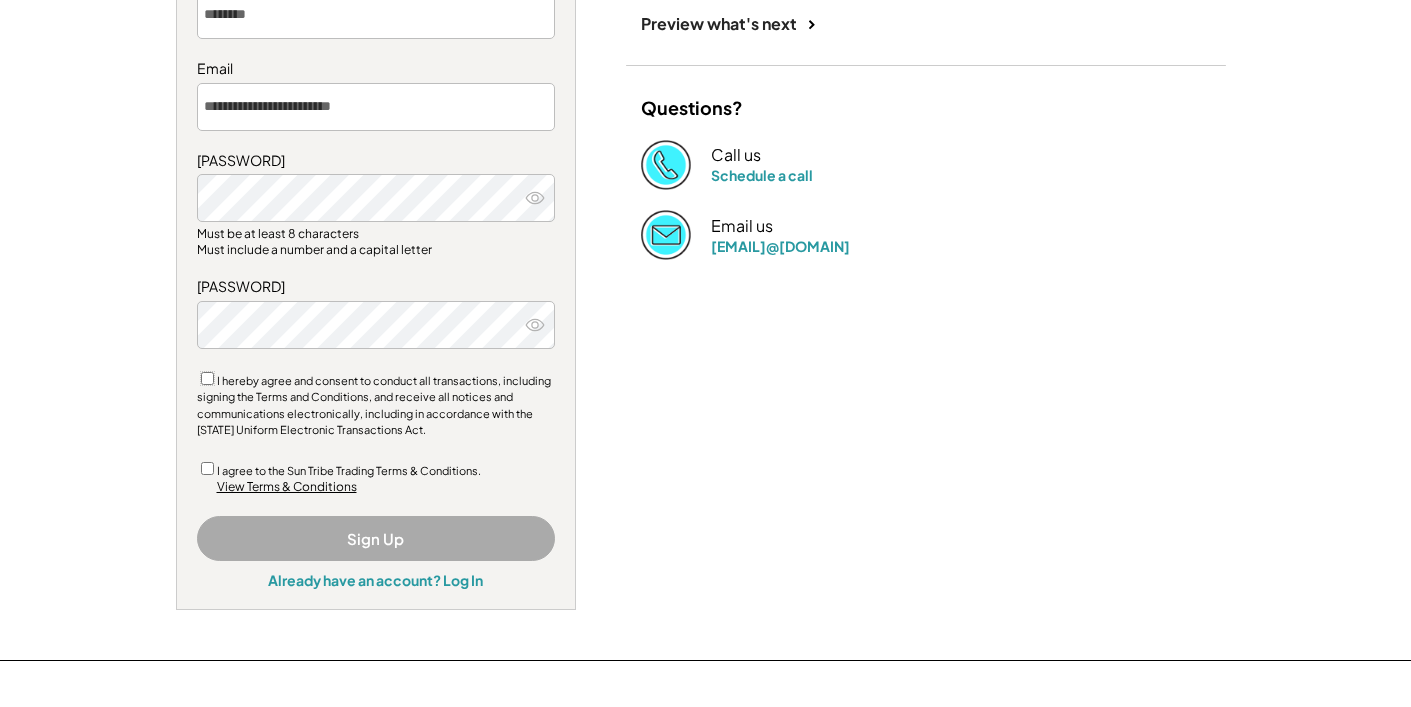 scroll, scrollTop: 384, scrollLeft: 0, axis: vertical 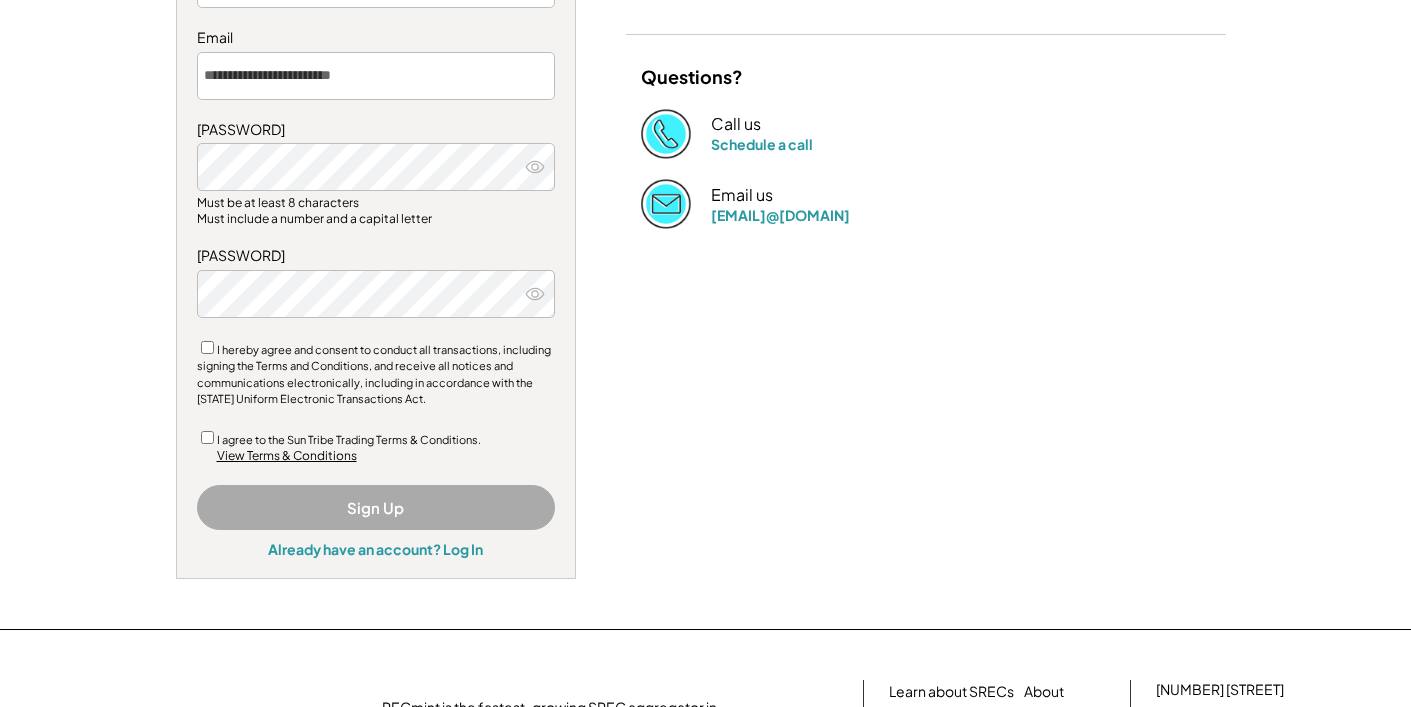 click on "View Terms & Conditions" at bounding box center [287, 456] 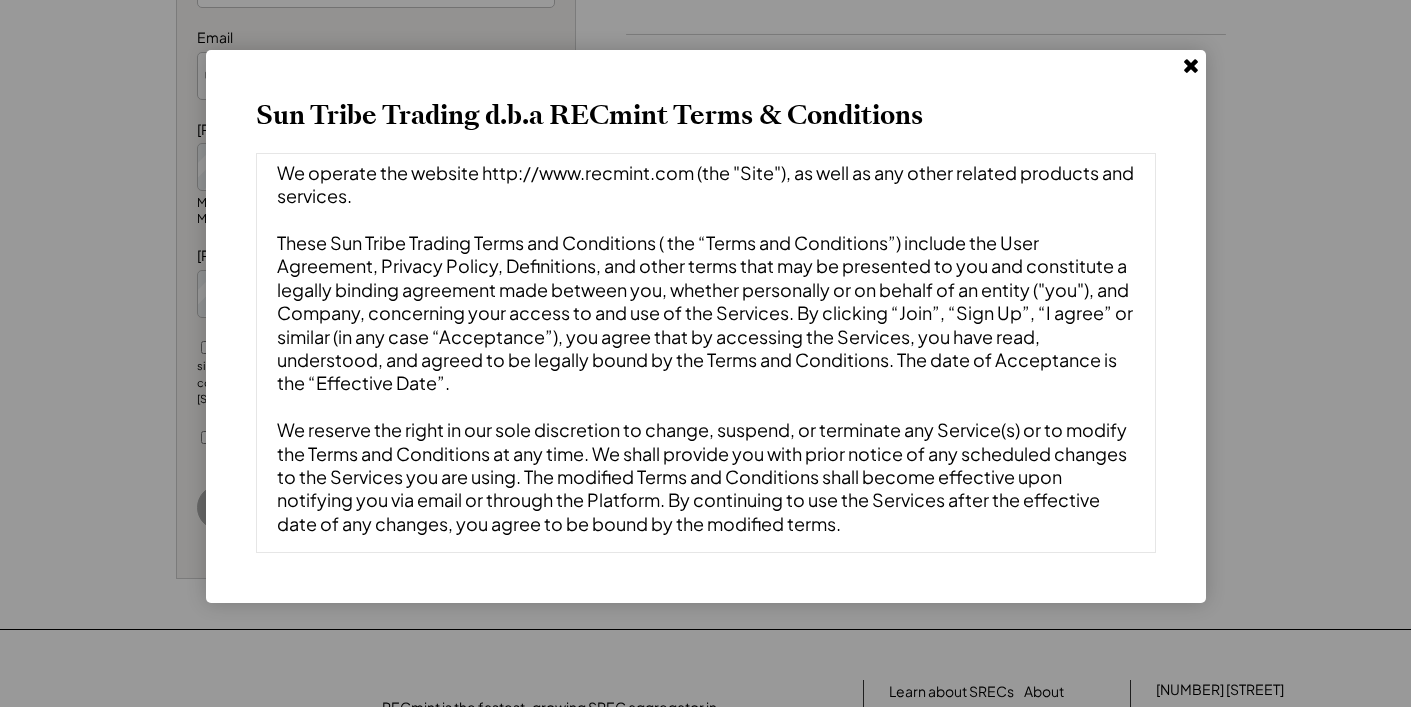 scroll, scrollTop: 513, scrollLeft: 0, axis: vertical 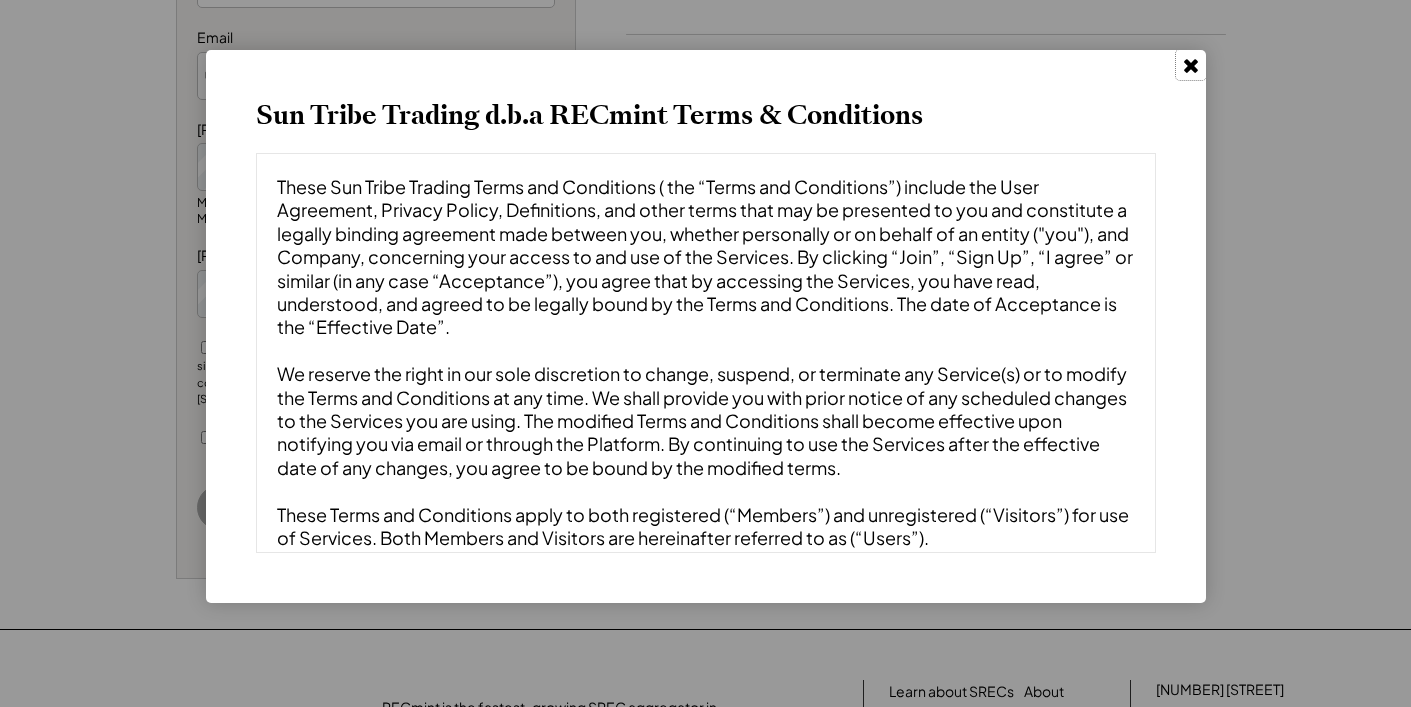 click at bounding box center [1191, 66] 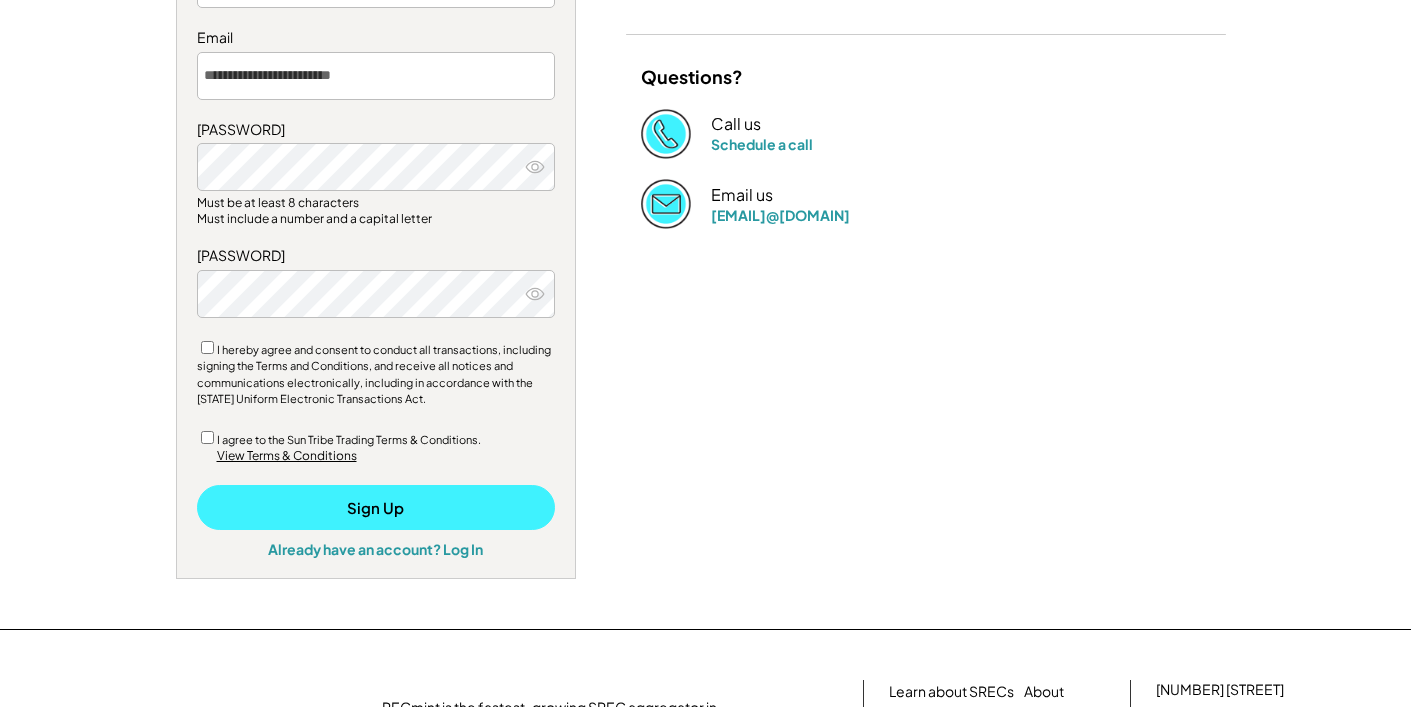 click on "Sign Up" at bounding box center [376, 507] 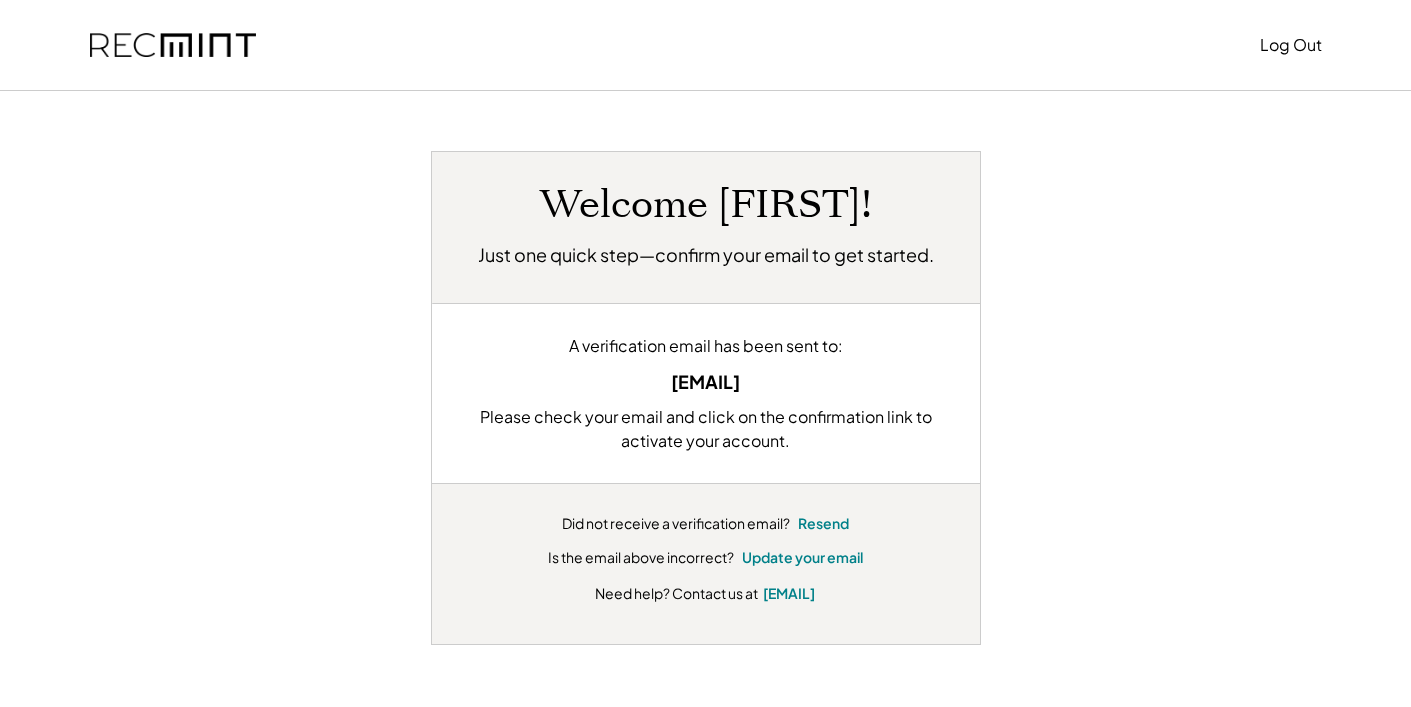 scroll, scrollTop: 0, scrollLeft: 0, axis: both 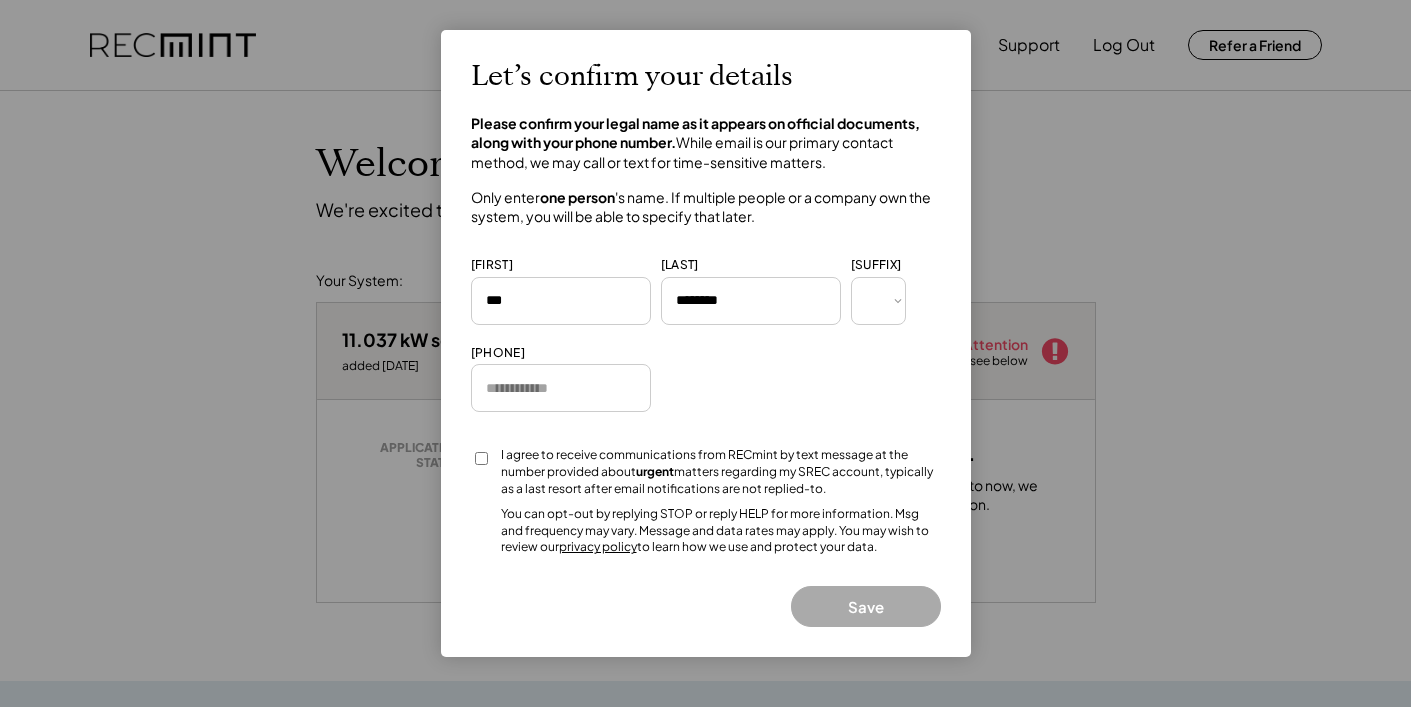 click at bounding box center (561, 388) 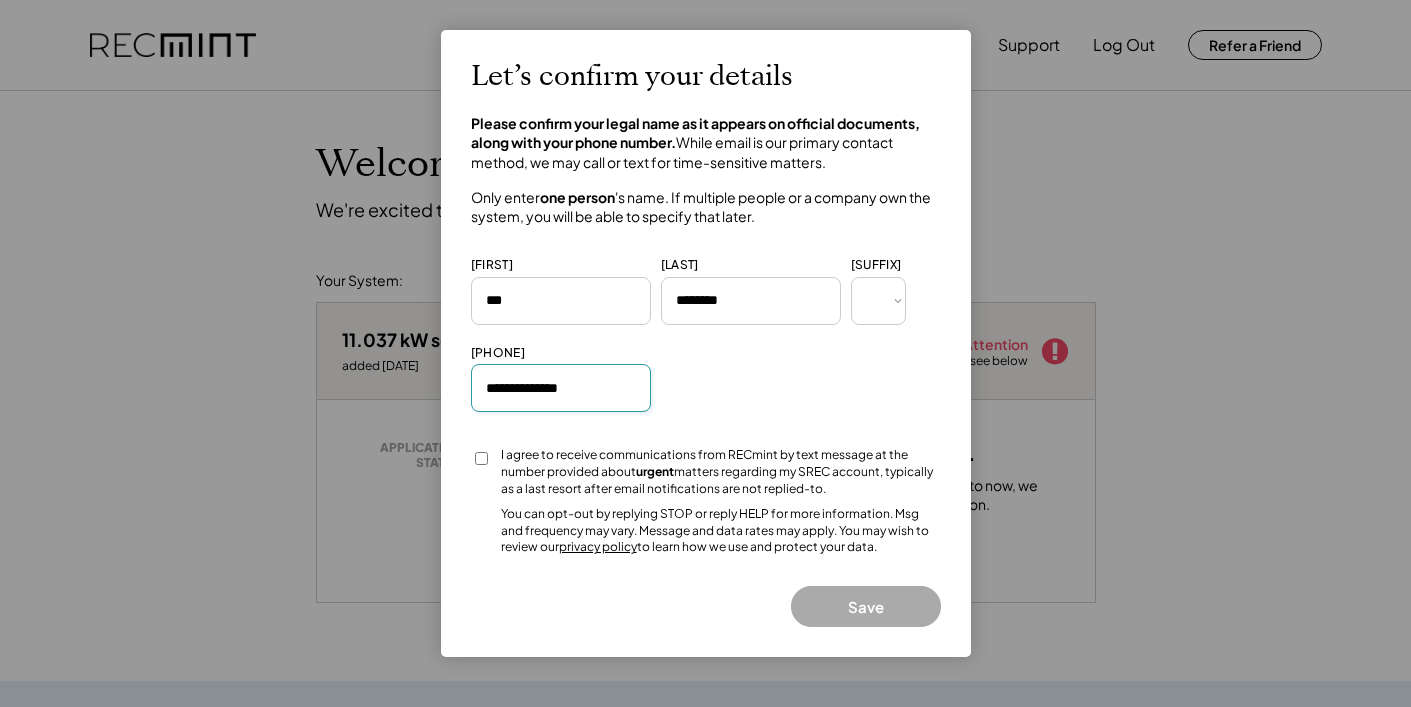 type on "**********" 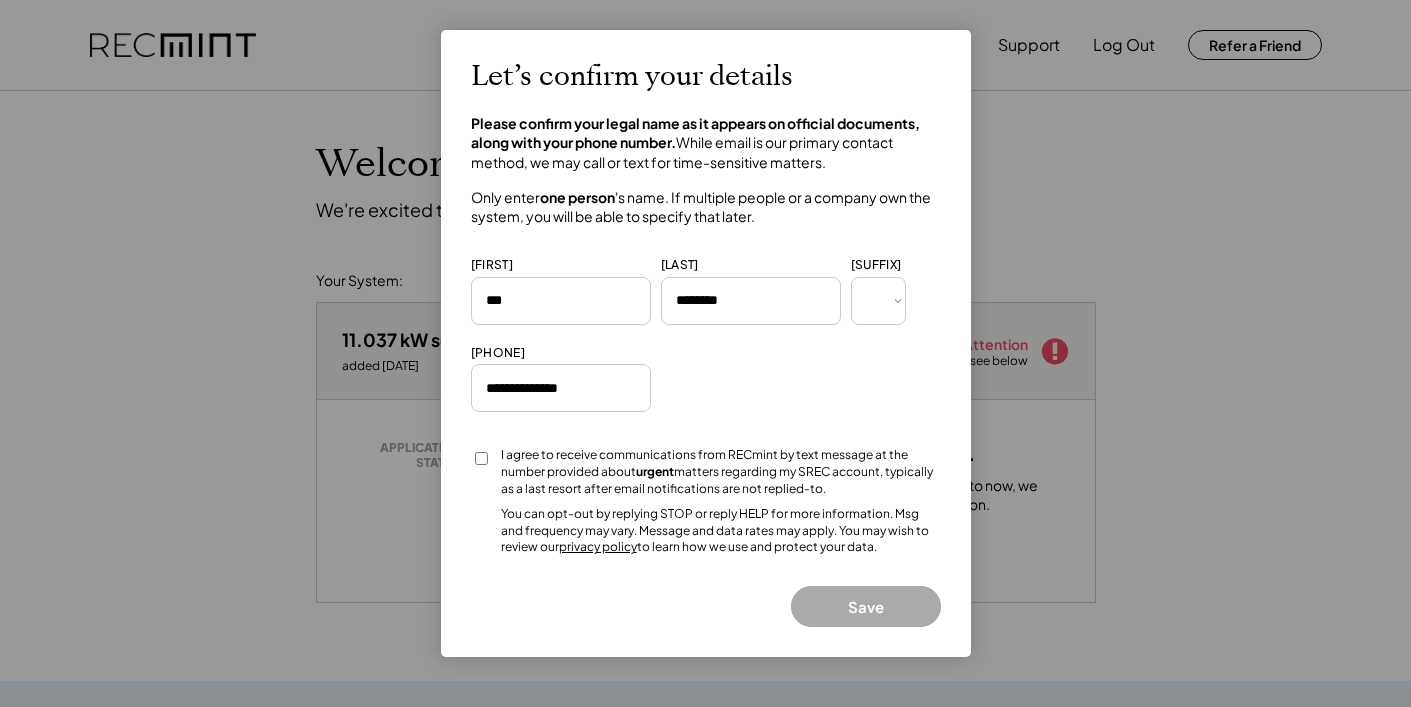 click at bounding box center [481, 465] 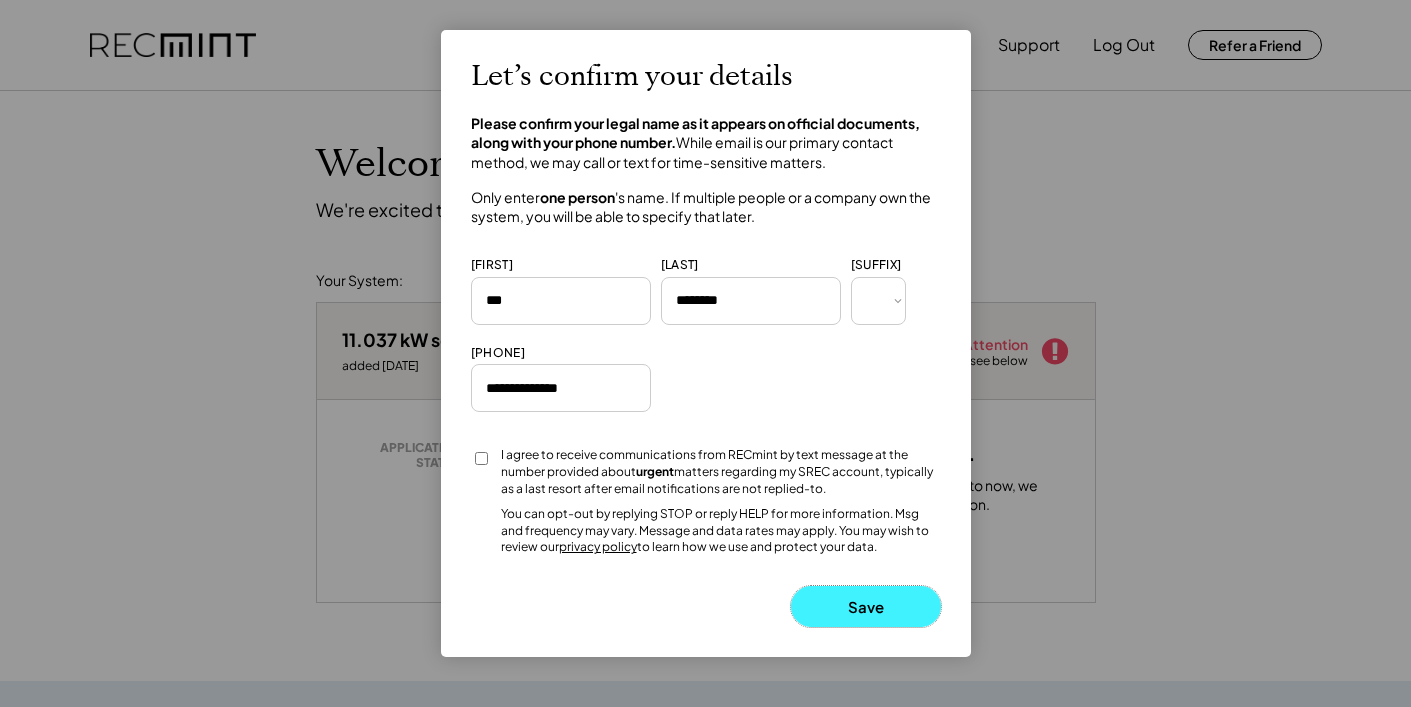 click on "Save" at bounding box center (866, 606) 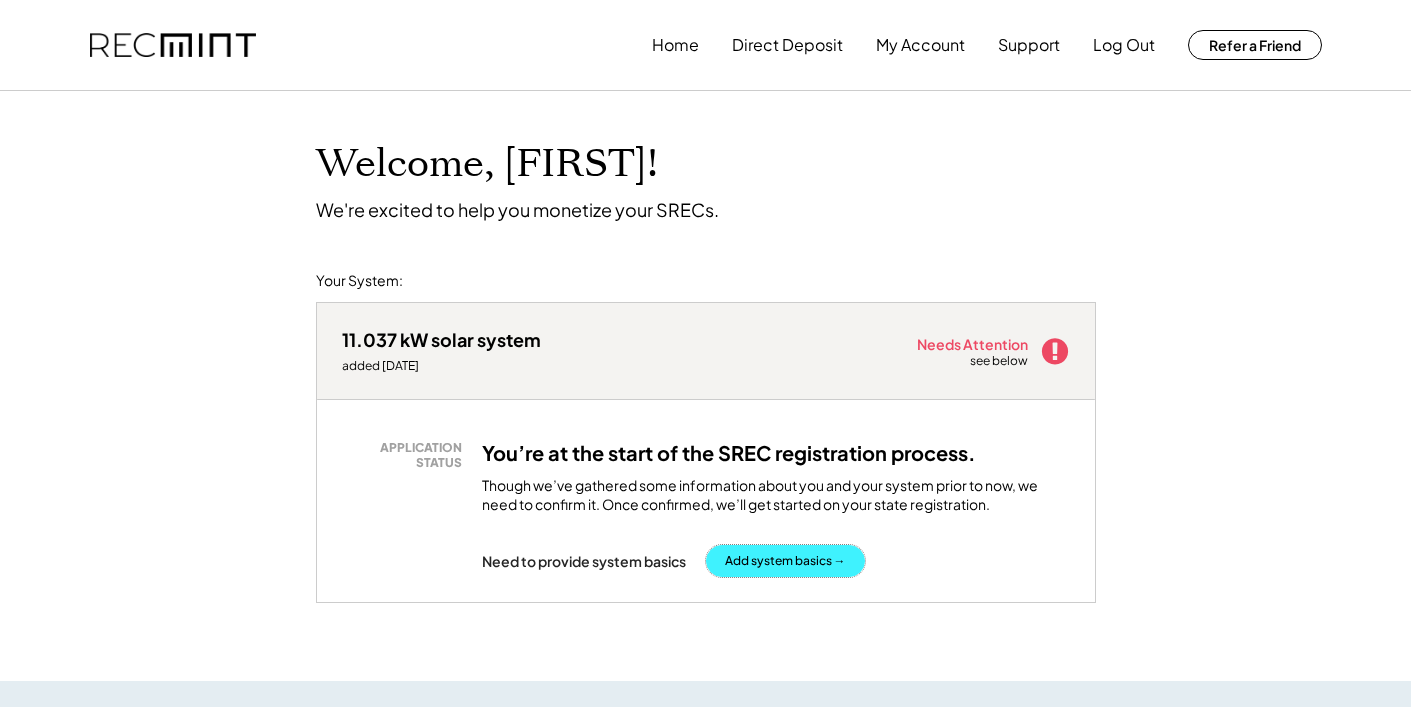 click on "Add system basics →" at bounding box center (785, 561) 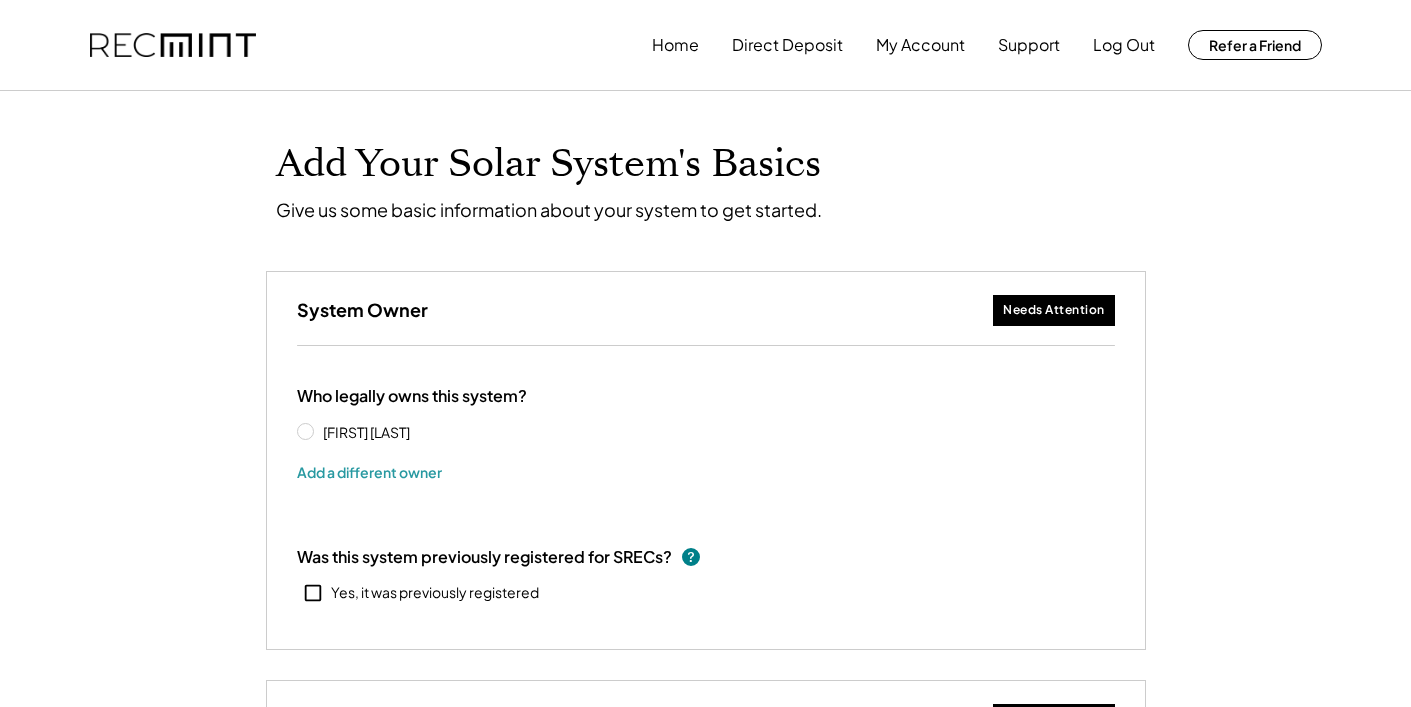 scroll, scrollTop: 0, scrollLeft: 0, axis: both 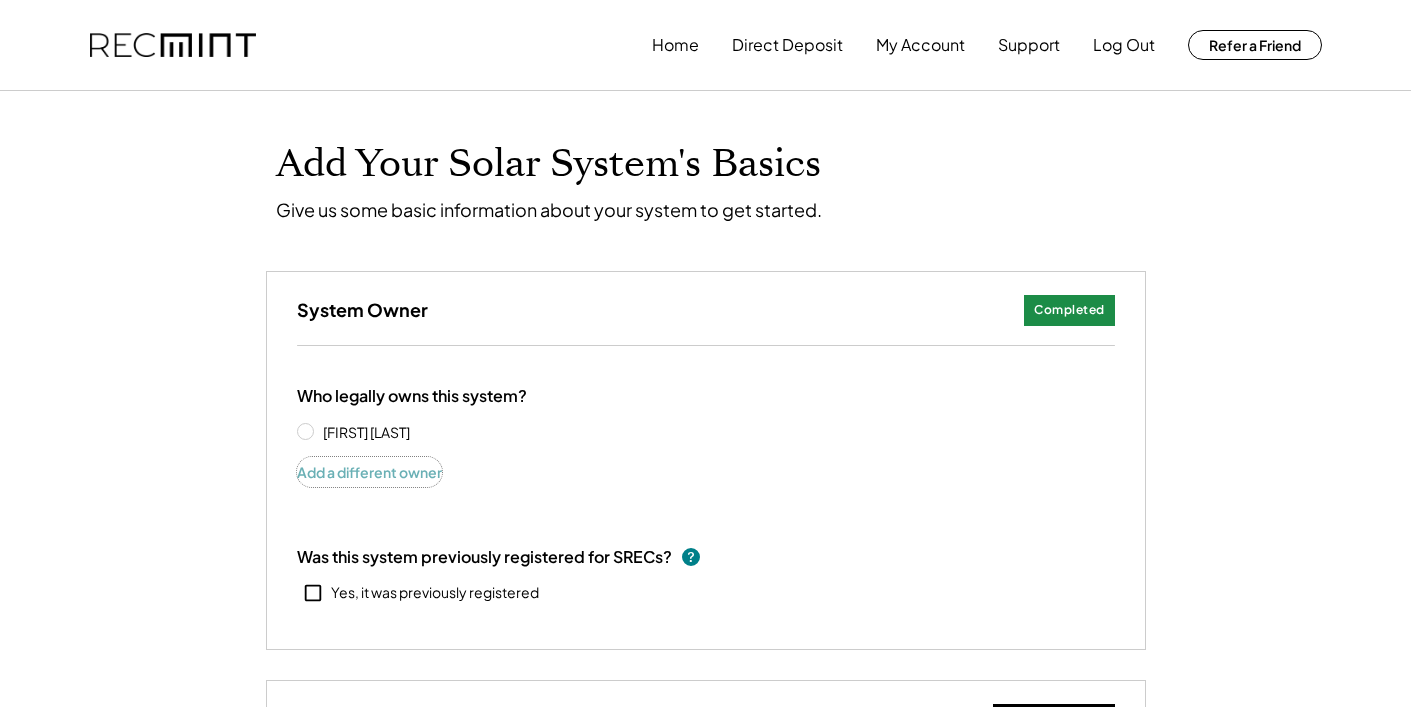 click on "Add a different owner" at bounding box center (369, 472) 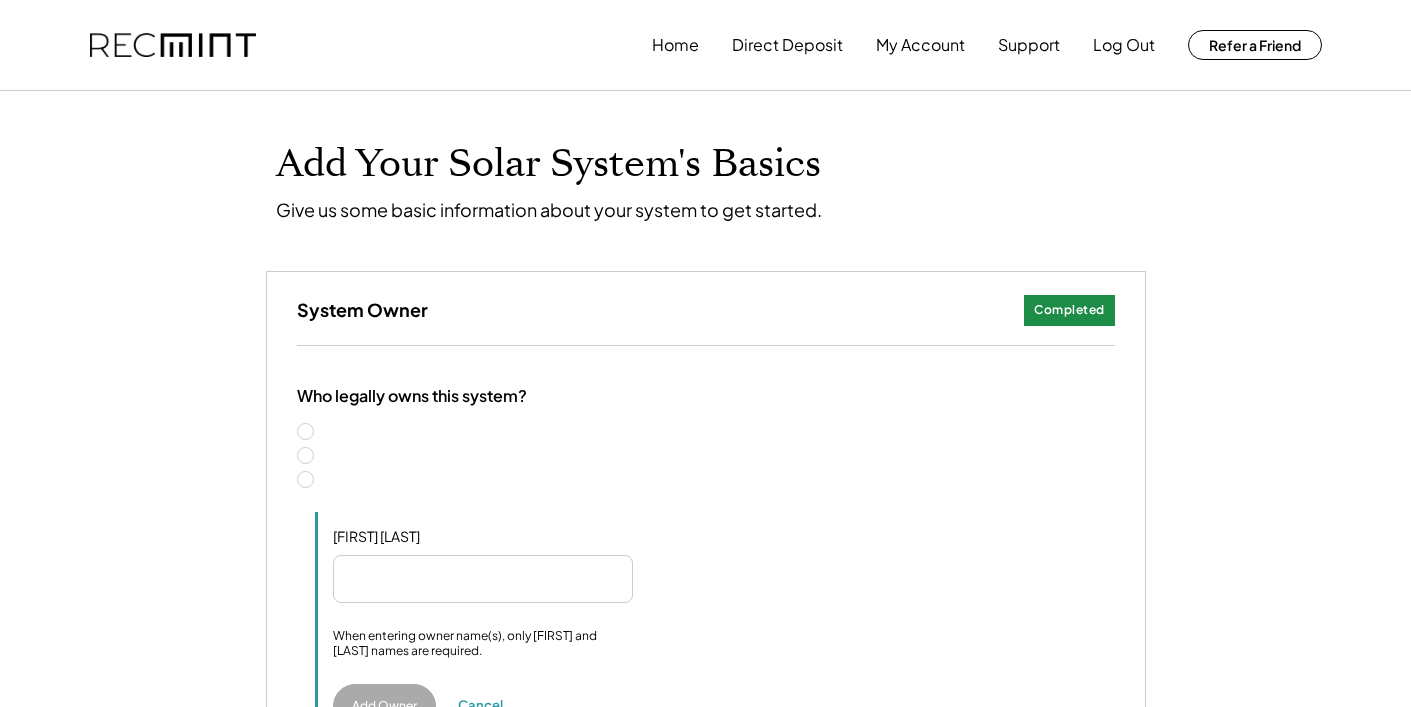 click on "Two people" at bounding box center [716, 456] 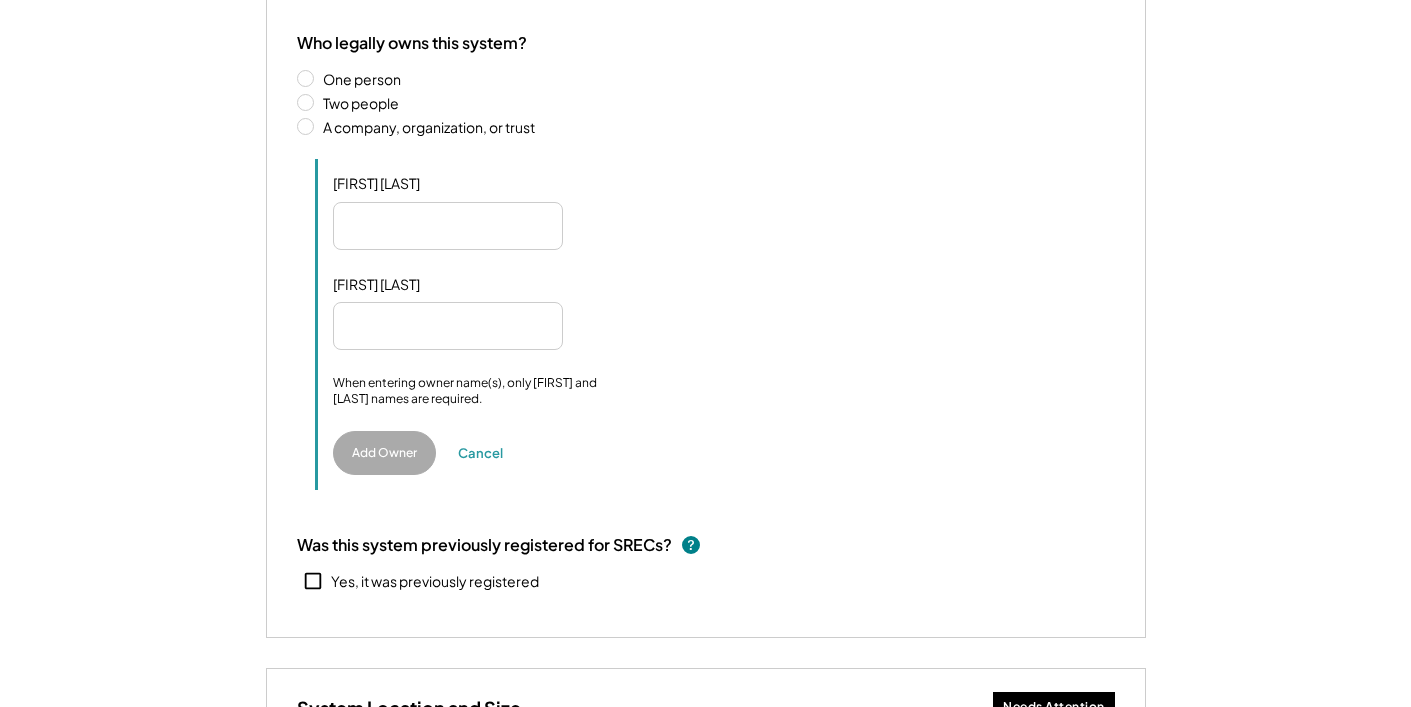 scroll, scrollTop: 346, scrollLeft: 0, axis: vertical 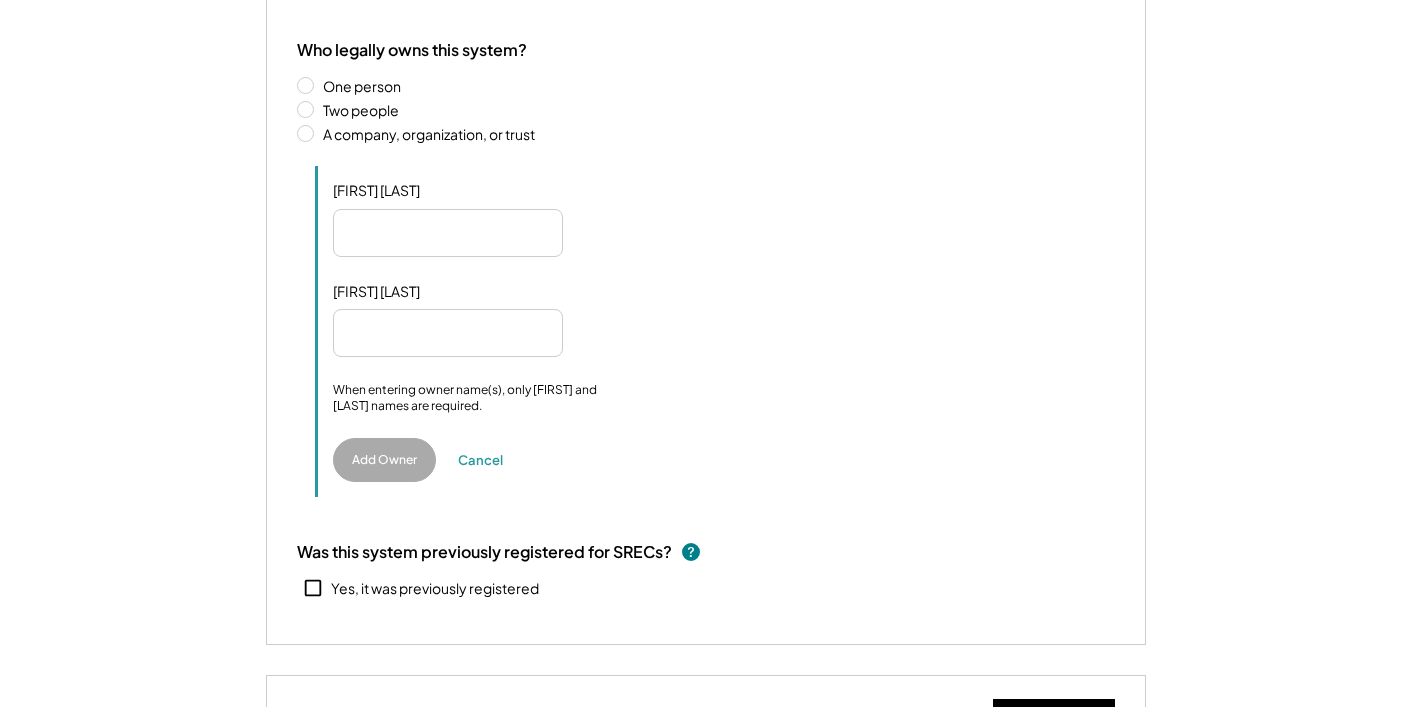 click at bounding box center (448, 233) 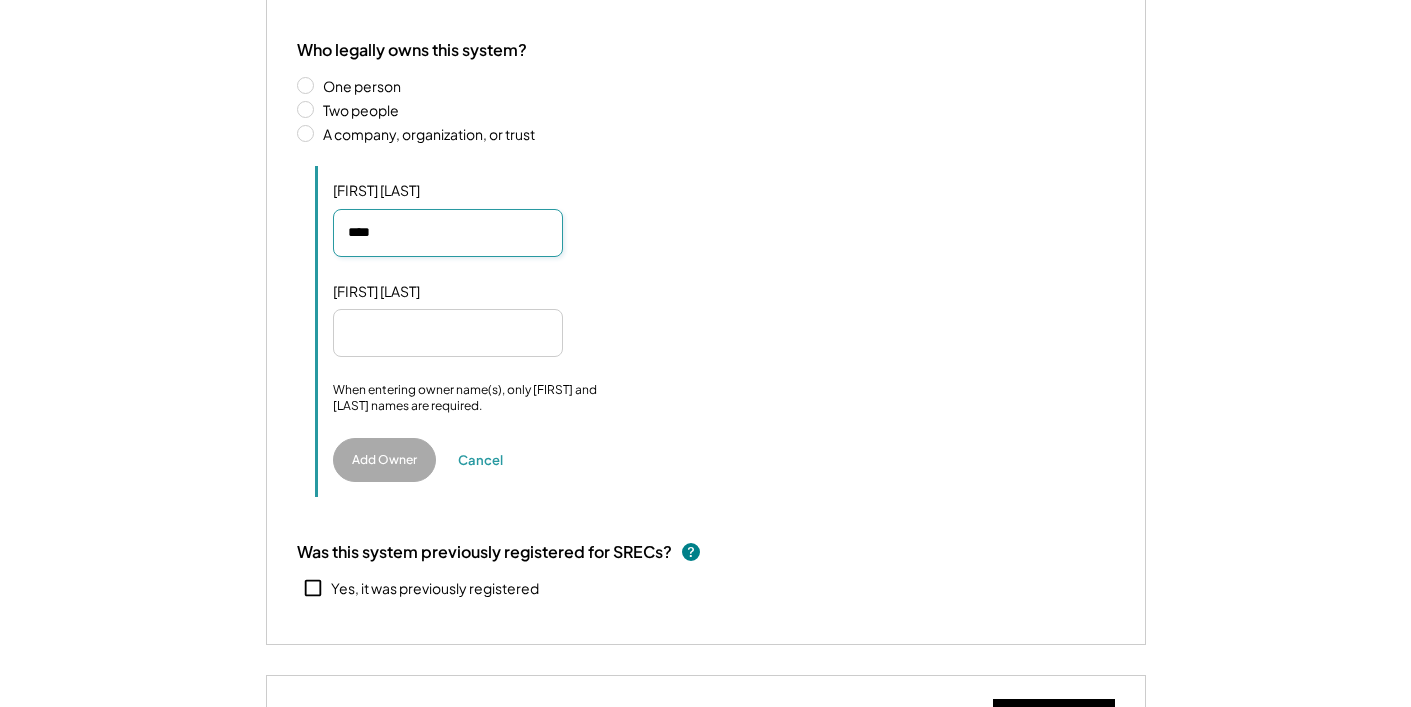 type on "****" 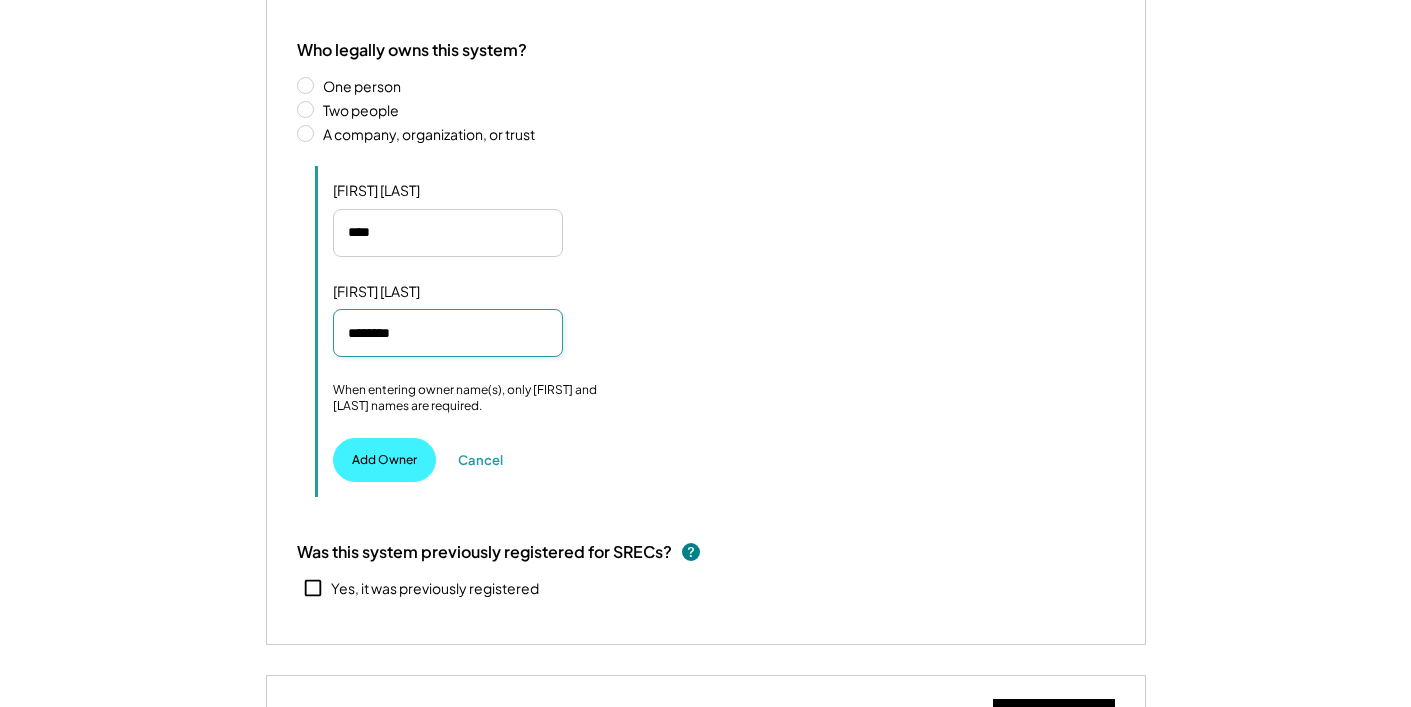 type on "********" 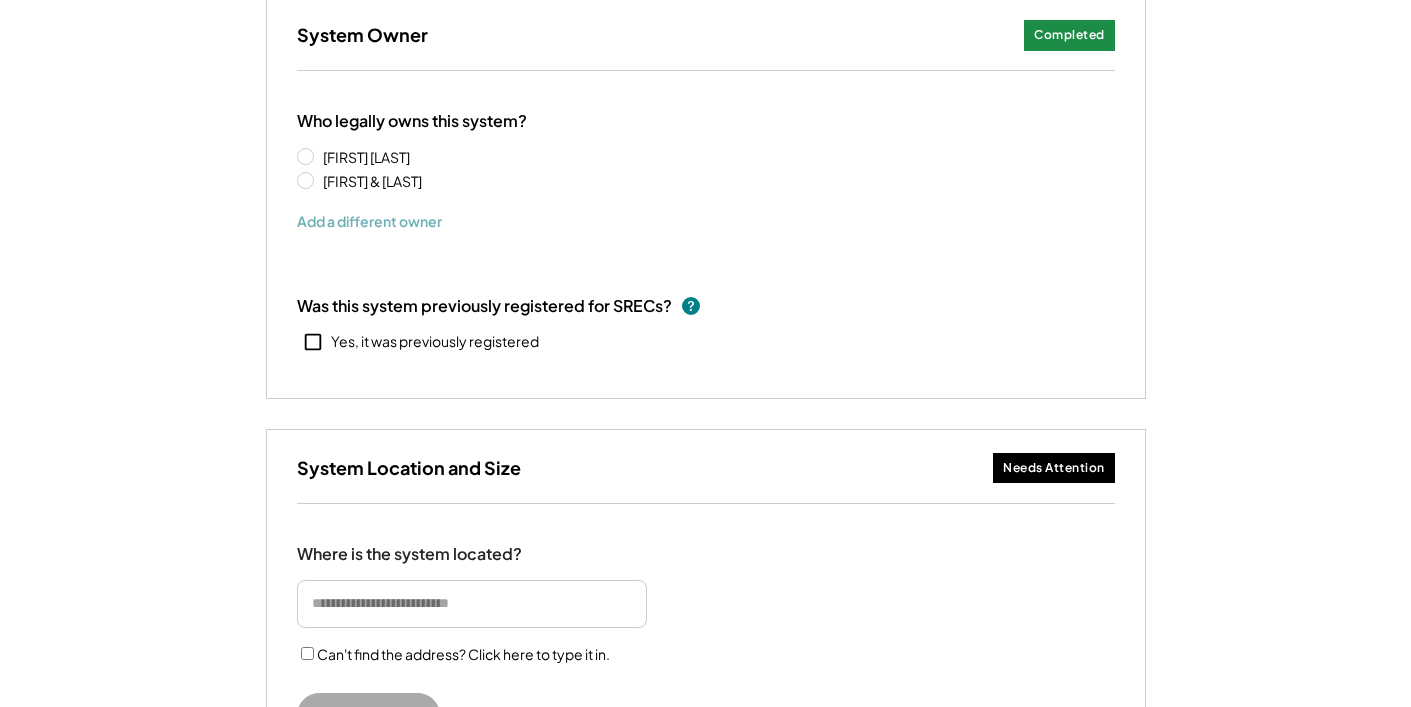 scroll, scrollTop: 253, scrollLeft: 0, axis: vertical 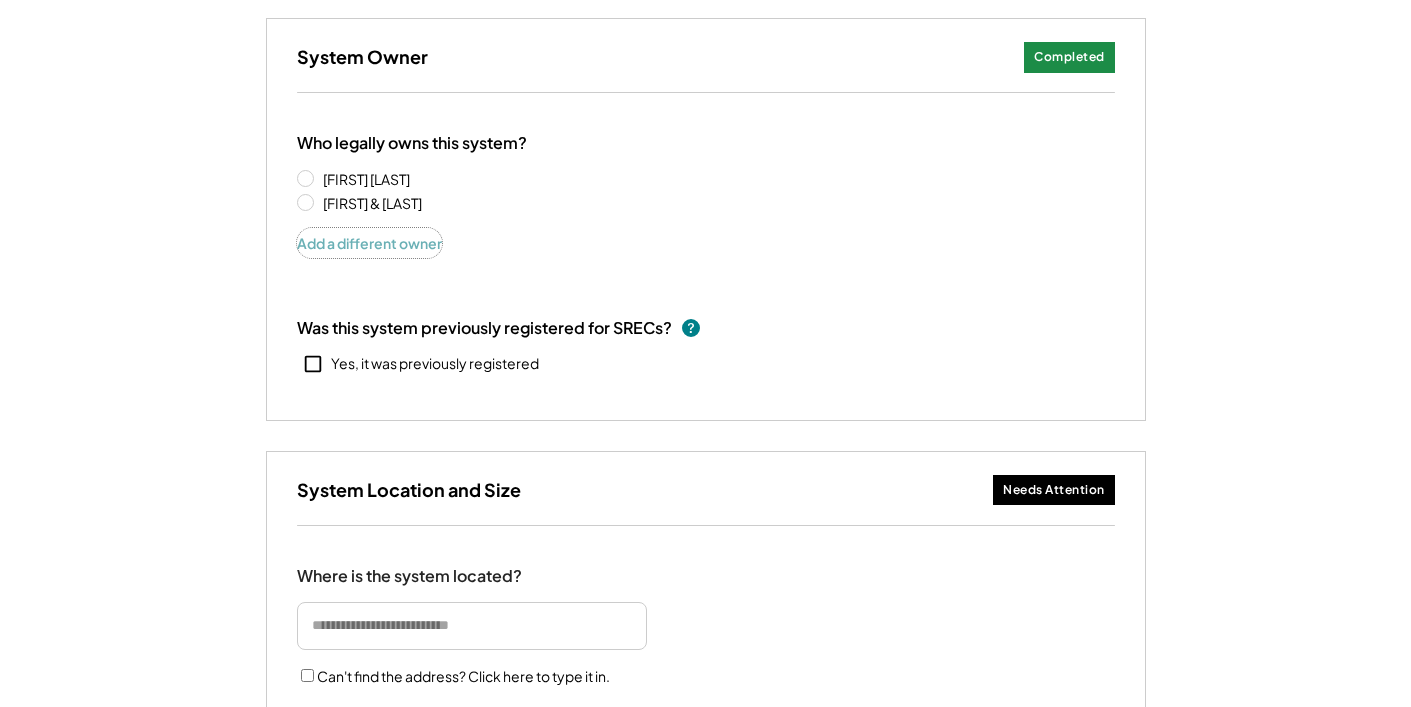 click on "Add a different owner" at bounding box center (369, 243) 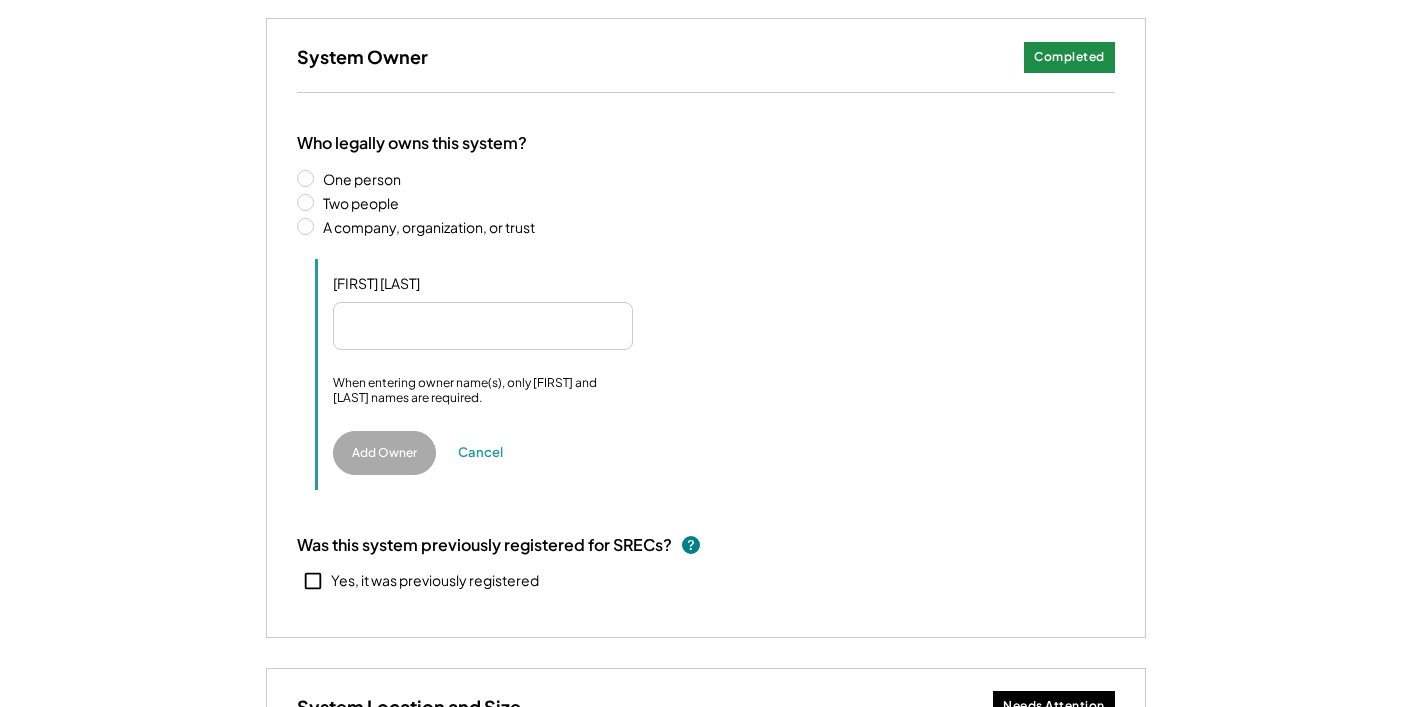 click on "Two people" at bounding box center [716, 203] 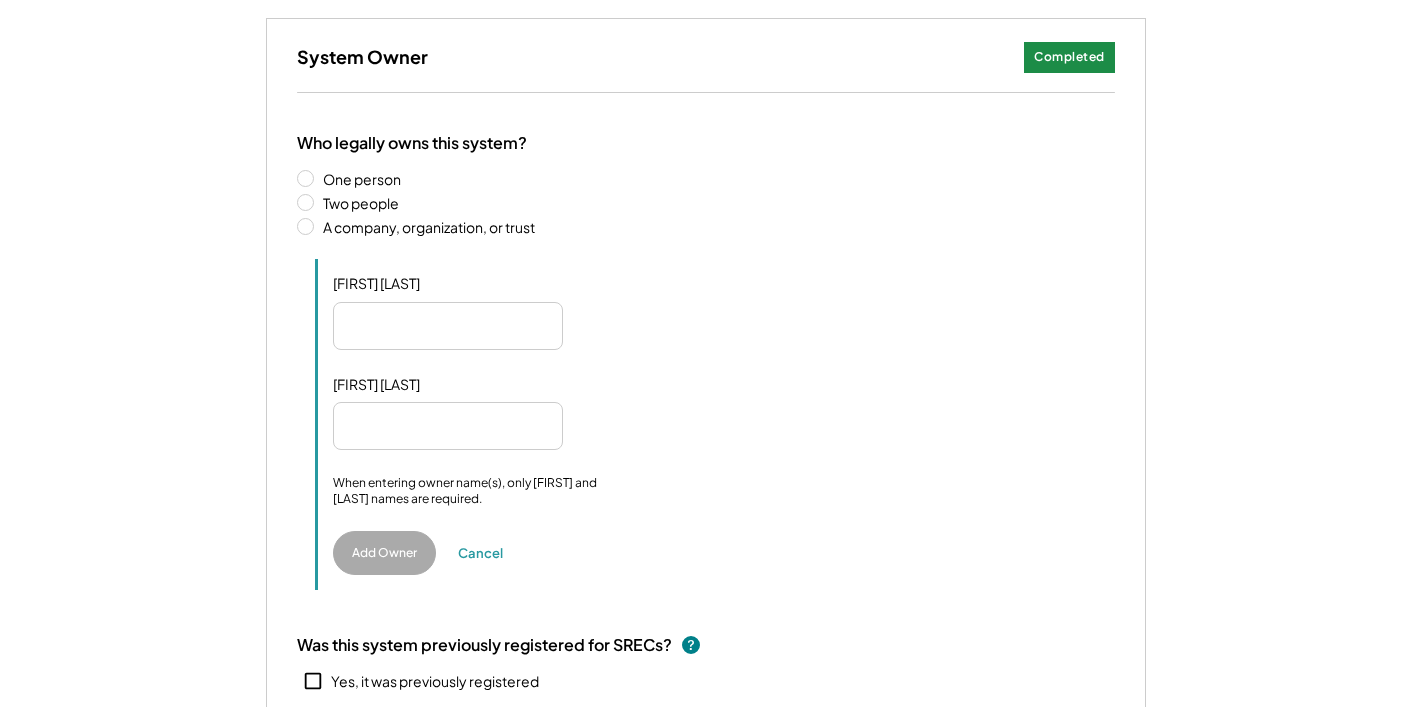 click at bounding box center [448, 326] 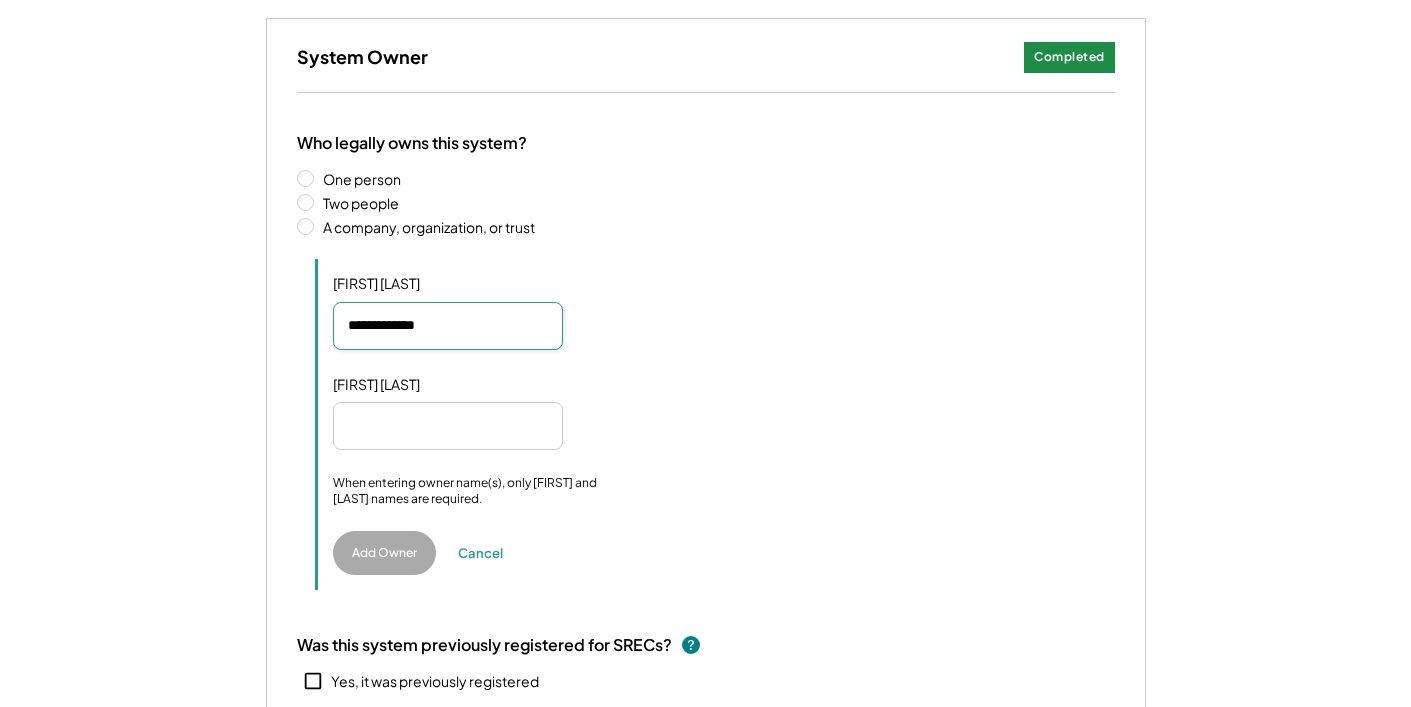 type on "**********" 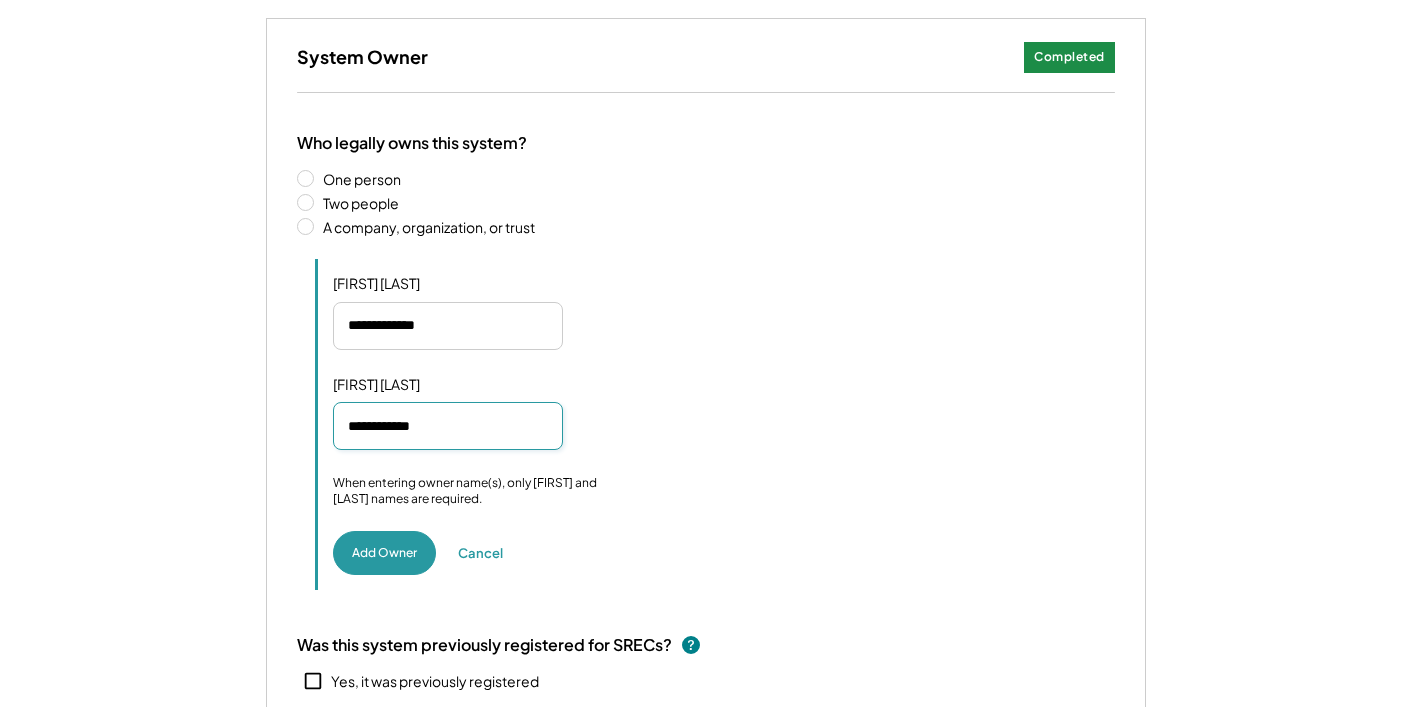 type on "**********" 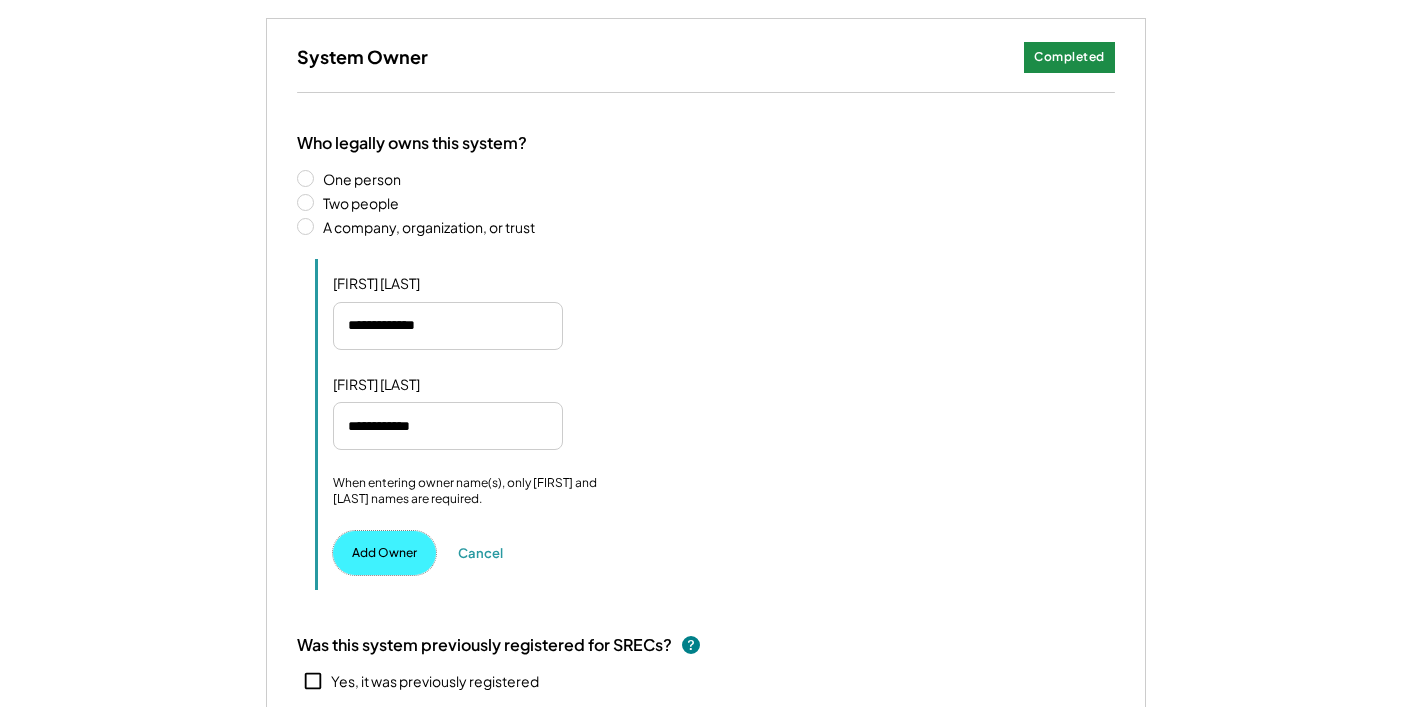 click on "Add Owner" at bounding box center [384, 553] 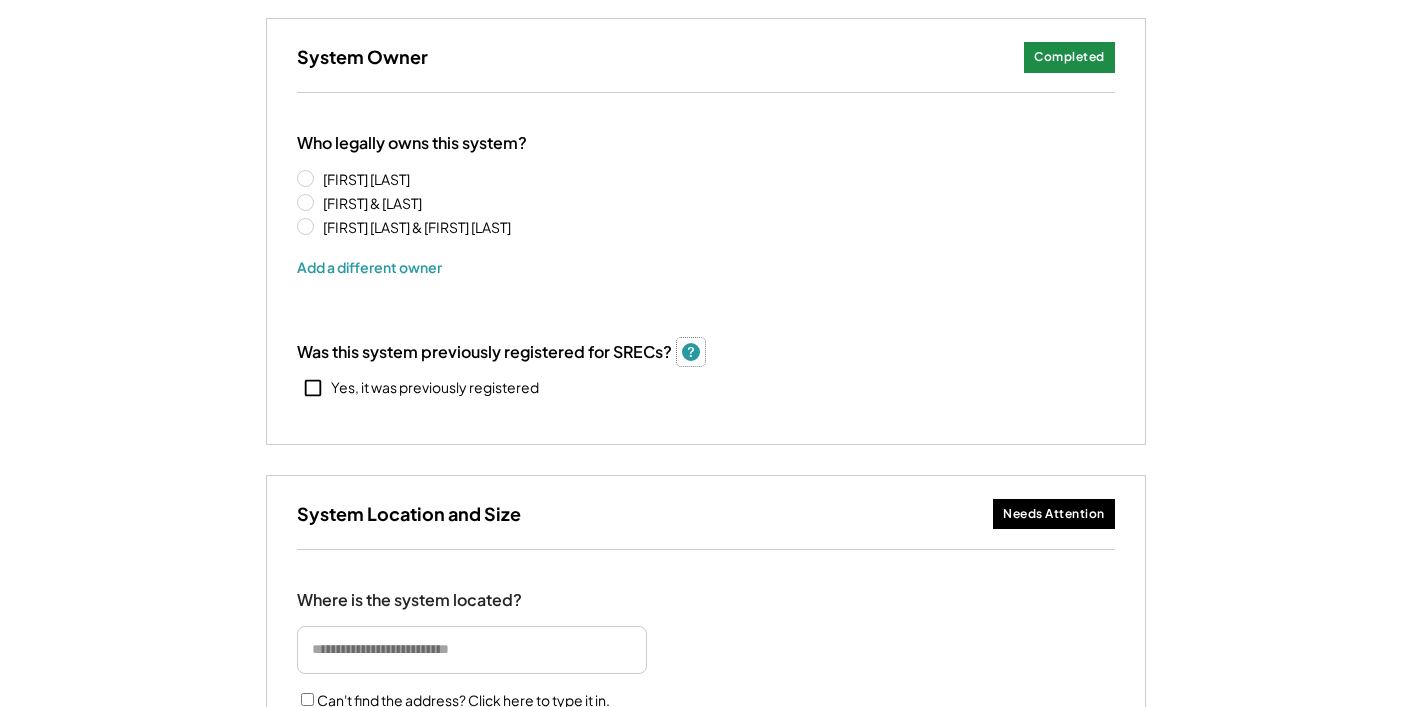 click at bounding box center [691, 352] 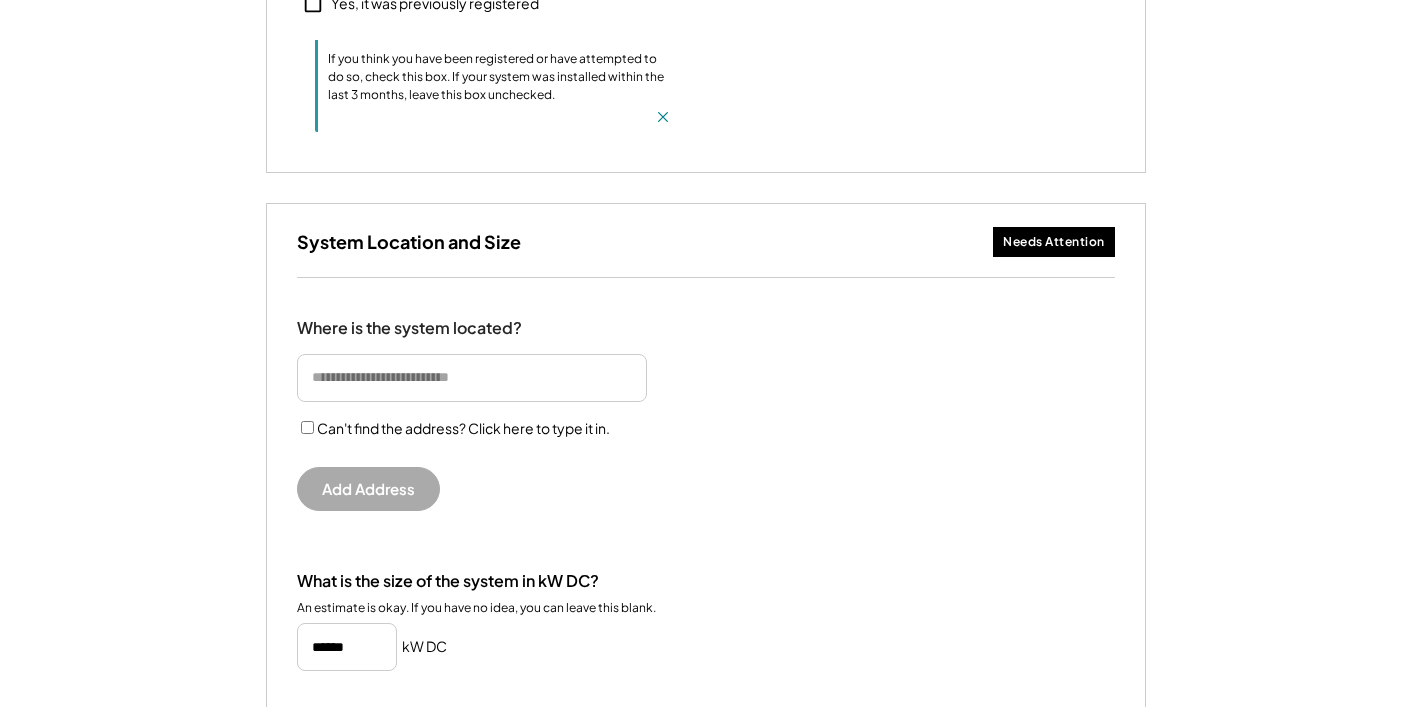 scroll, scrollTop: 698, scrollLeft: 0, axis: vertical 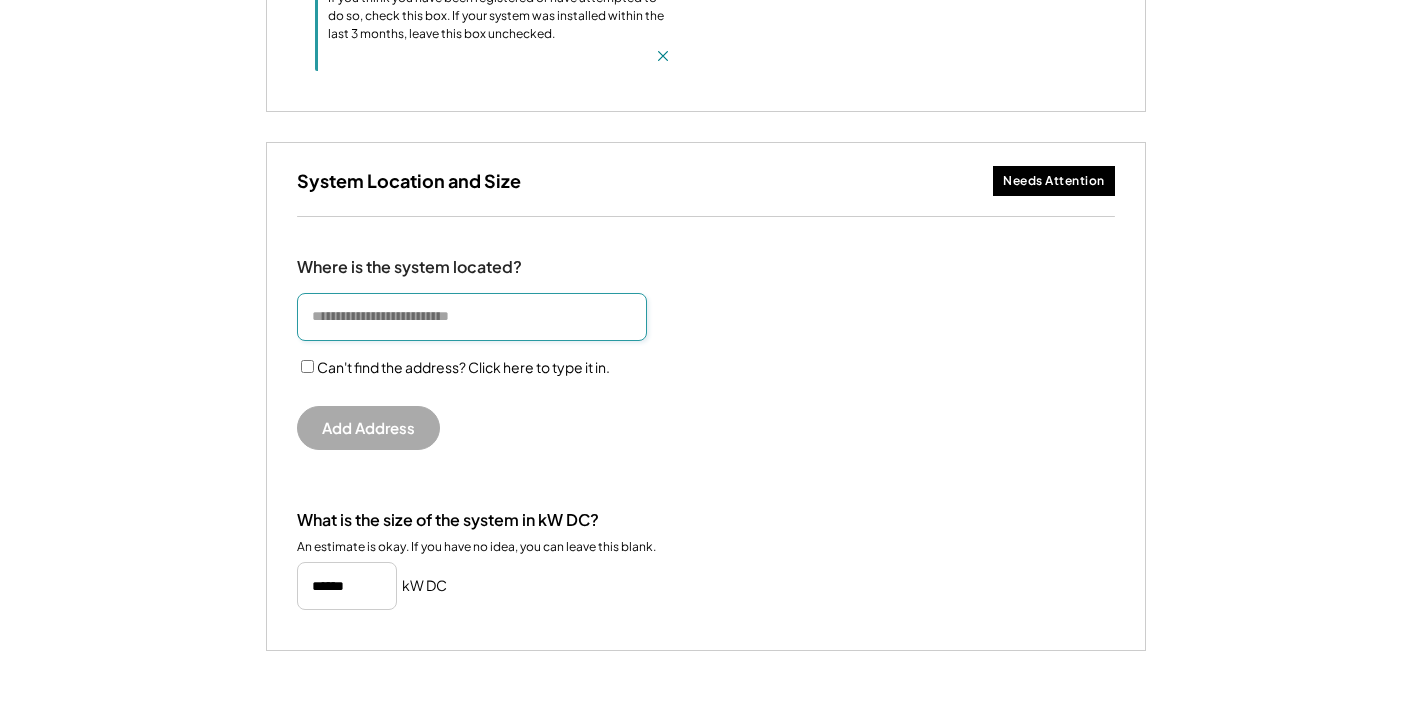click at bounding box center [472, 317] 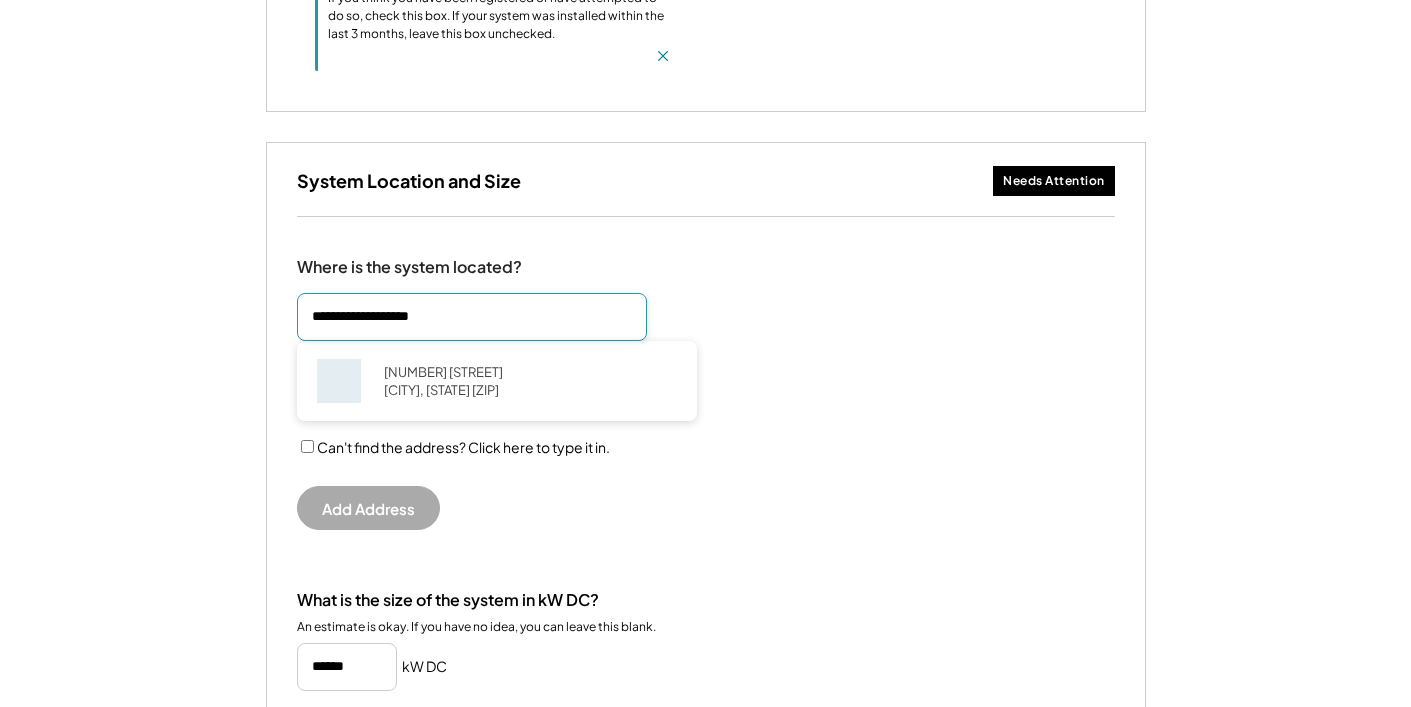 type on "**********" 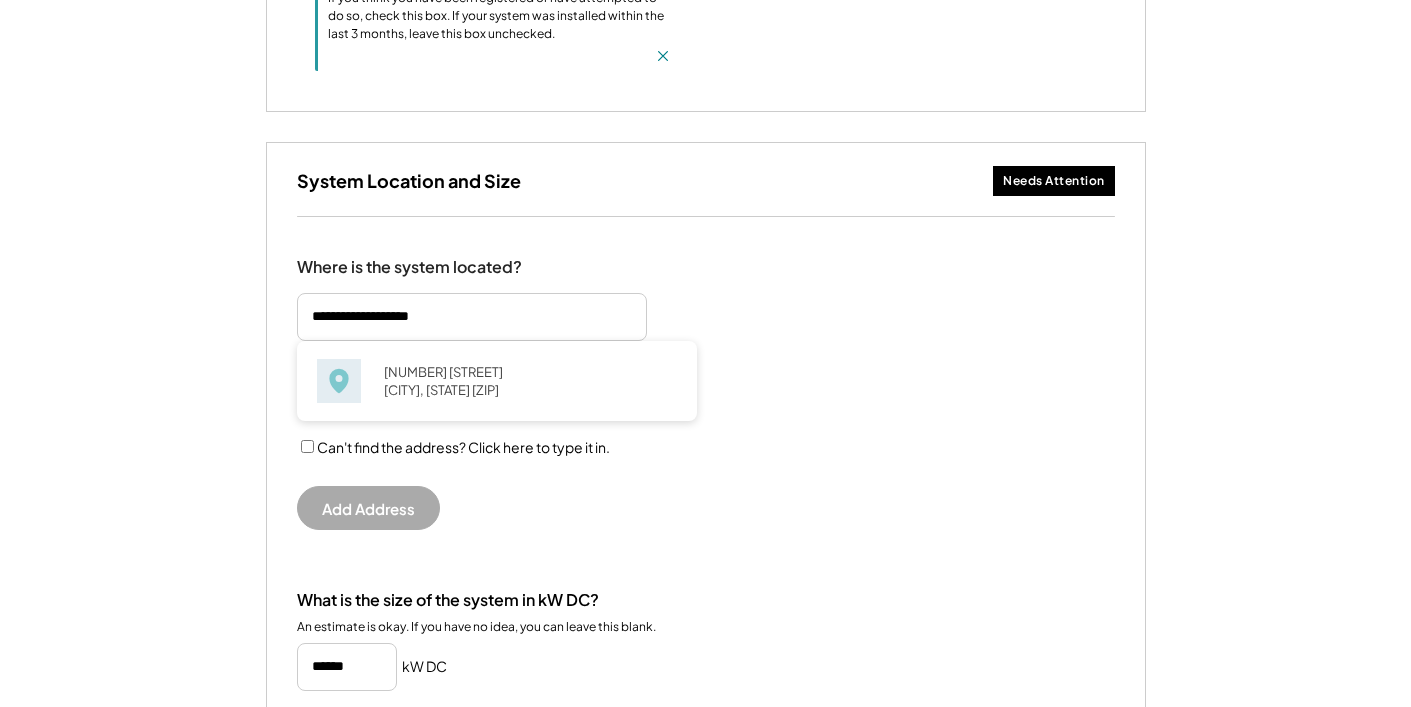 click on "1608 N Bryan St
Arlington, VA 22201 1608 N Bryant St
Portland, OR 97217 1608 S Bryant Dr
Deming, NM 88030 1608 N Bradford St
Baltimore, MD 21213 1608 N Bradley Ave
Oklahoma City, OK 73127 1608 N Bradley St
McKinney, TX 75069 1608 N Brazos Ave
Hobbs, NM 88240 1608 NW Broad St
Murfreesboro, TN 37129 1608 E Brady Ave
Clovis, NM 88101 1608 E Brainerd St
Pensacola, FL 32503
Can't find the address? Click here to type it in. Add Address" at bounding box center (706, 411) 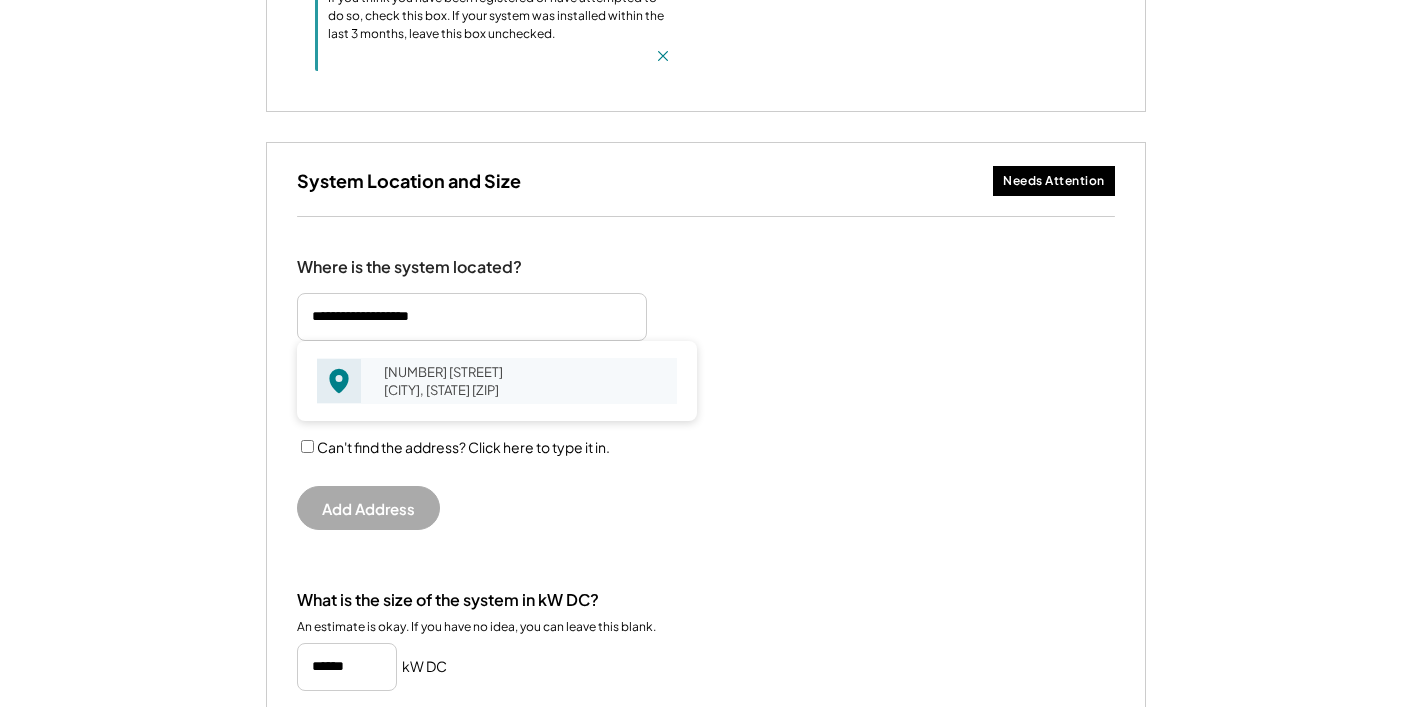 click on "[NUMBER] [STREET]
[CITY], [STATE] [POSTAL_CODE]" at bounding box center (524, 381) 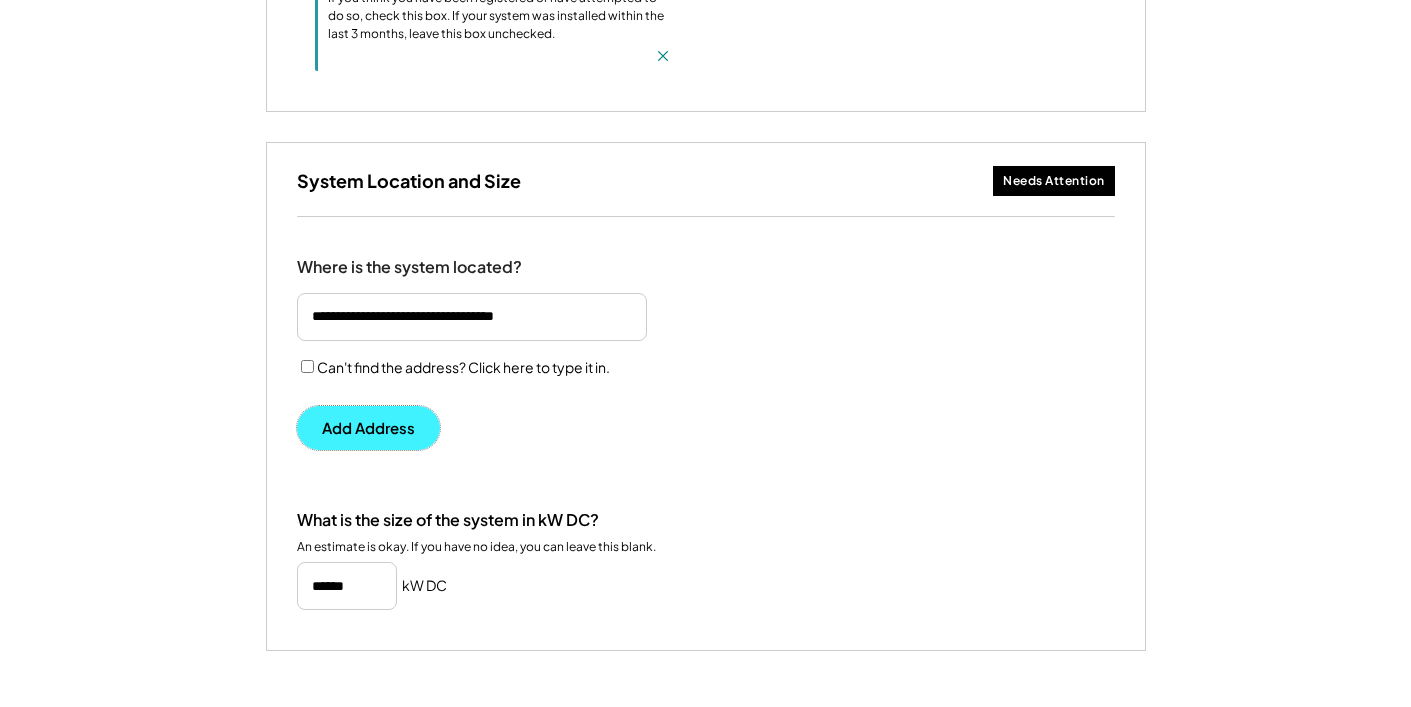 click on "Add Address" at bounding box center (368, 428) 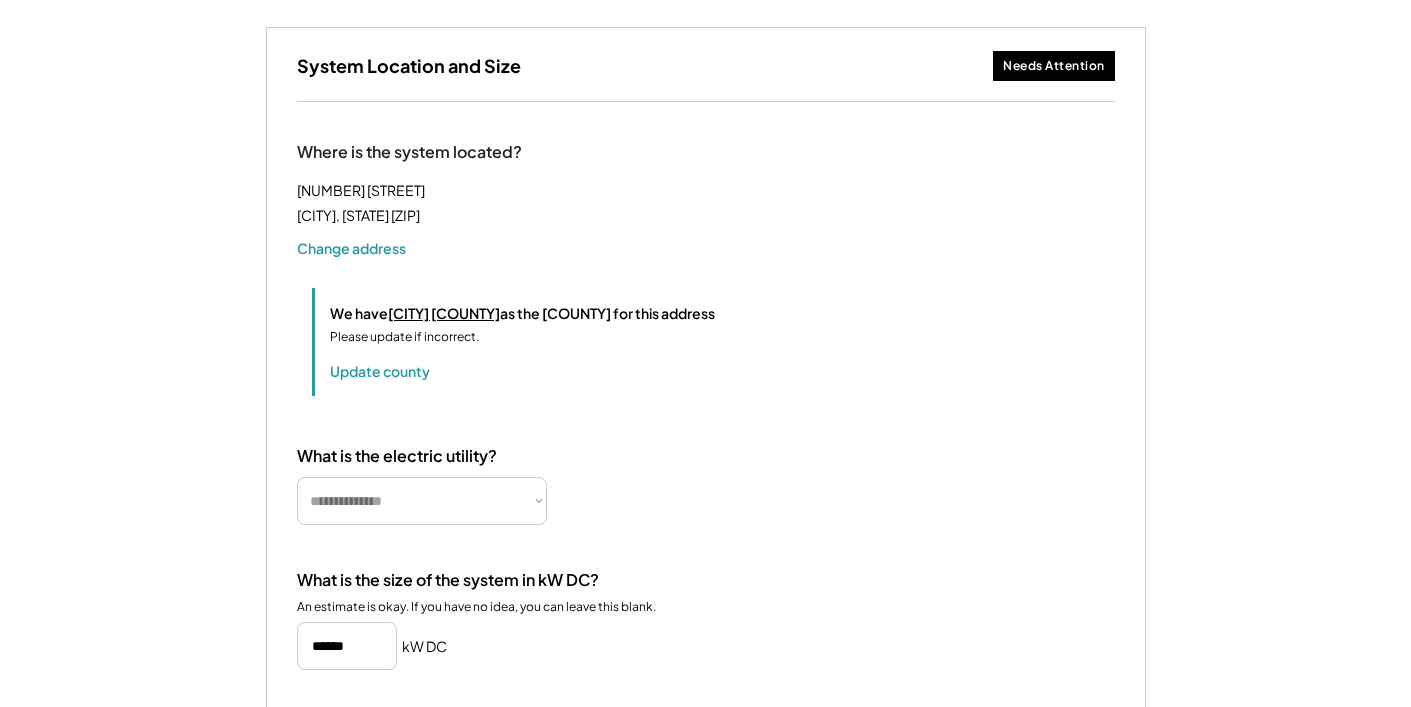 scroll, scrollTop: 818, scrollLeft: 0, axis: vertical 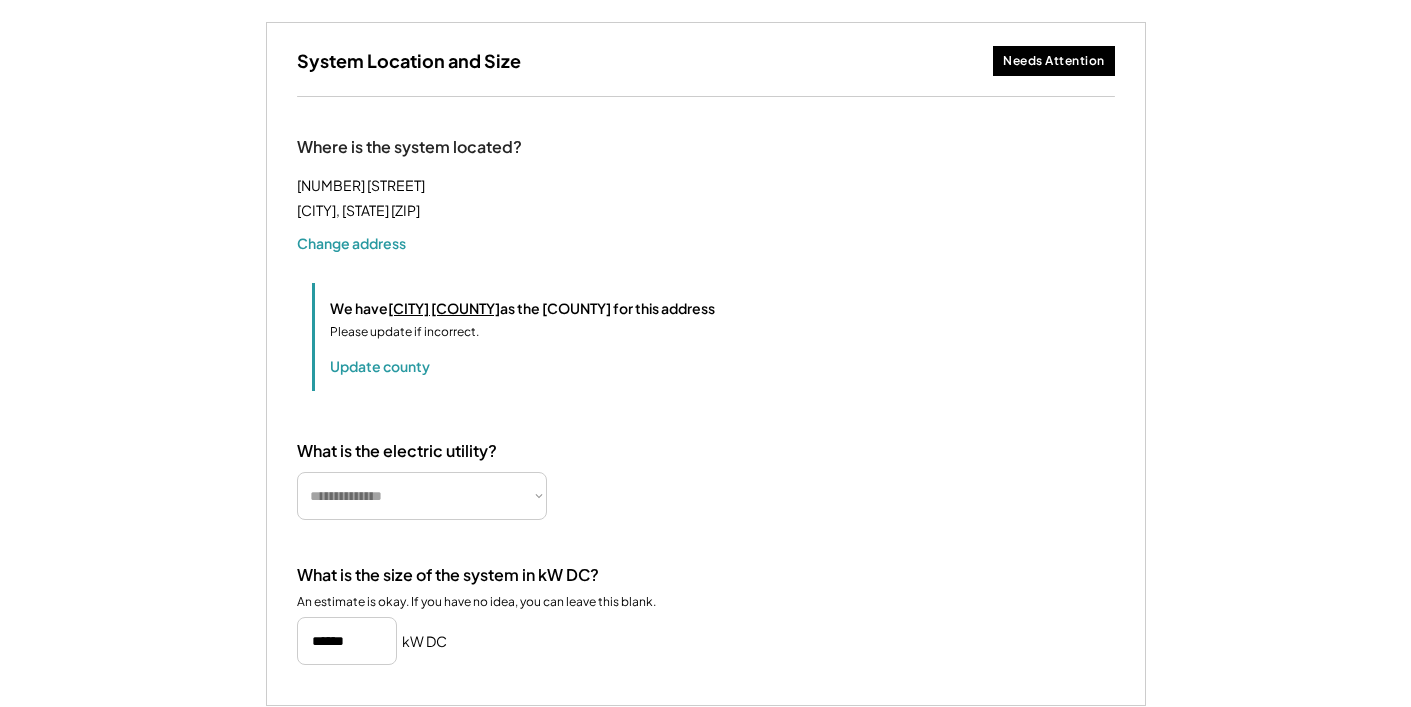 click on "**********" at bounding box center [422, 496] 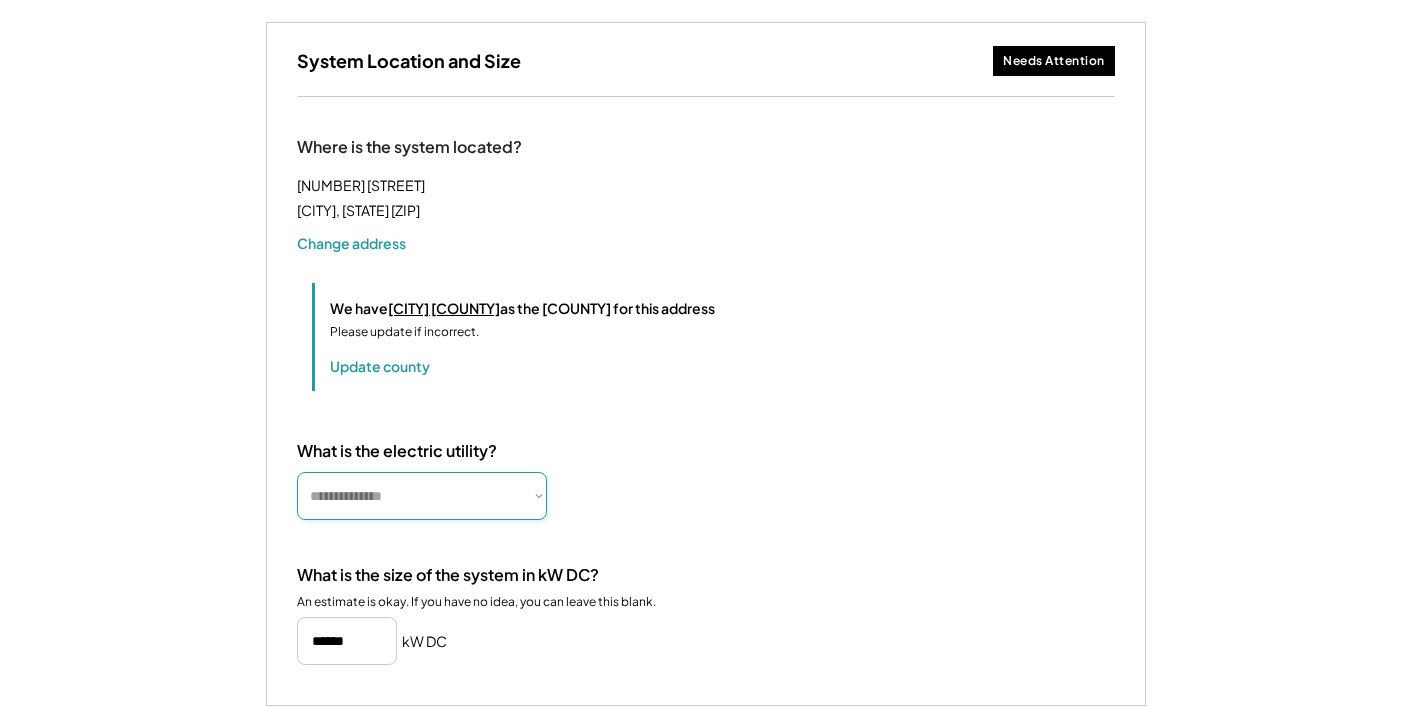 select on "**********" 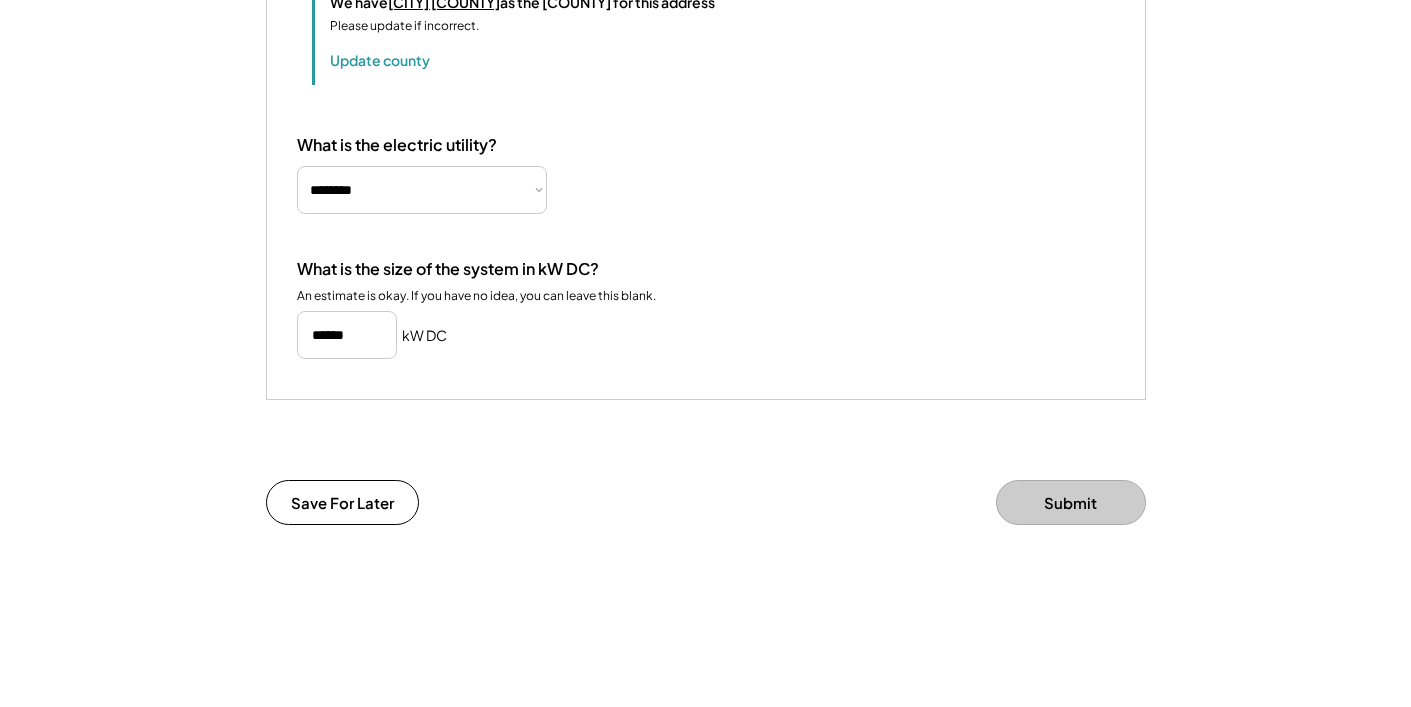 scroll, scrollTop: 1126, scrollLeft: 0, axis: vertical 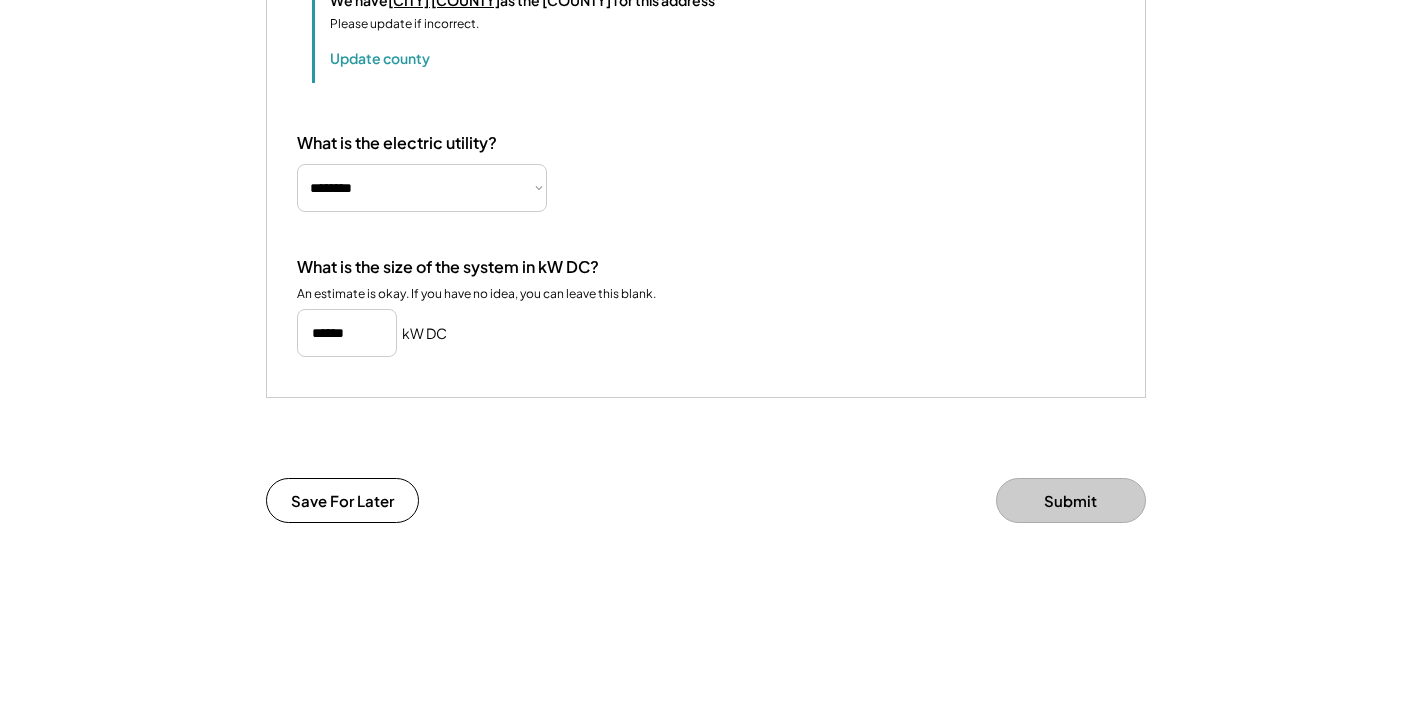 click on "What is the size of the system in kW DC? An estimate is okay. If you have no idea, you can leave this blank. kW DC" at bounding box center [706, 307] 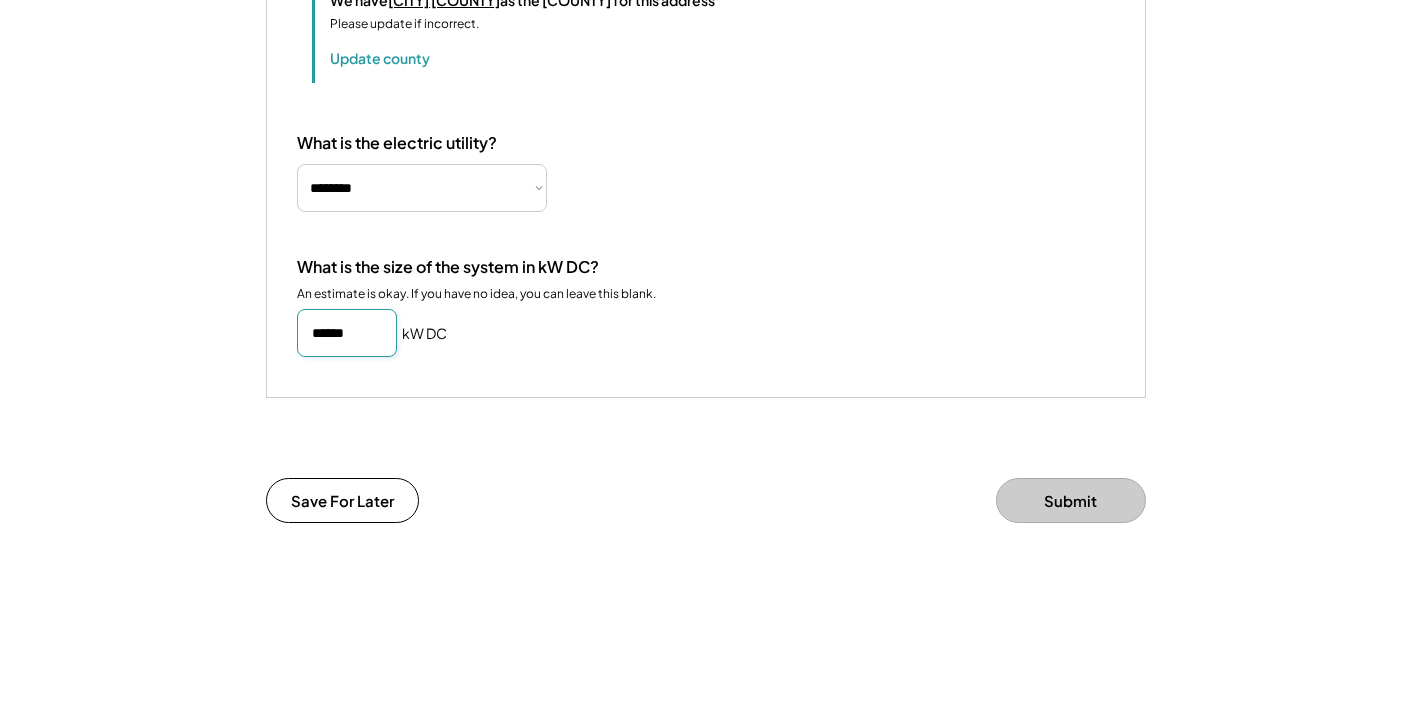click at bounding box center [347, 333] 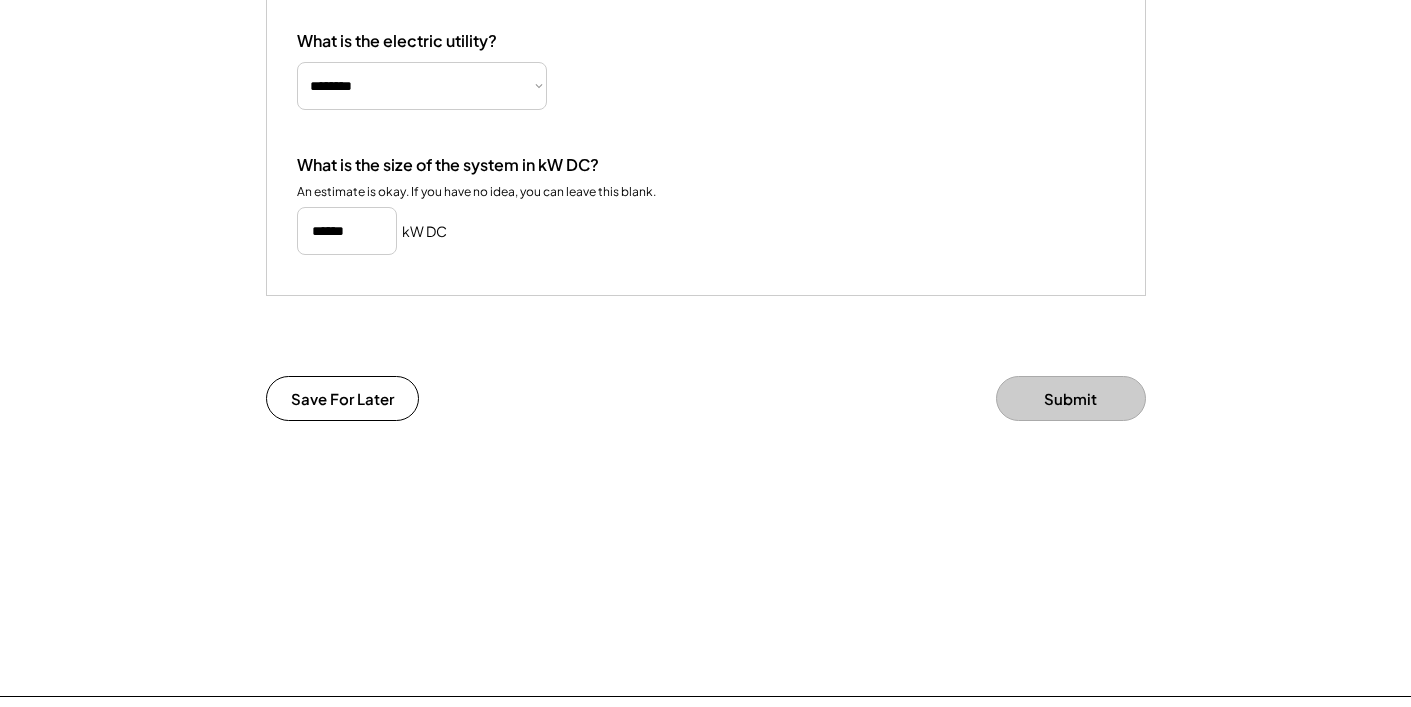 scroll, scrollTop: 1312, scrollLeft: 0, axis: vertical 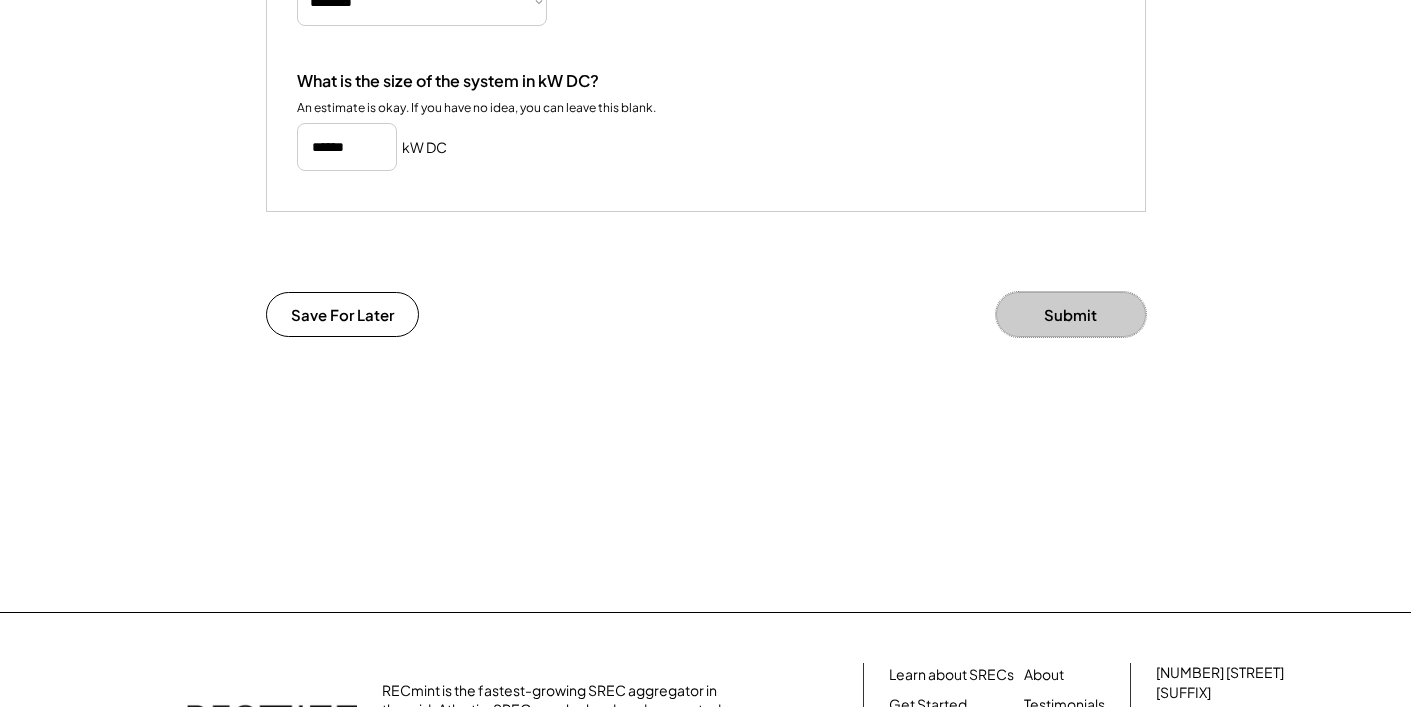 click on "Submit" at bounding box center (1071, 314) 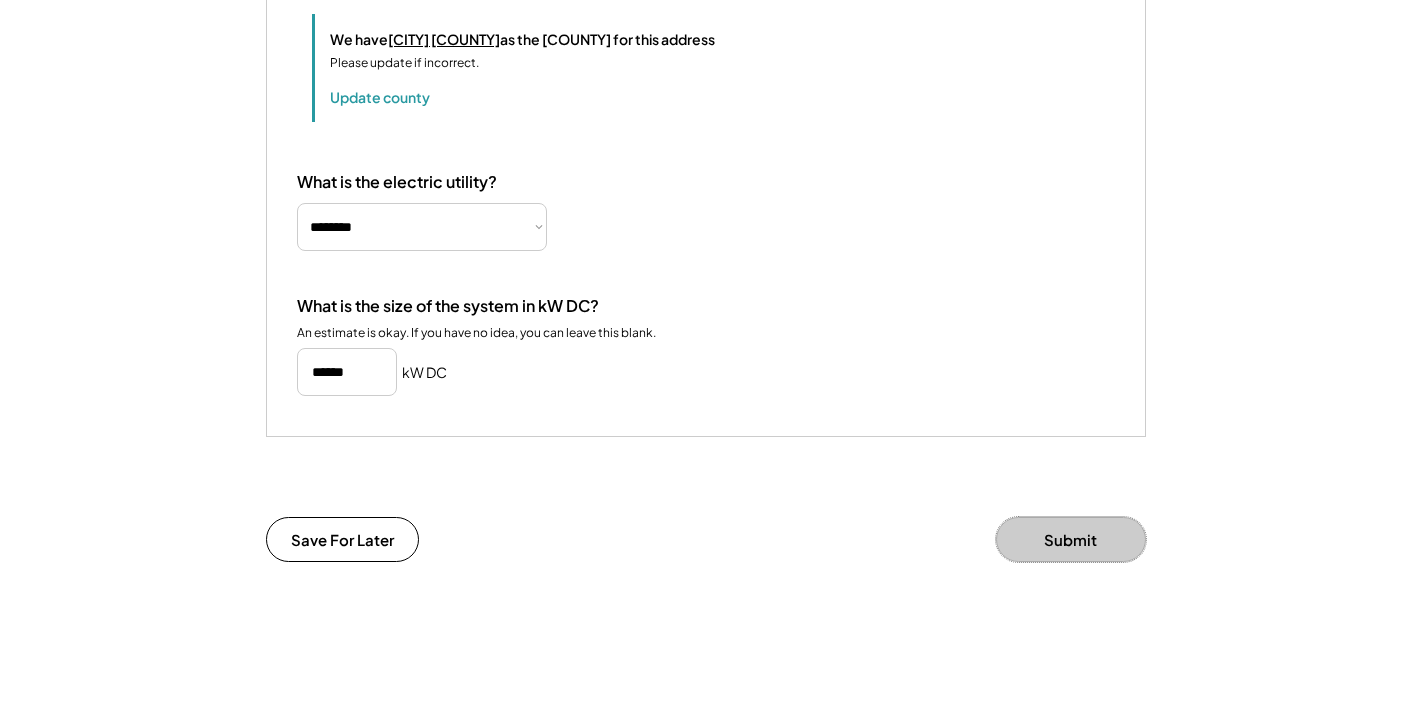 scroll, scrollTop: 1086, scrollLeft: 0, axis: vertical 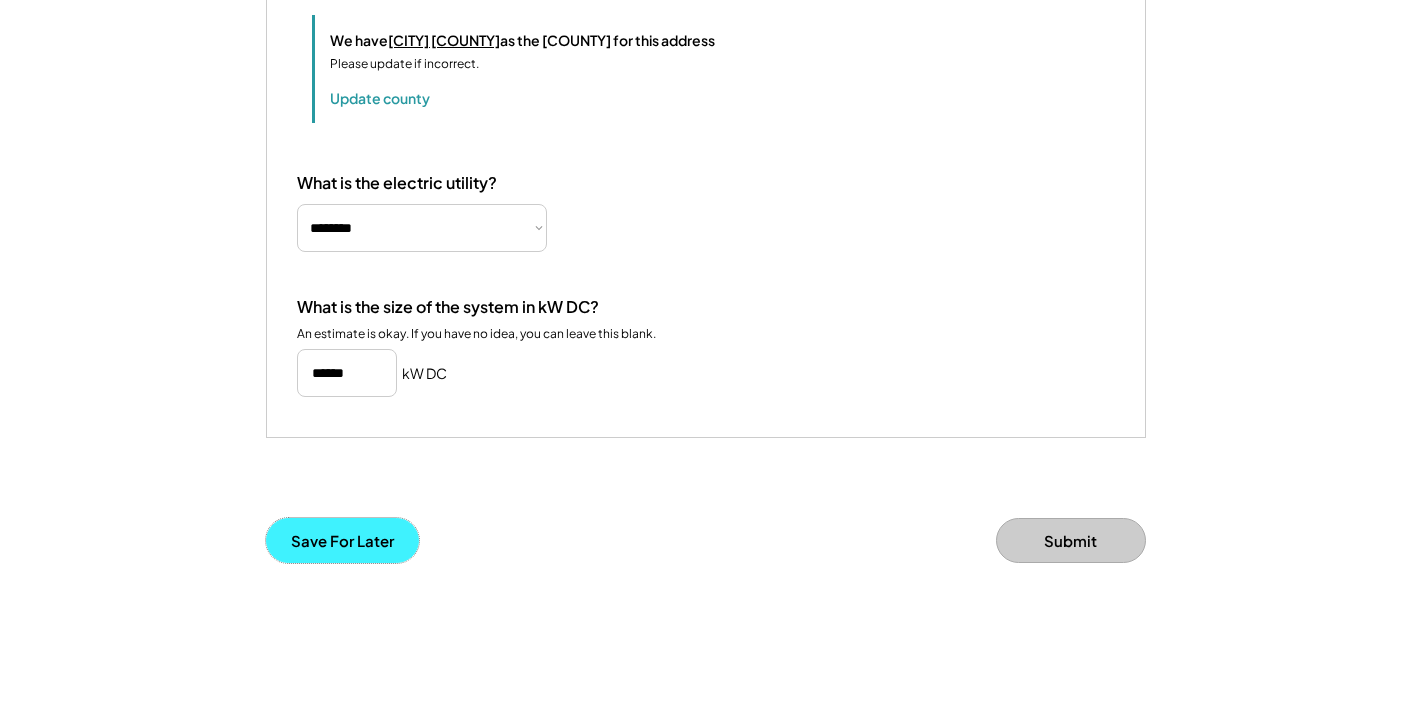 click on "Save For Later" at bounding box center [342, 540] 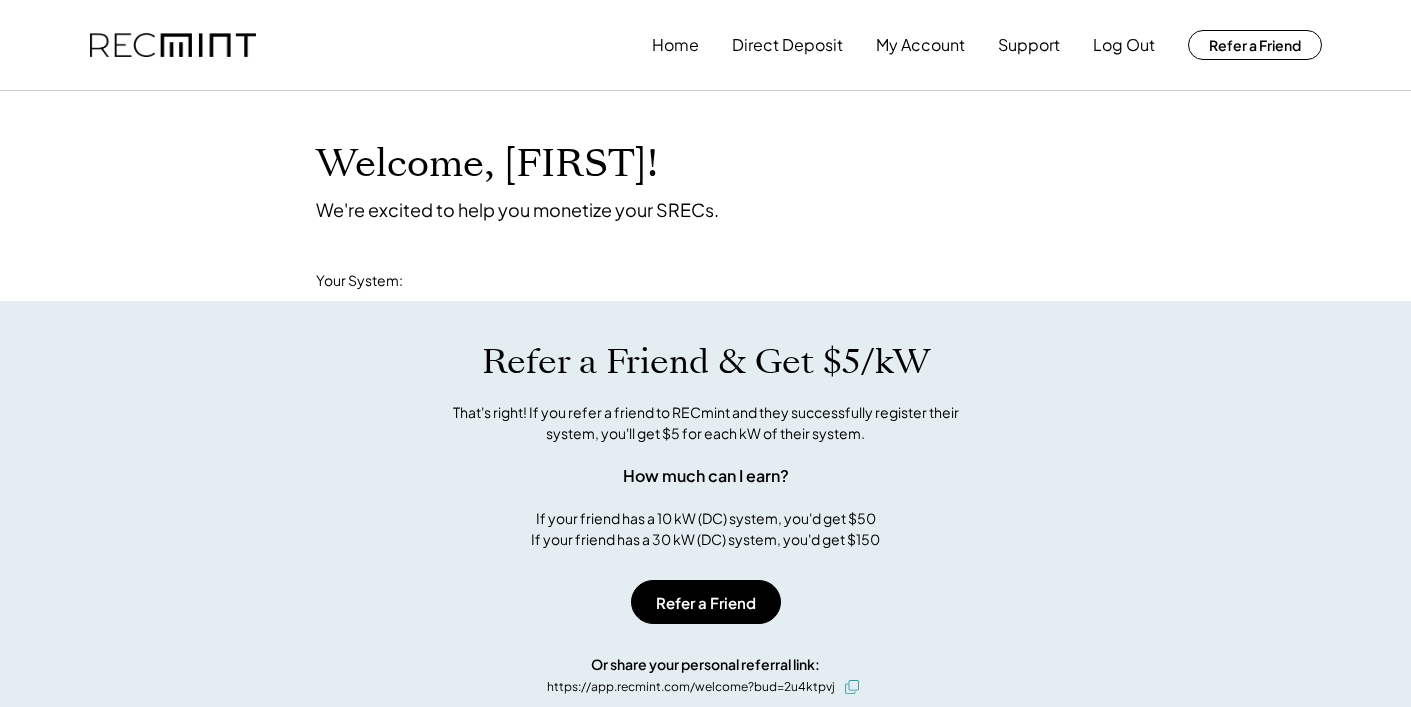 scroll, scrollTop: 0, scrollLeft: 0, axis: both 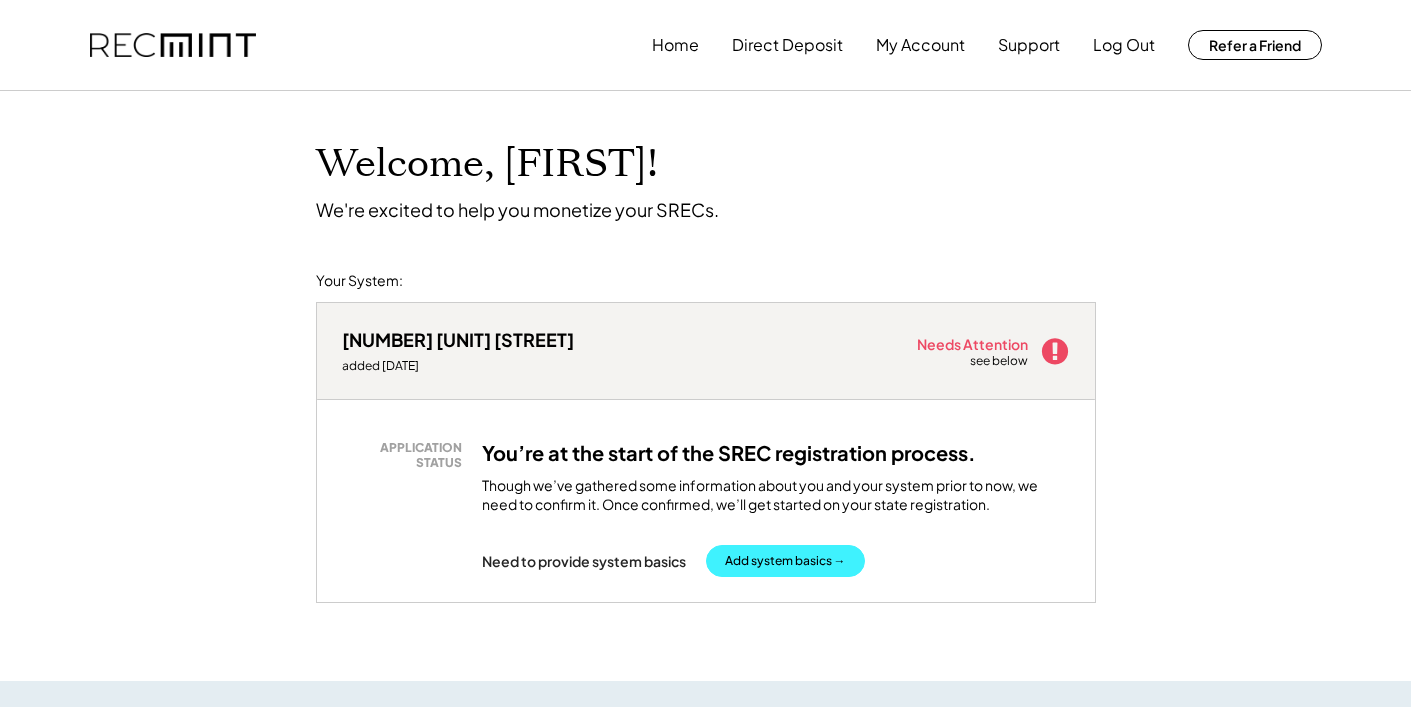 click on "Add system basics →" at bounding box center (785, 561) 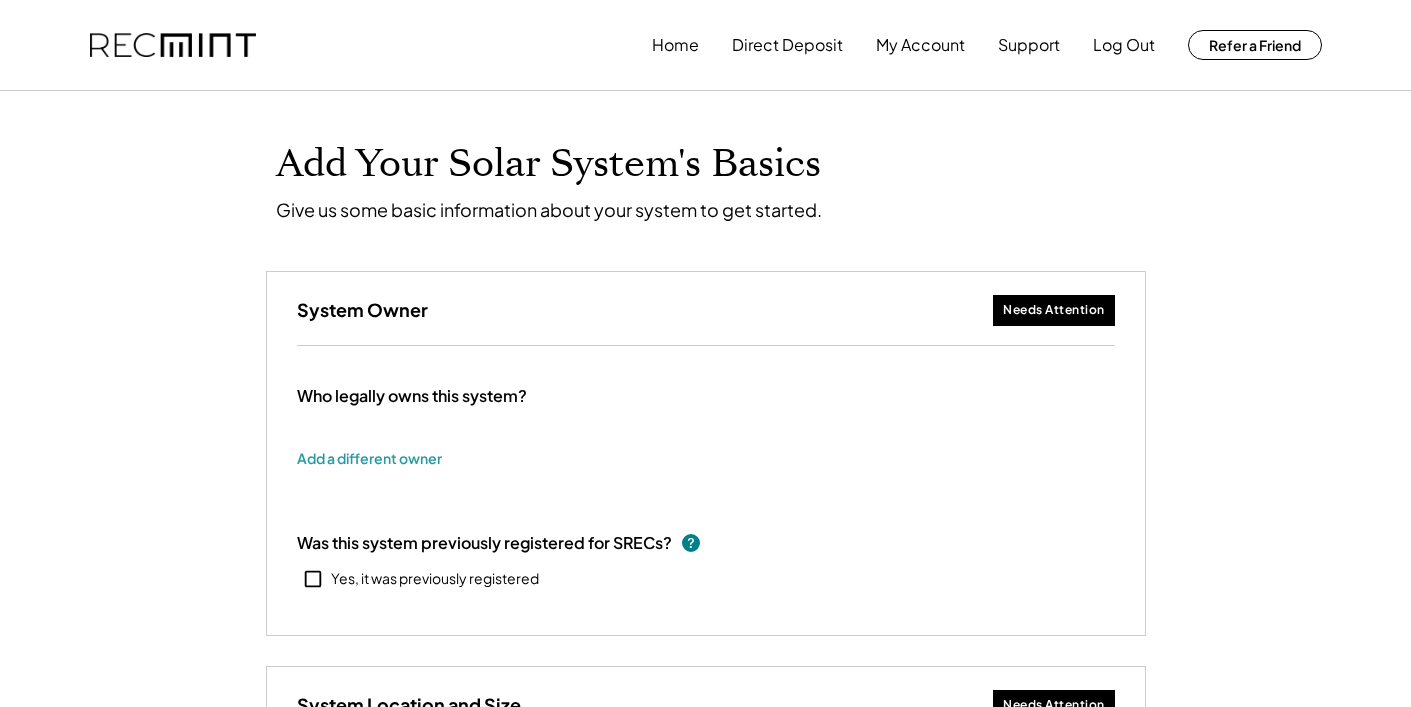 scroll, scrollTop: 0, scrollLeft: 0, axis: both 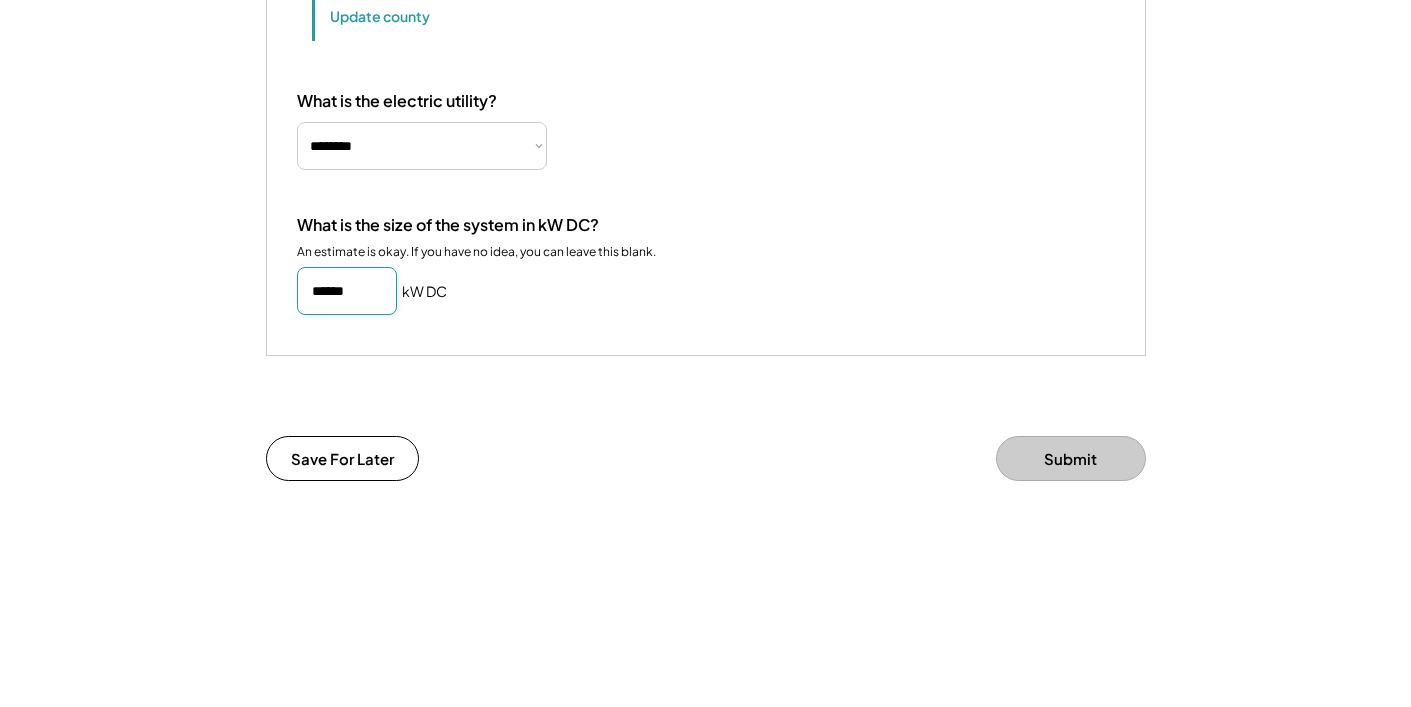 click at bounding box center (347, 291) 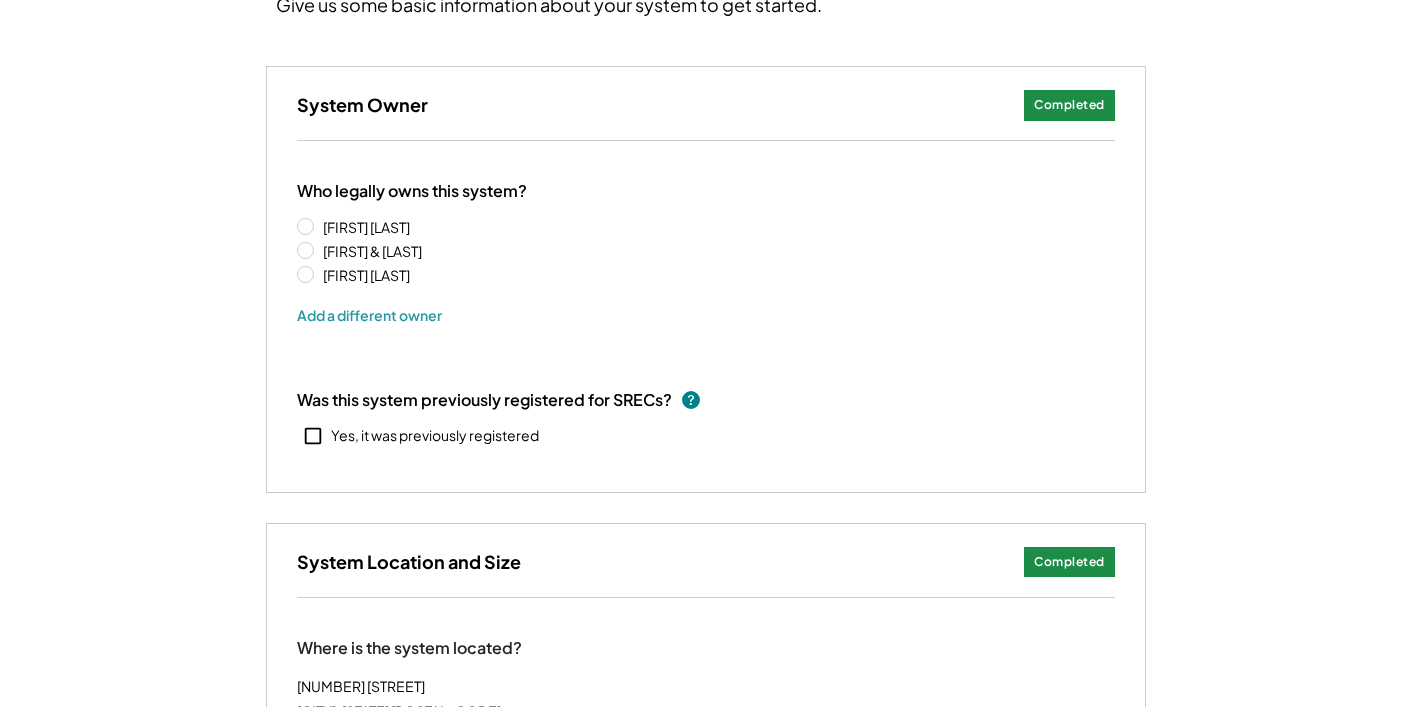 scroll, scrollTop: 206, scrollLeft: 0, axis: vertical 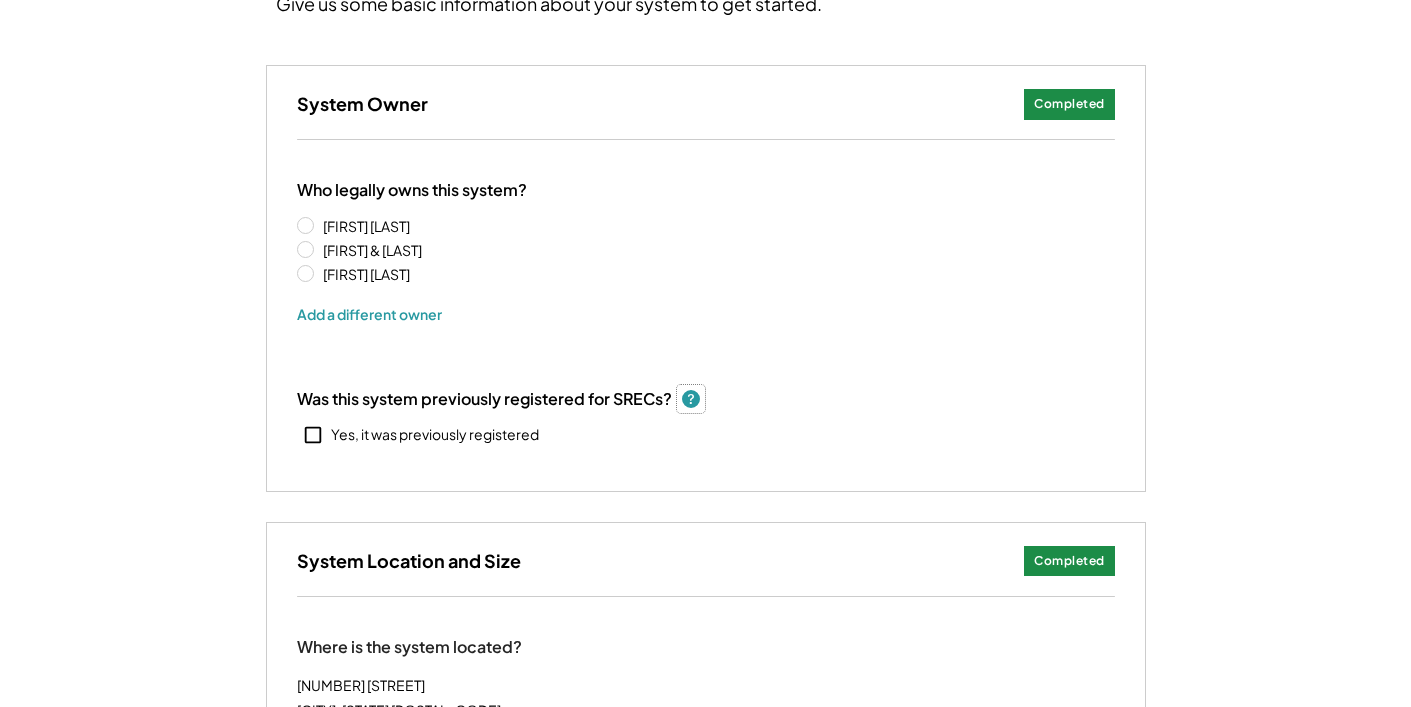 click at bounding box center [691, 399] 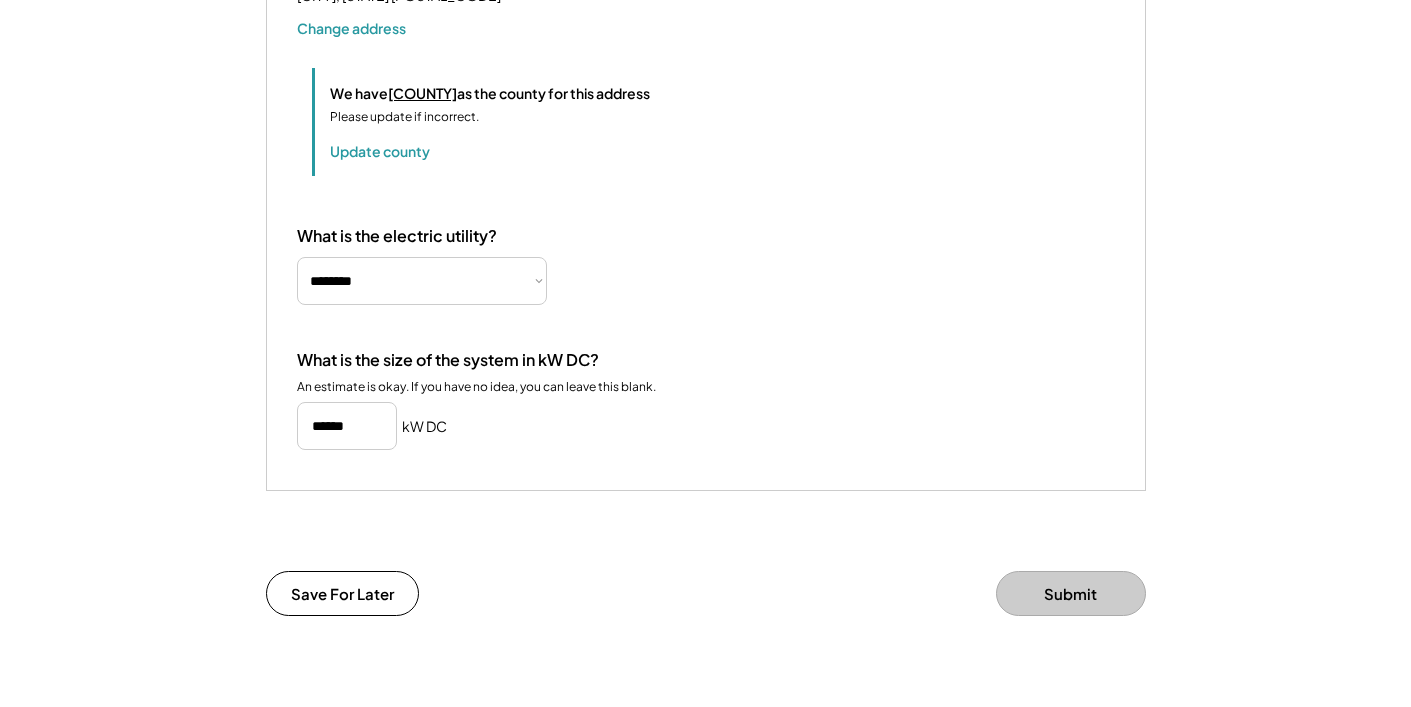 scroll, scrollTop: 1134, scrollLeft: 0, axis: vertical 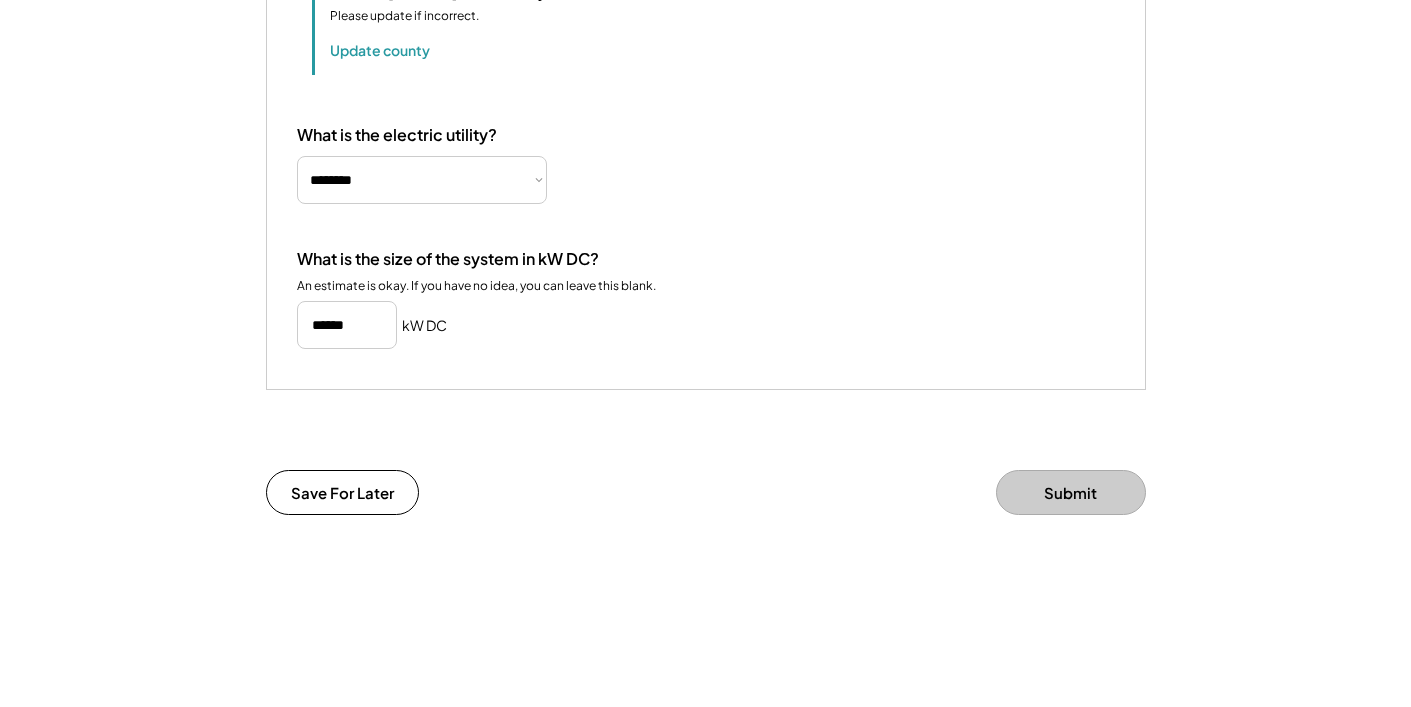 click at bounding box center [347, 325] 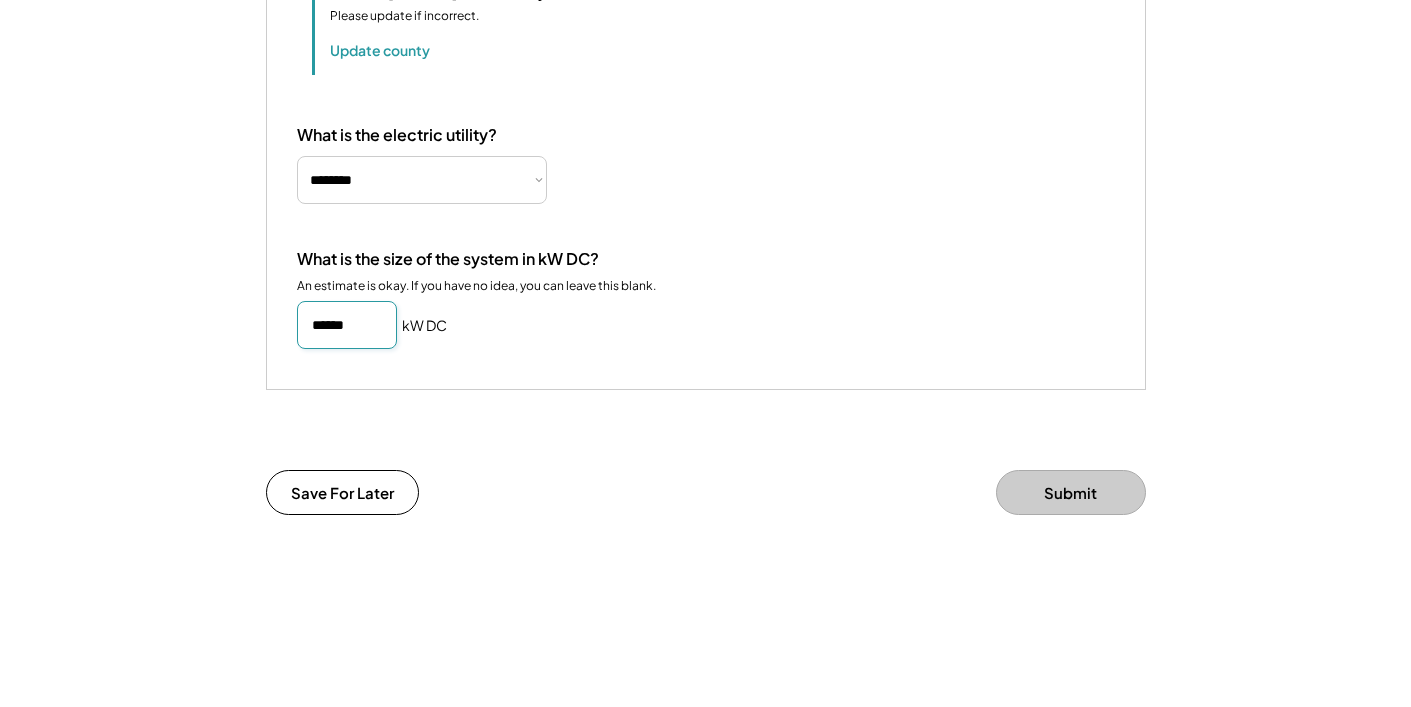 type on "******" 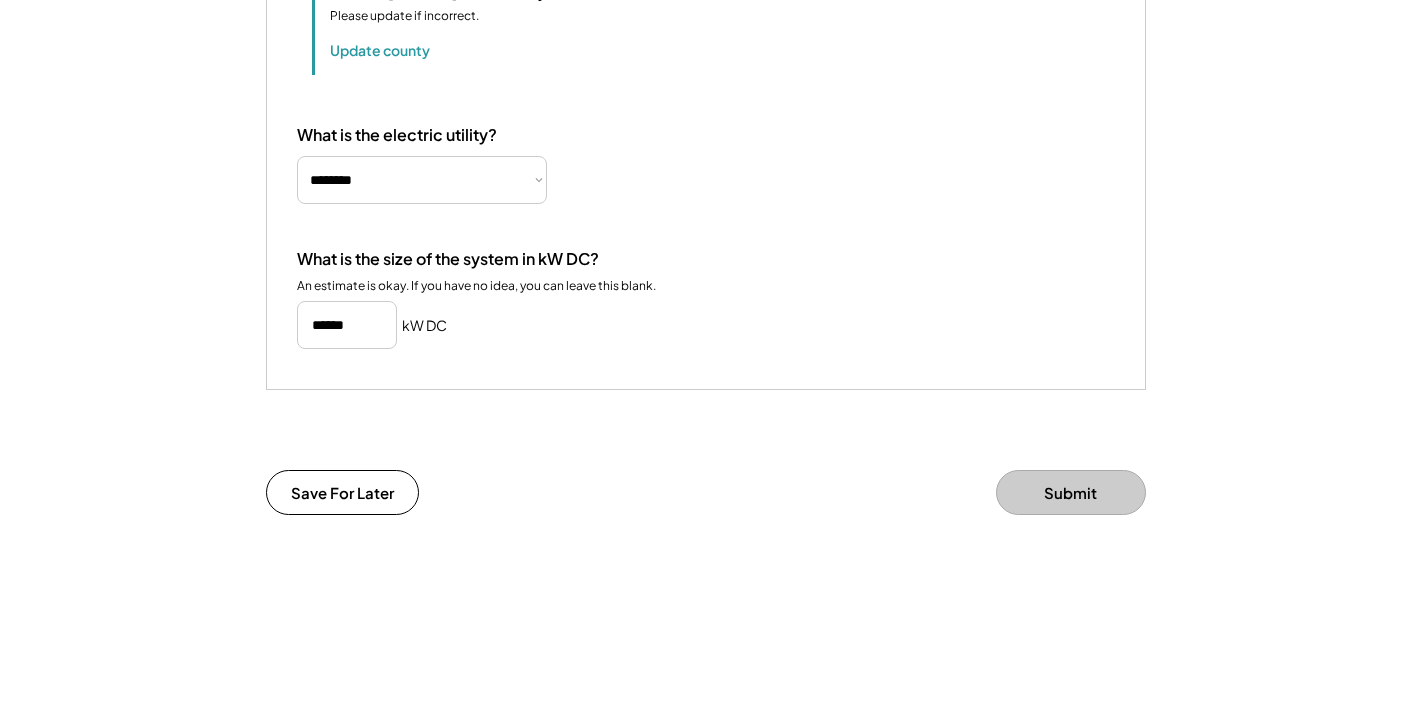 click on "**********" at bounding box center (706, -197) 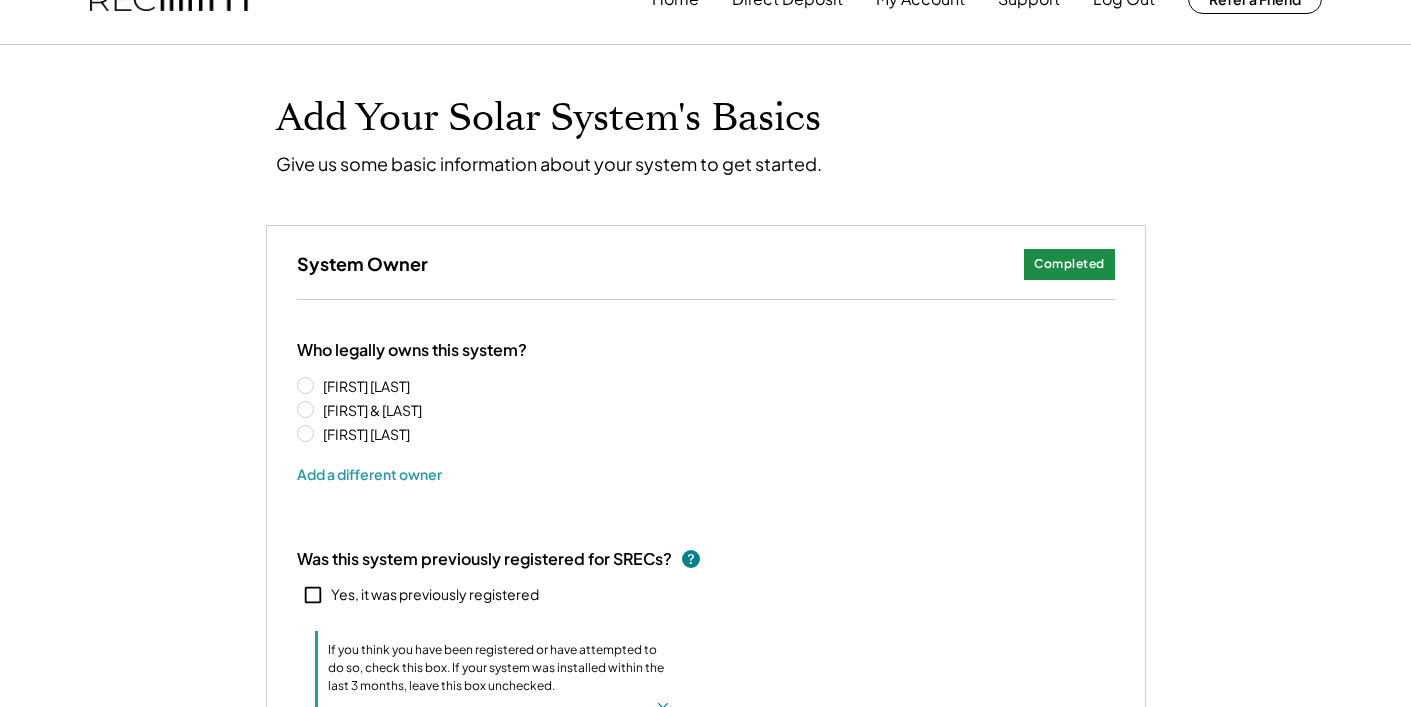 scroll, scrollTop: 0, scrollLeft: 0, axis: both 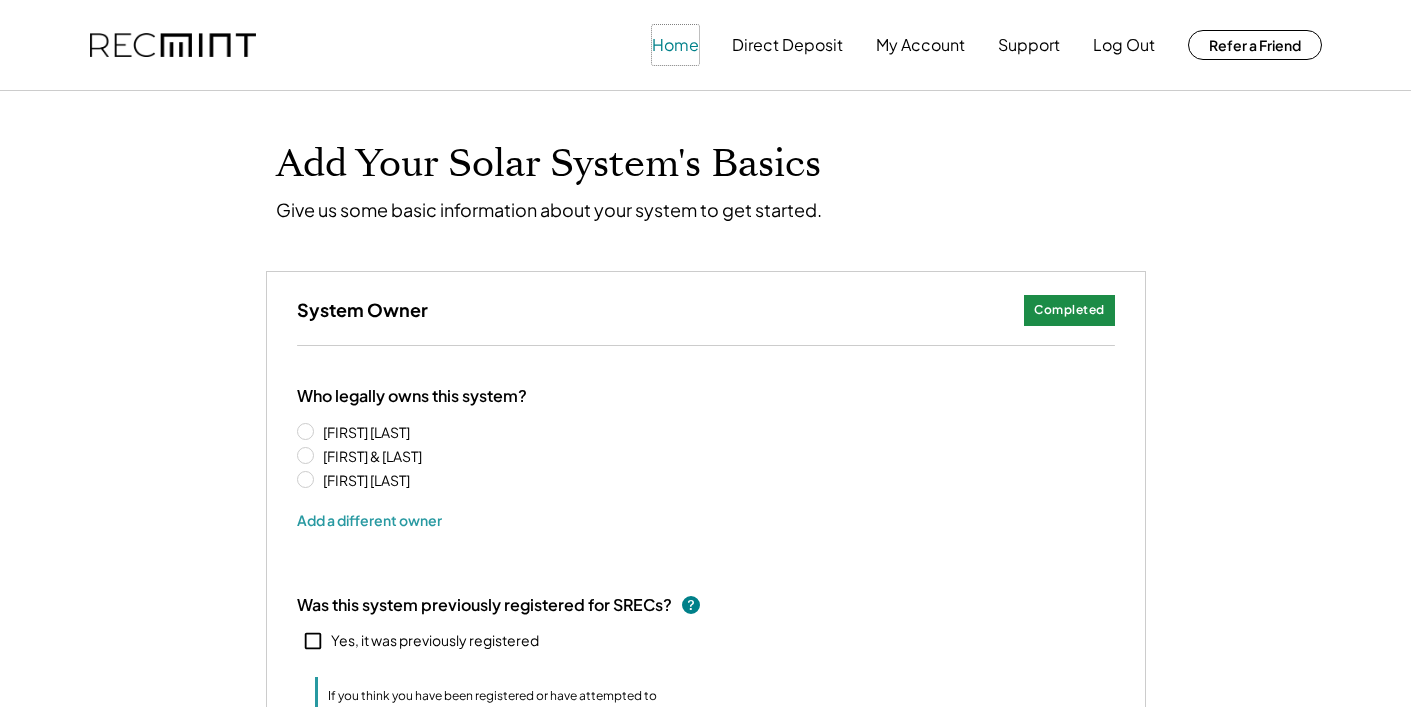 click on "Home" at bounding box center [675, 45] 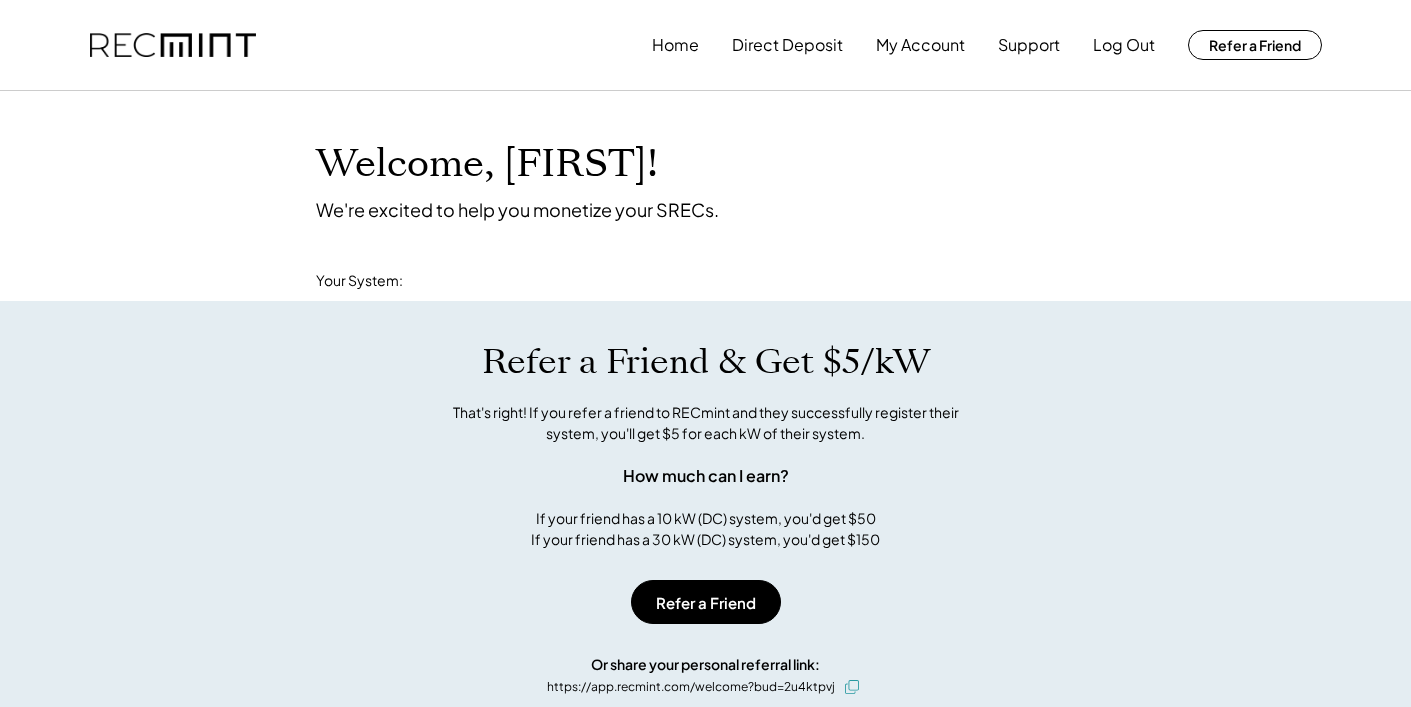 scroll, scrollTop: 0, scrollLeft: 0, axis: both 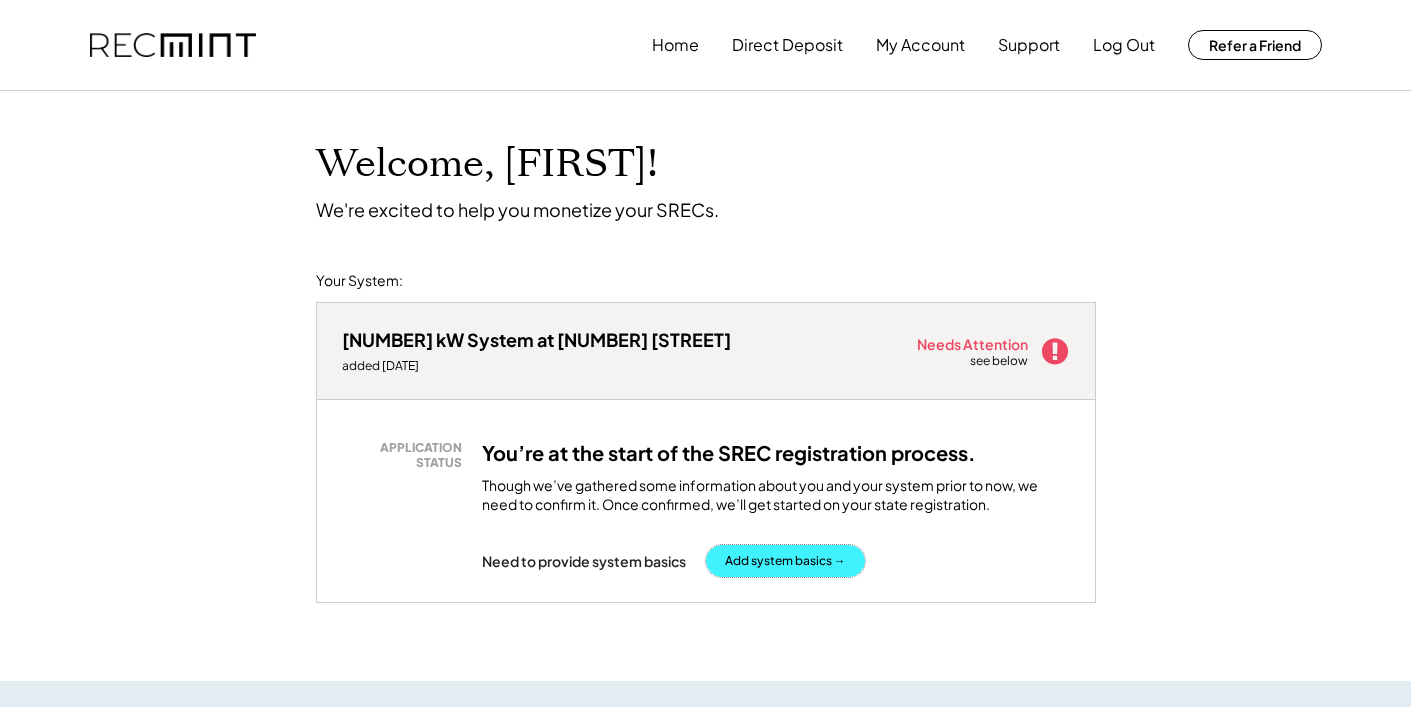 click on "Add system basics →" at bounding box center [785, 561] 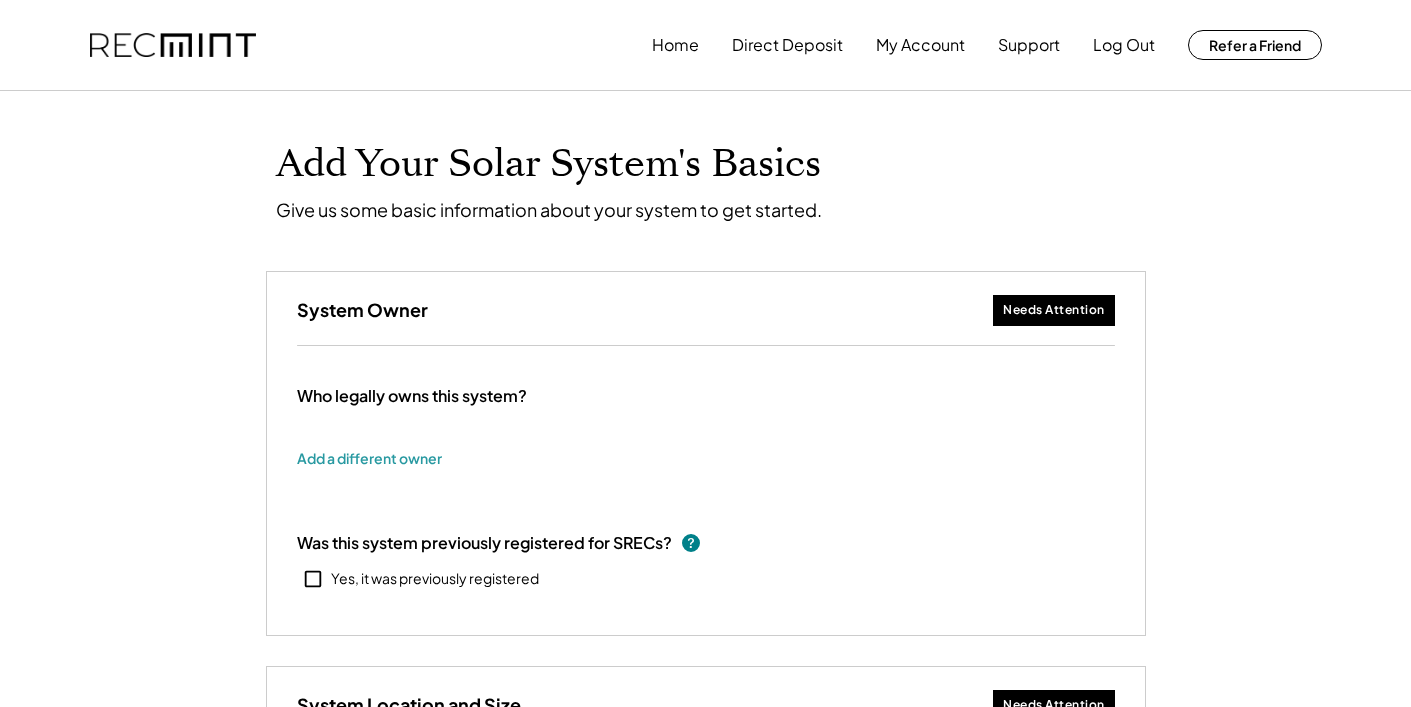 scroll, scrollTop: 0, scrollLeft: 0, axis: both 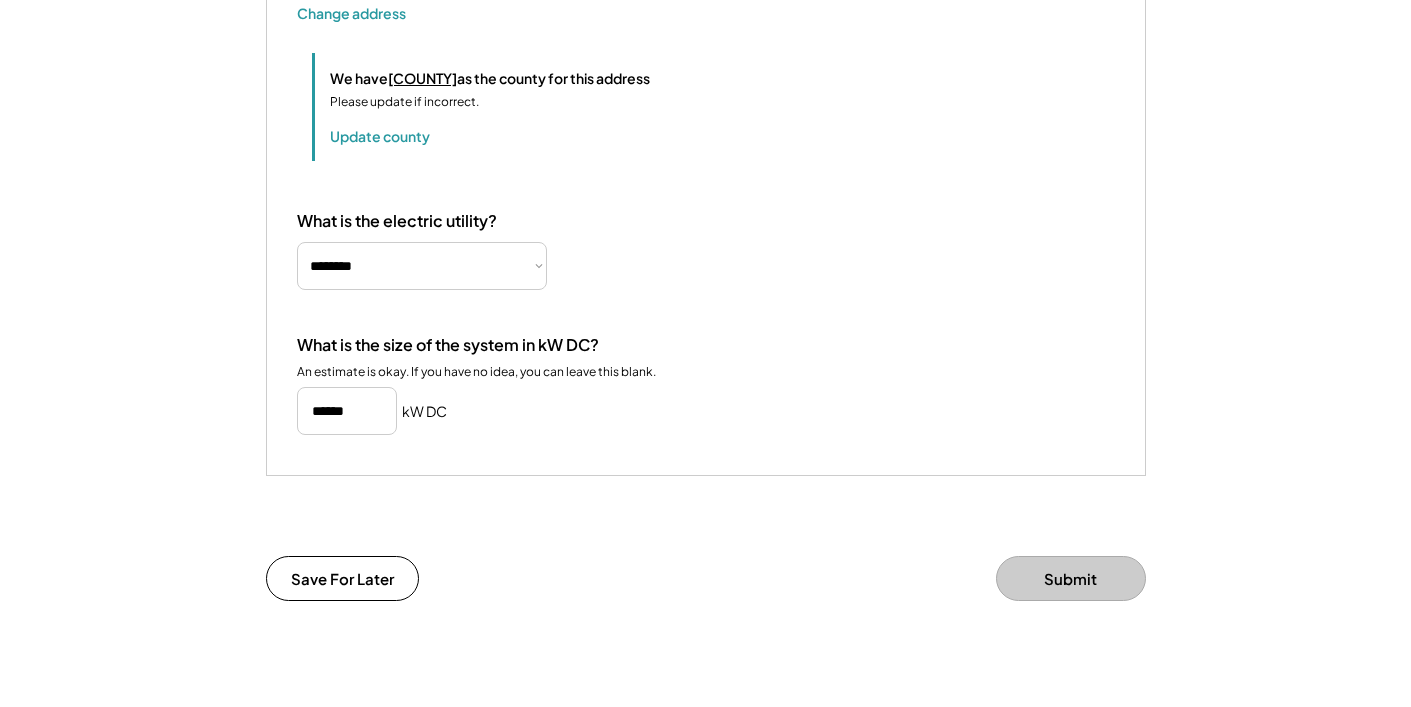 click at bounding box center [347, 411] 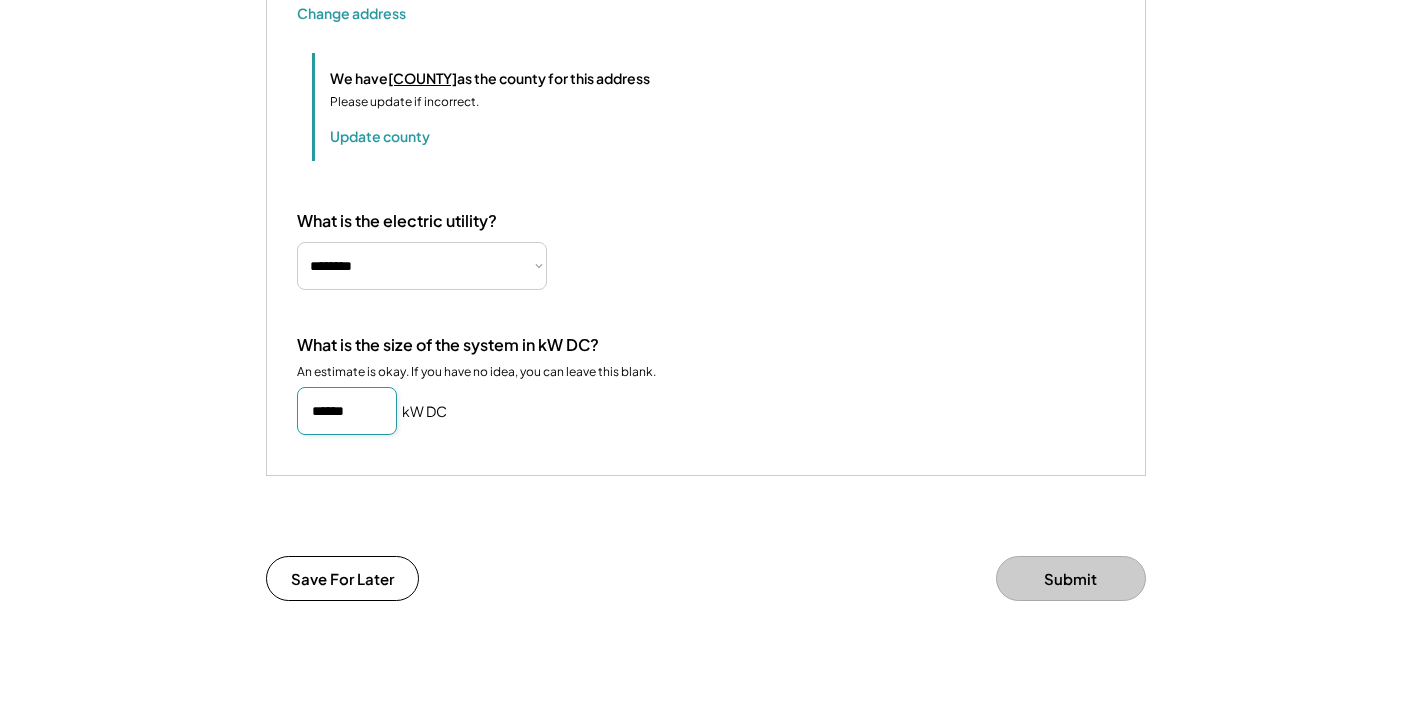 type on "******" 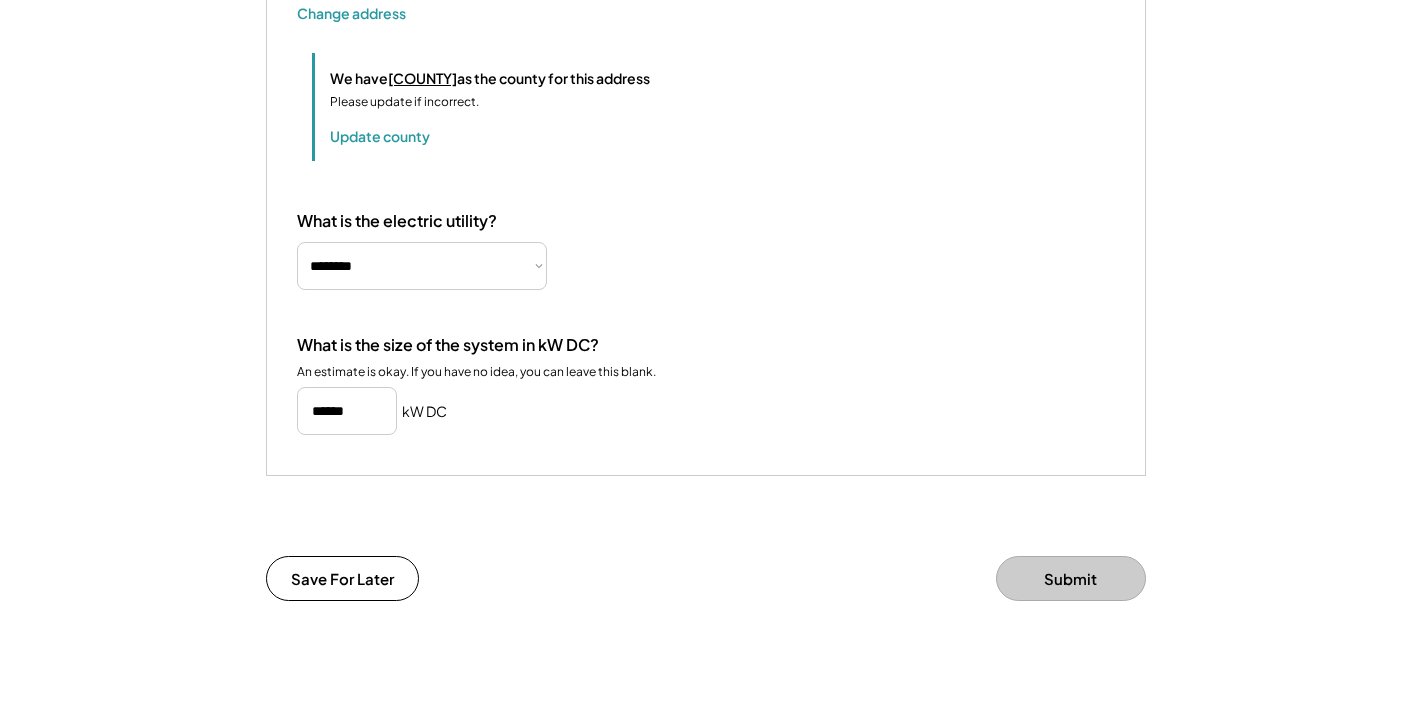 click on "**********" at bounding box center (422, 266) 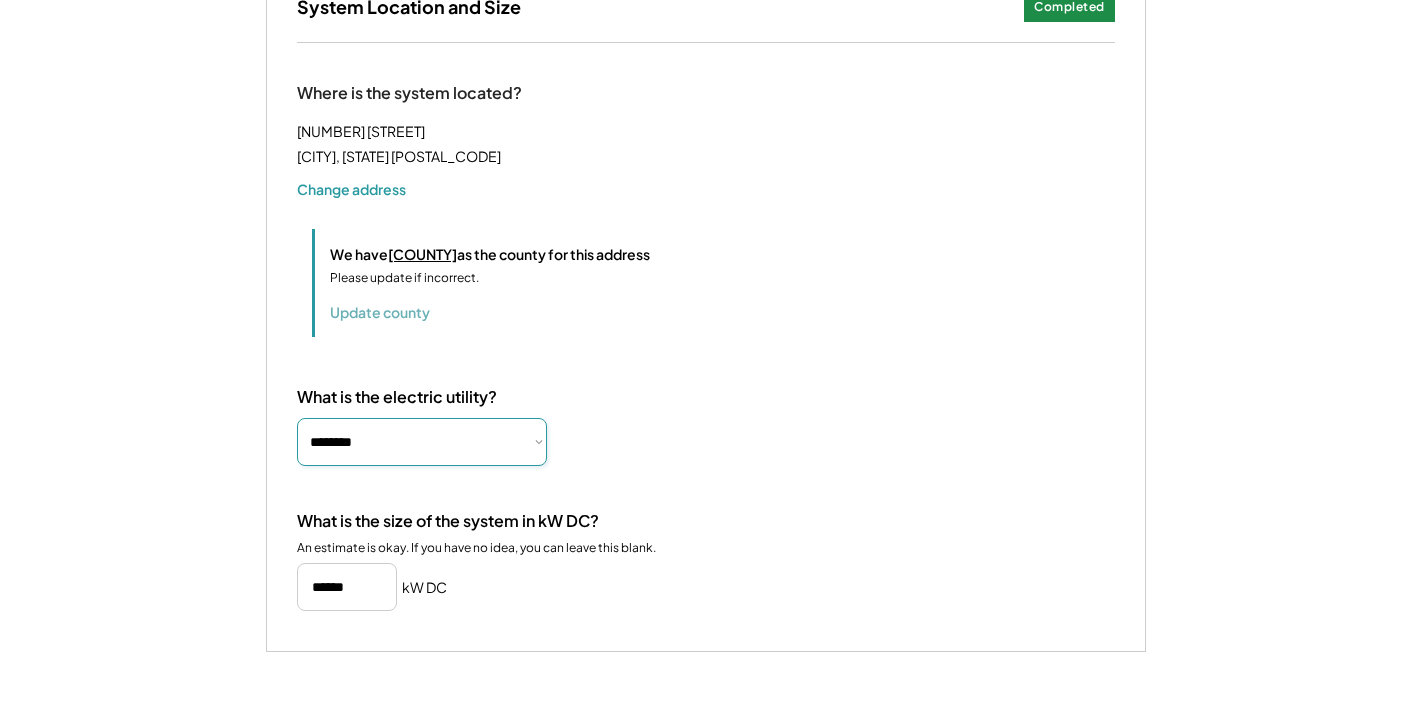 scroll, scrollTop: 761, scrollLeft: 0, axis: vertical 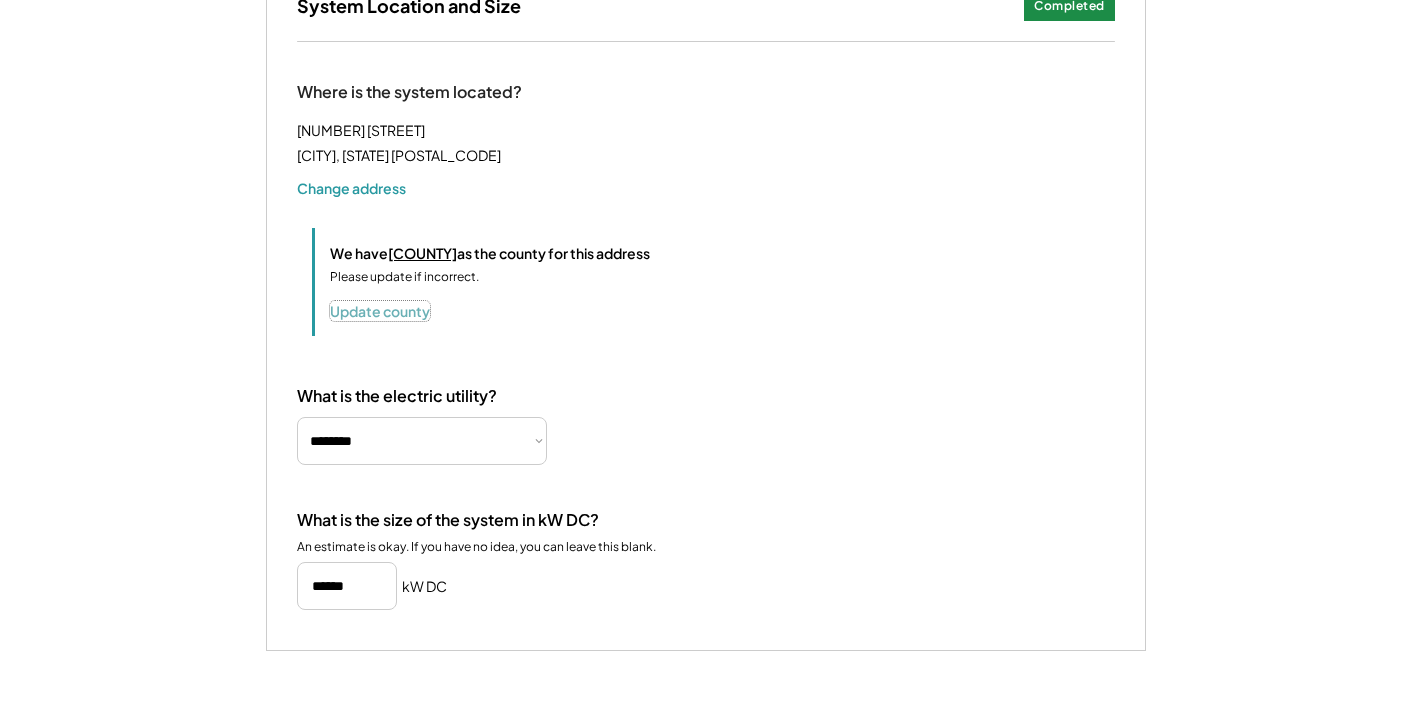 click on "Update county" at bounding box center (380, 311) 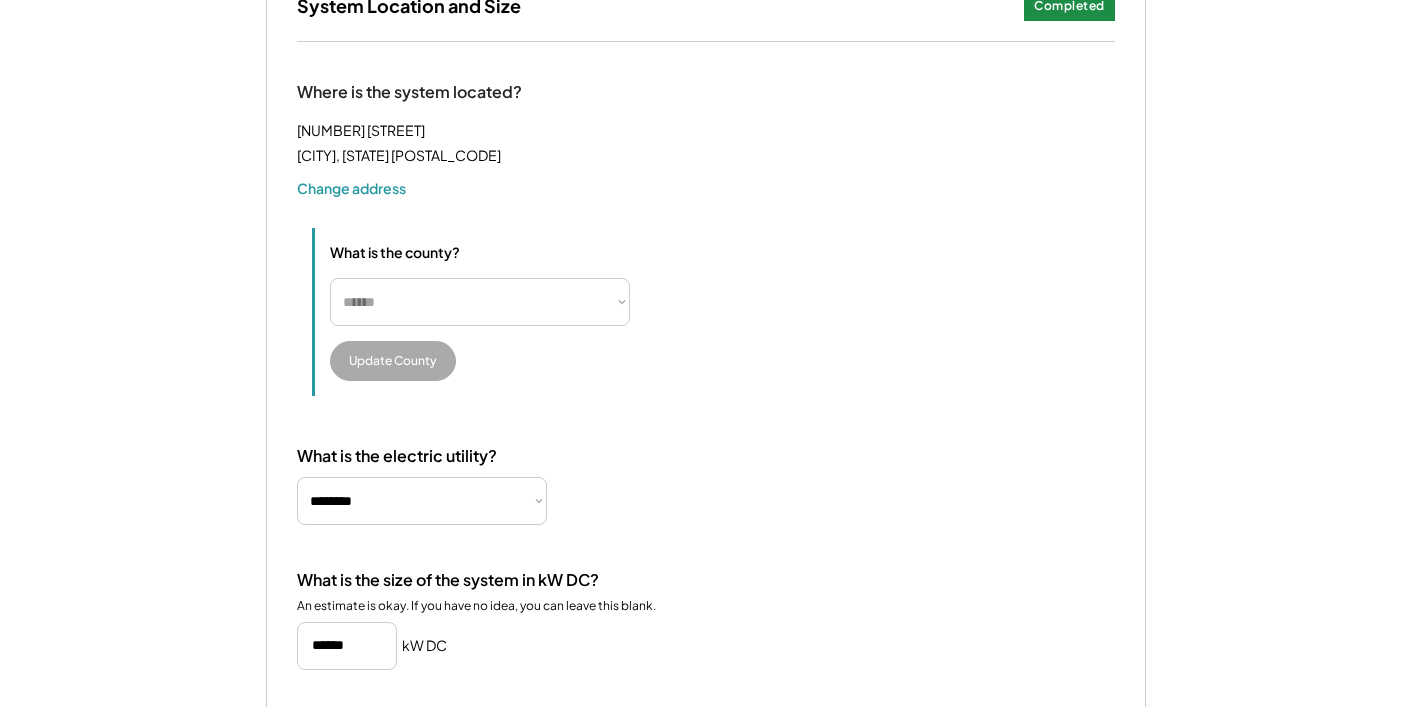 click on "**********" at bounding box center [480, 302] 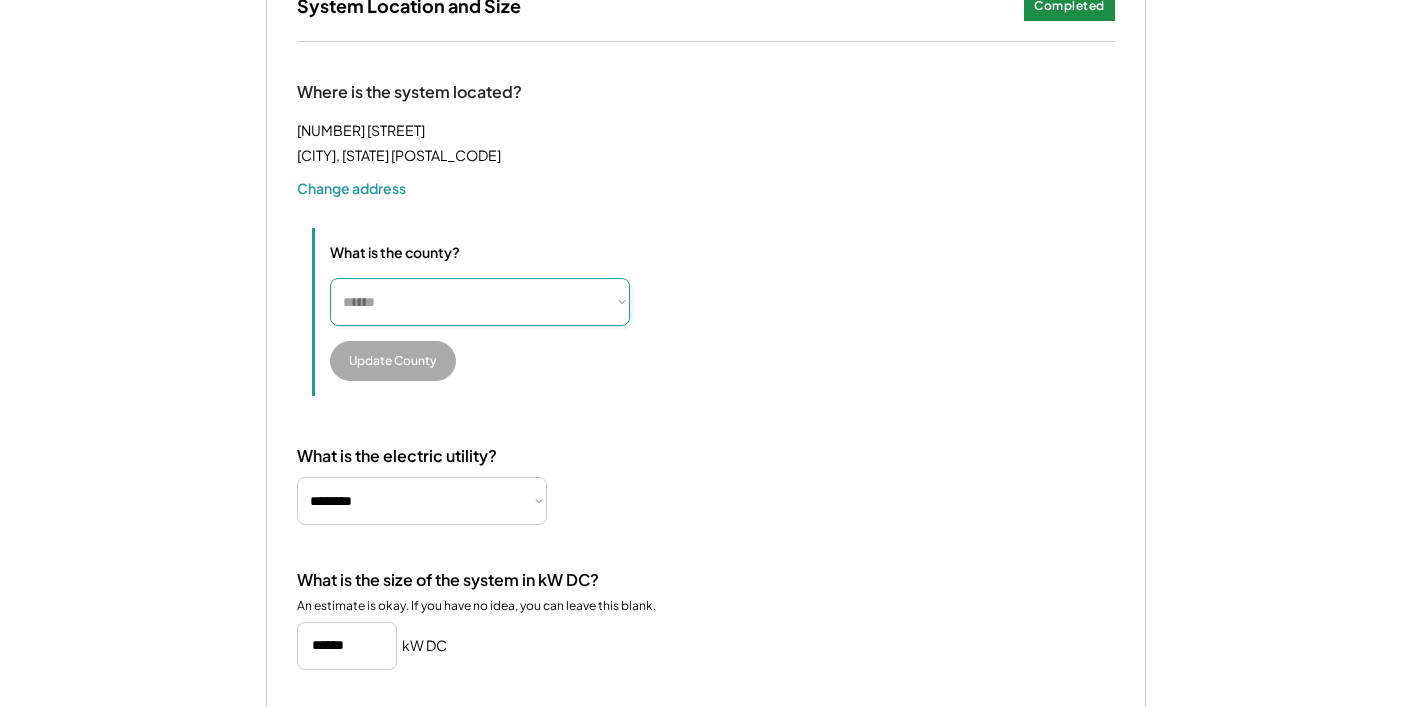 select on "**********" 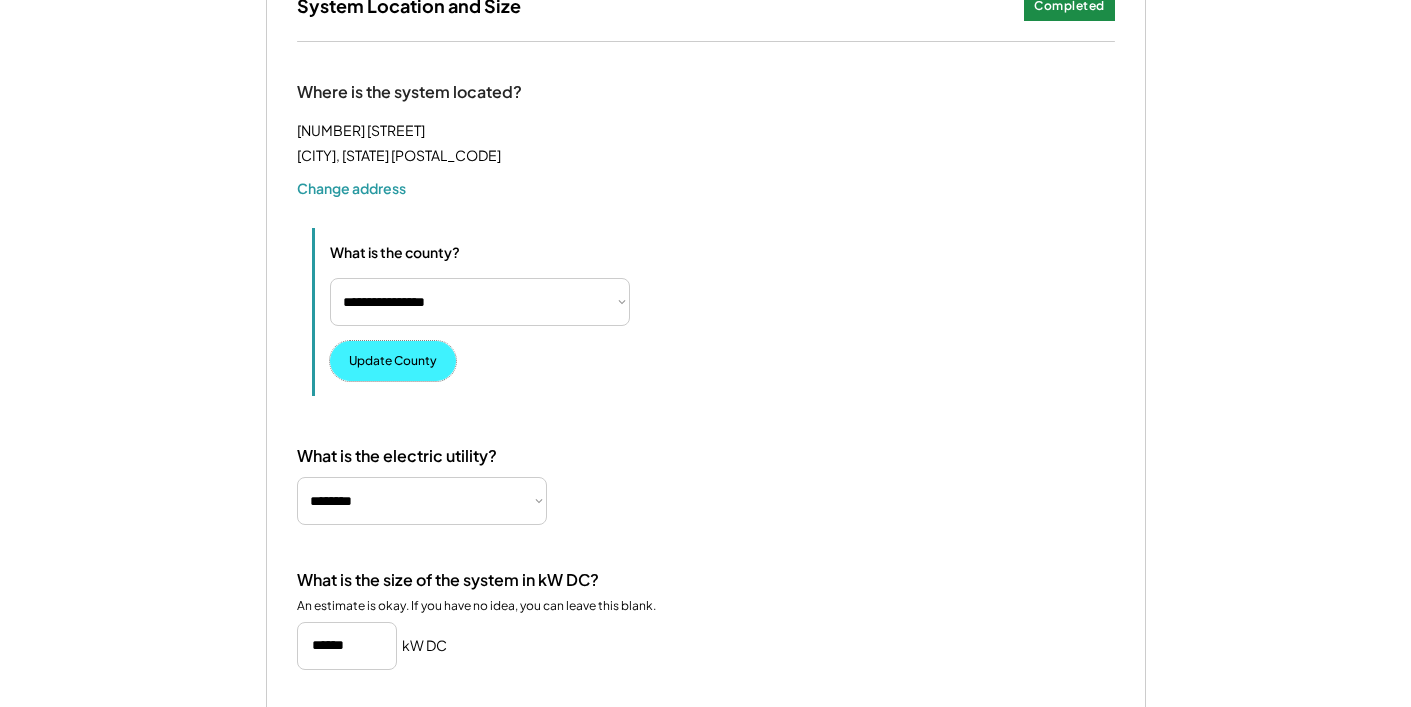 click on "Update County" at bounding box center [393, 361] 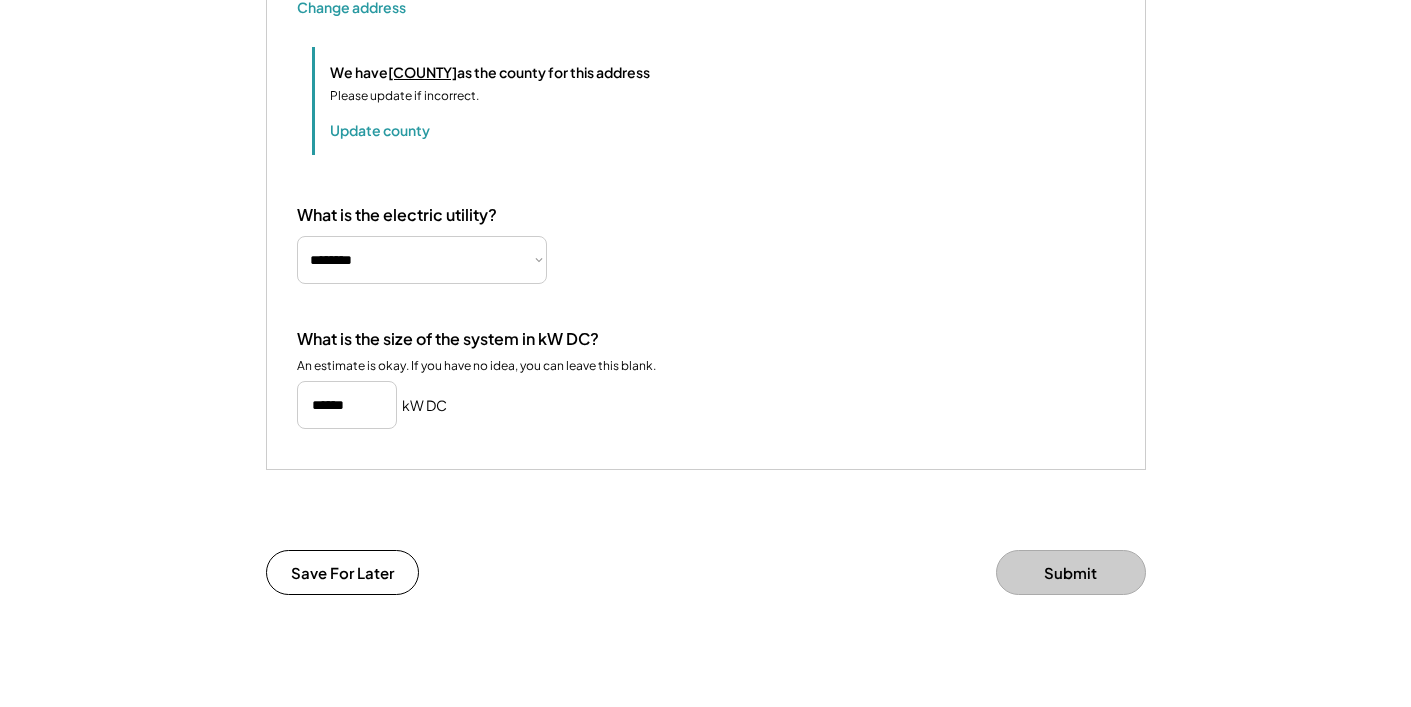 scroll, scrollTop: 944, scrollLeft: 0, axis: vertical 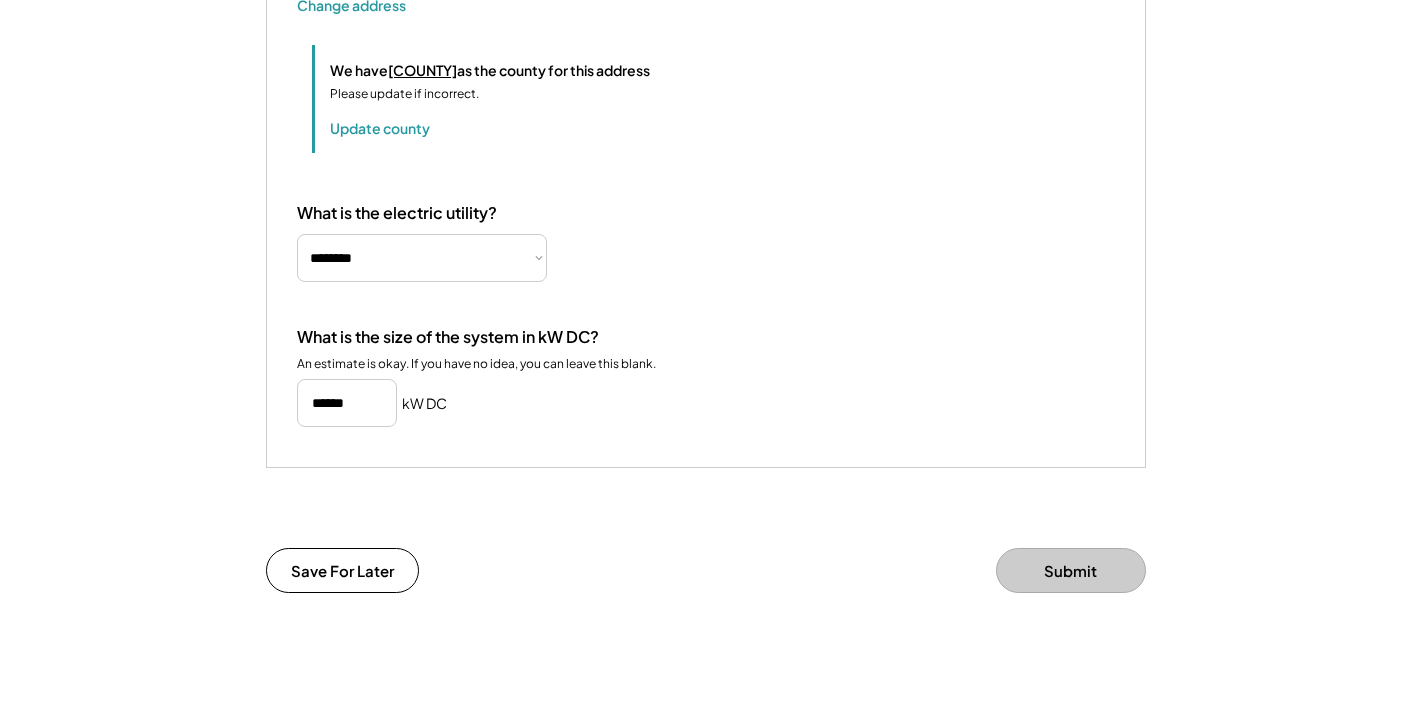 click on "**********" at bounding box center [422, 258] 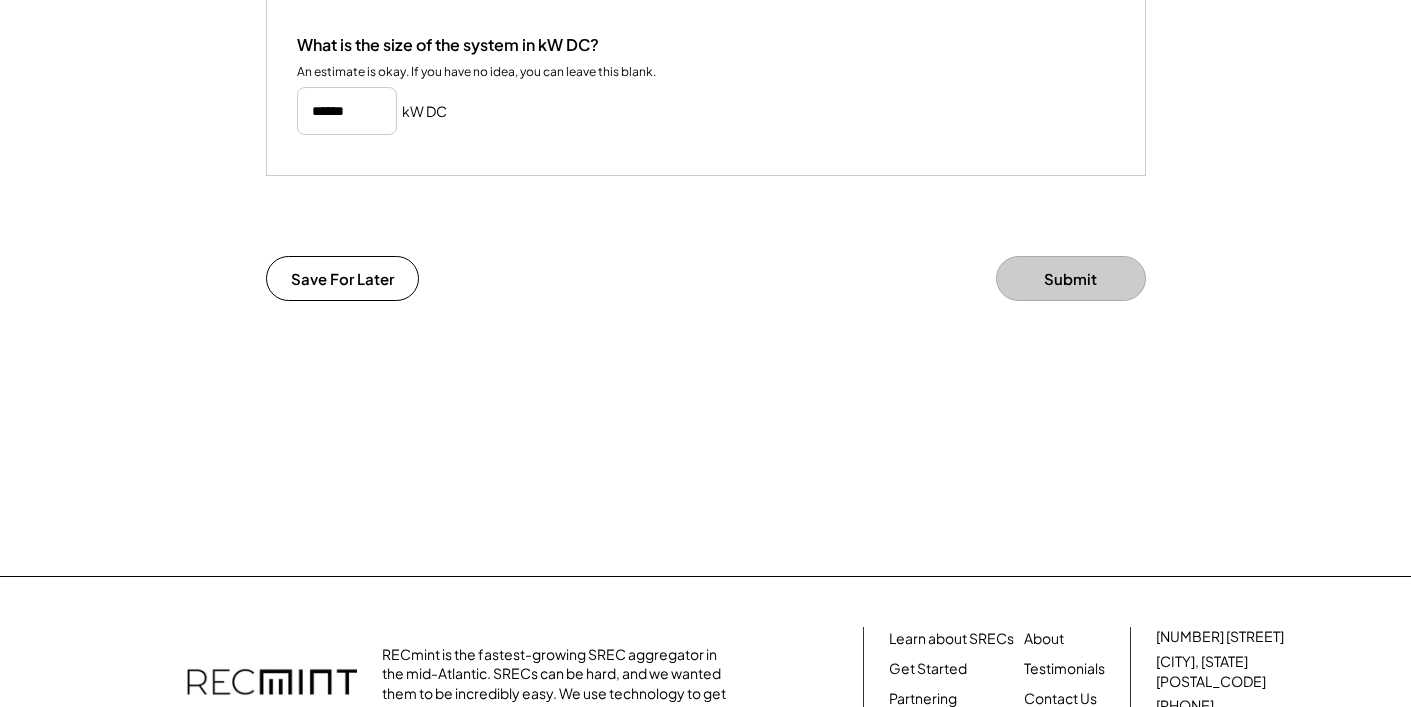 scroll, scrollTop: 1434, scrollLeft: 0, axis: vertical 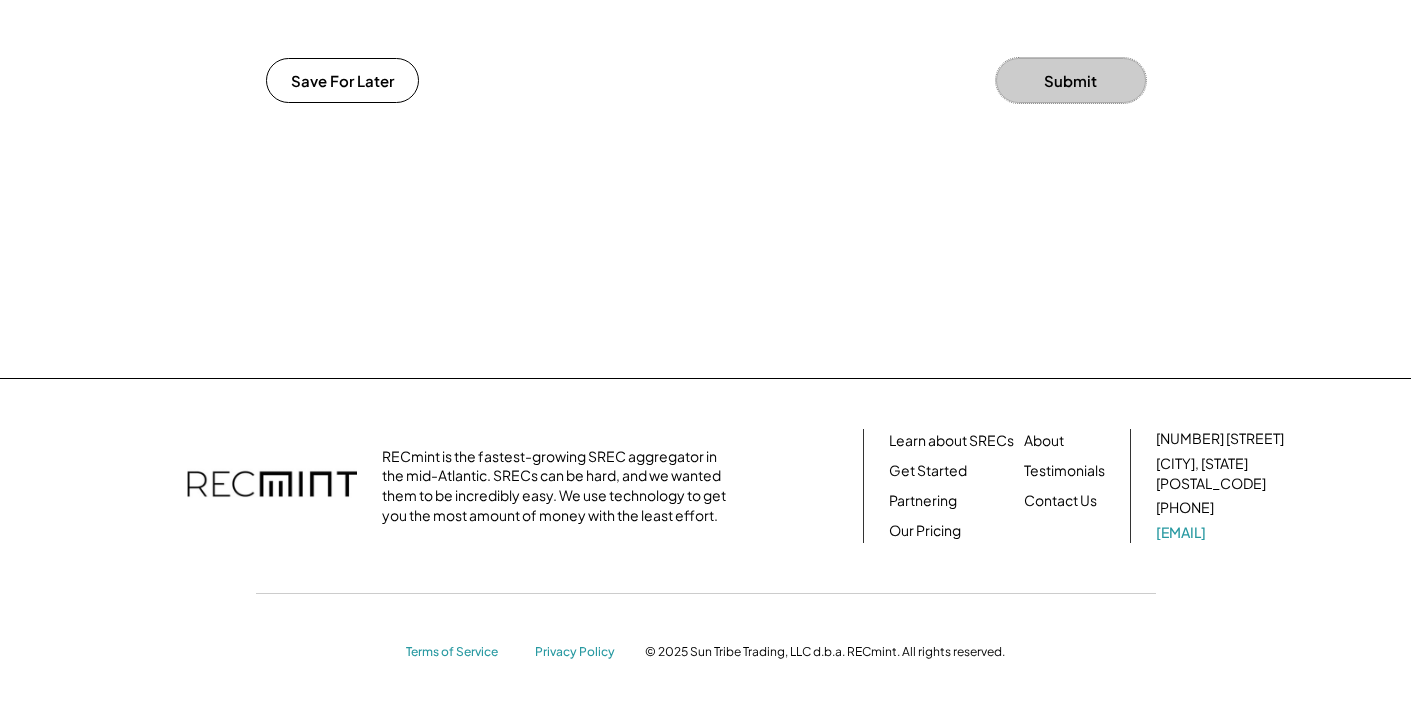 click on "Submit" at bounding box center [1071, 80] 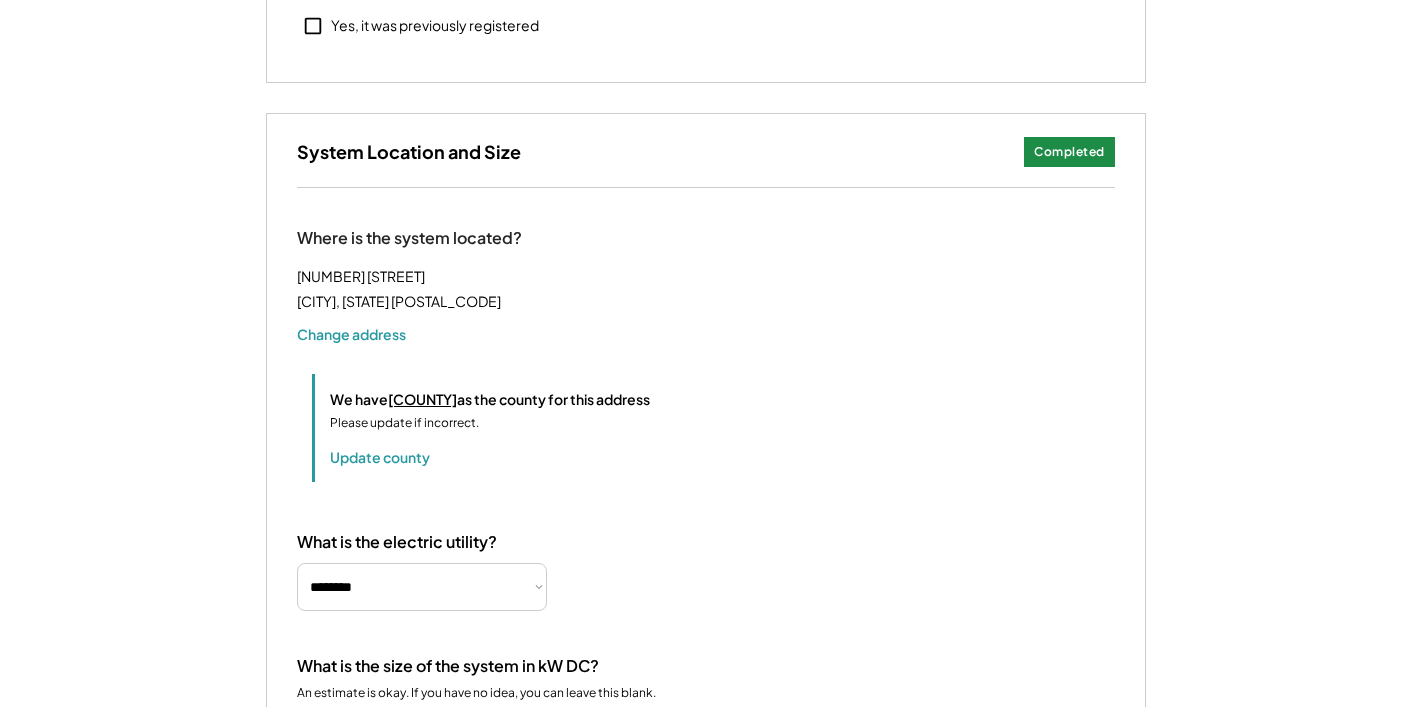 scroll, scrollTop: 1434, scrollLeft: 0, axis: vertical 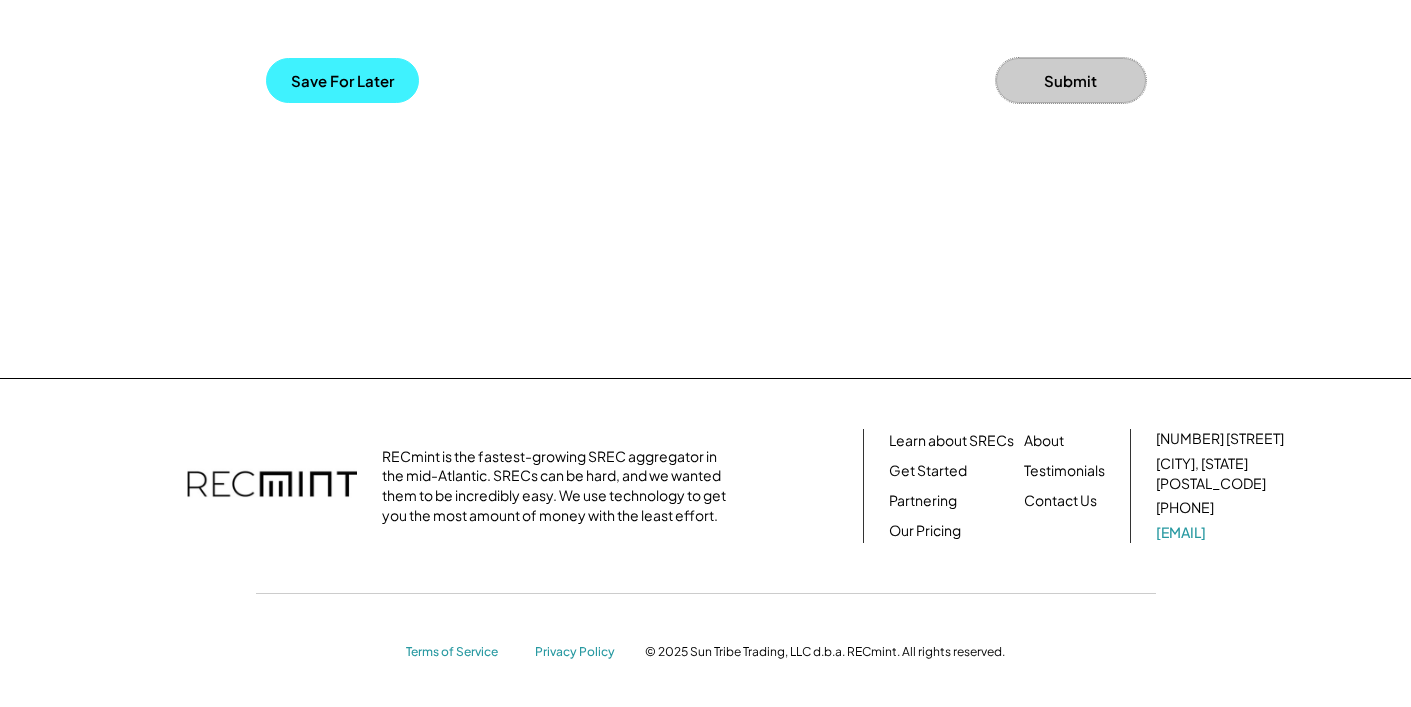 click on "Save For Later" at bounding box center [342, 80] 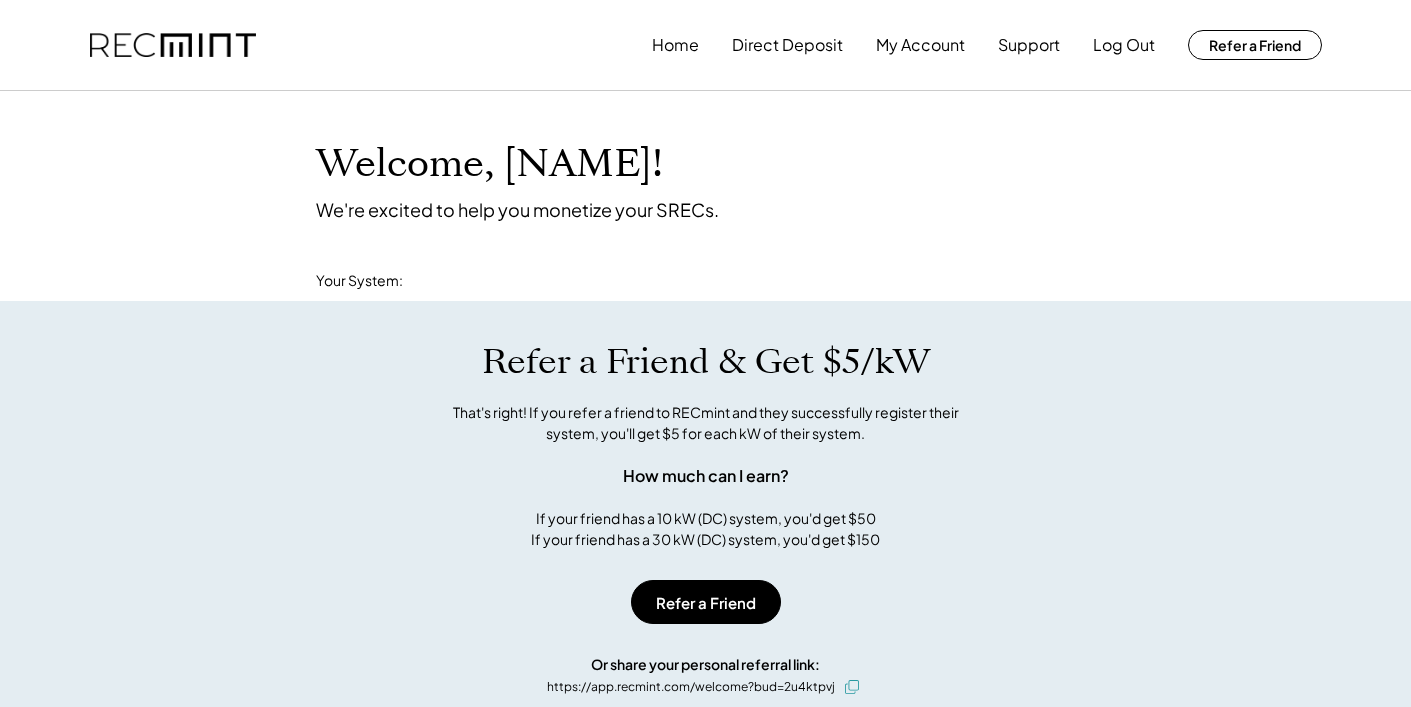scroll, scrollTop: 0, scrollLeft: 0, axis: both 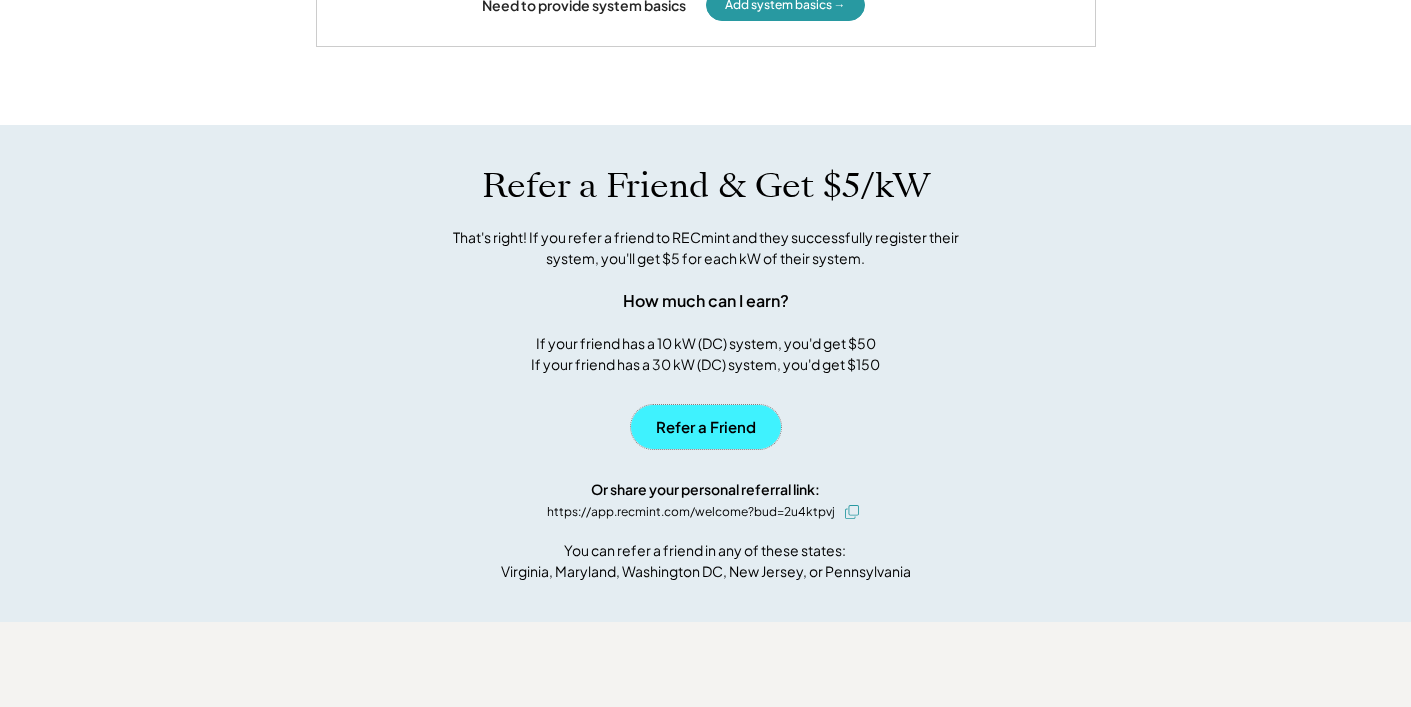 click on "Refer a Friend" at bounding box center [706, 427] 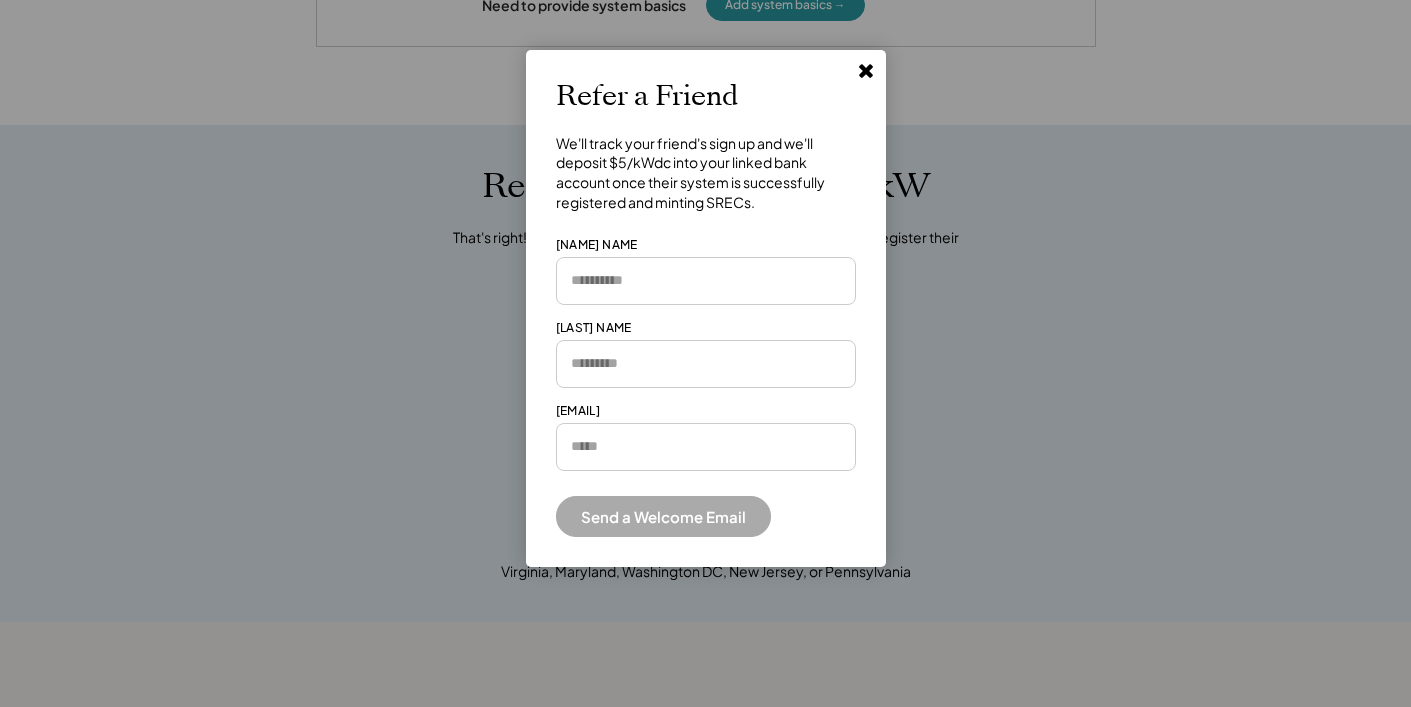 click at bounding box center [706, 281] 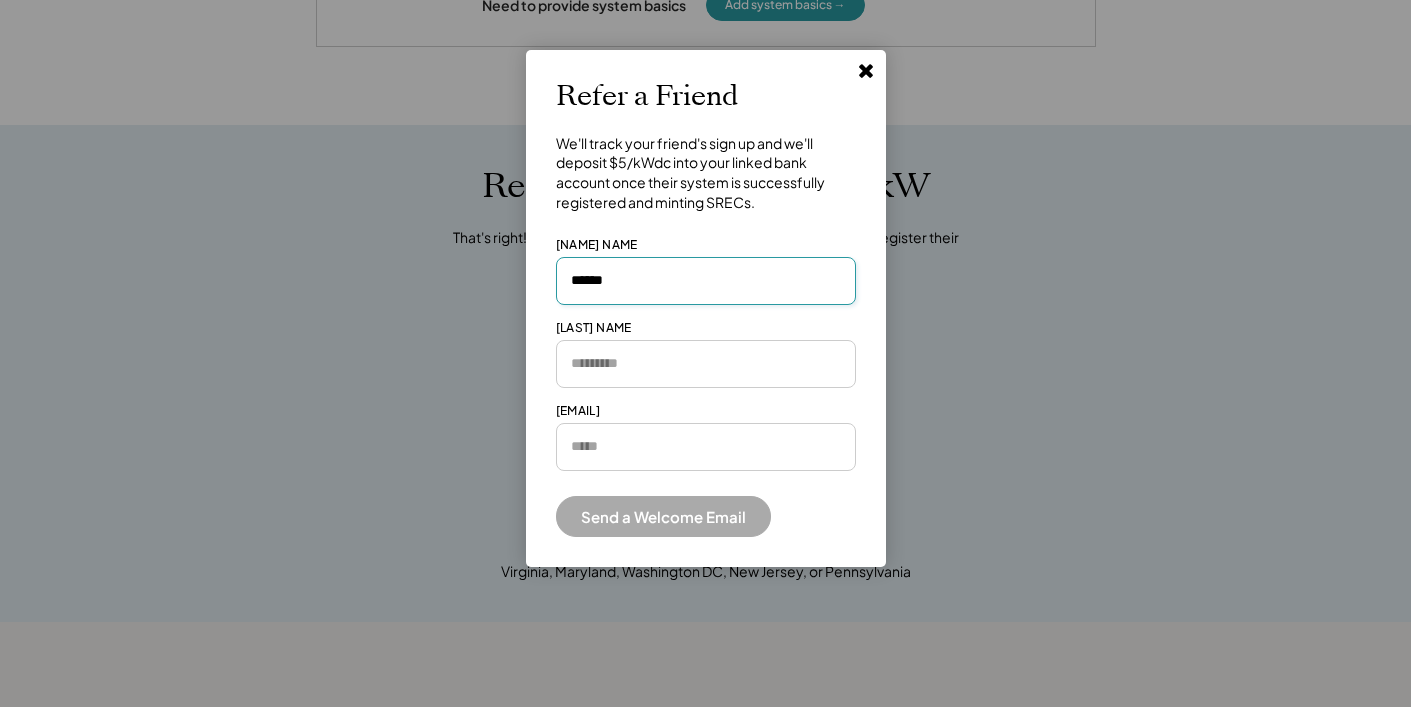 type on "******" 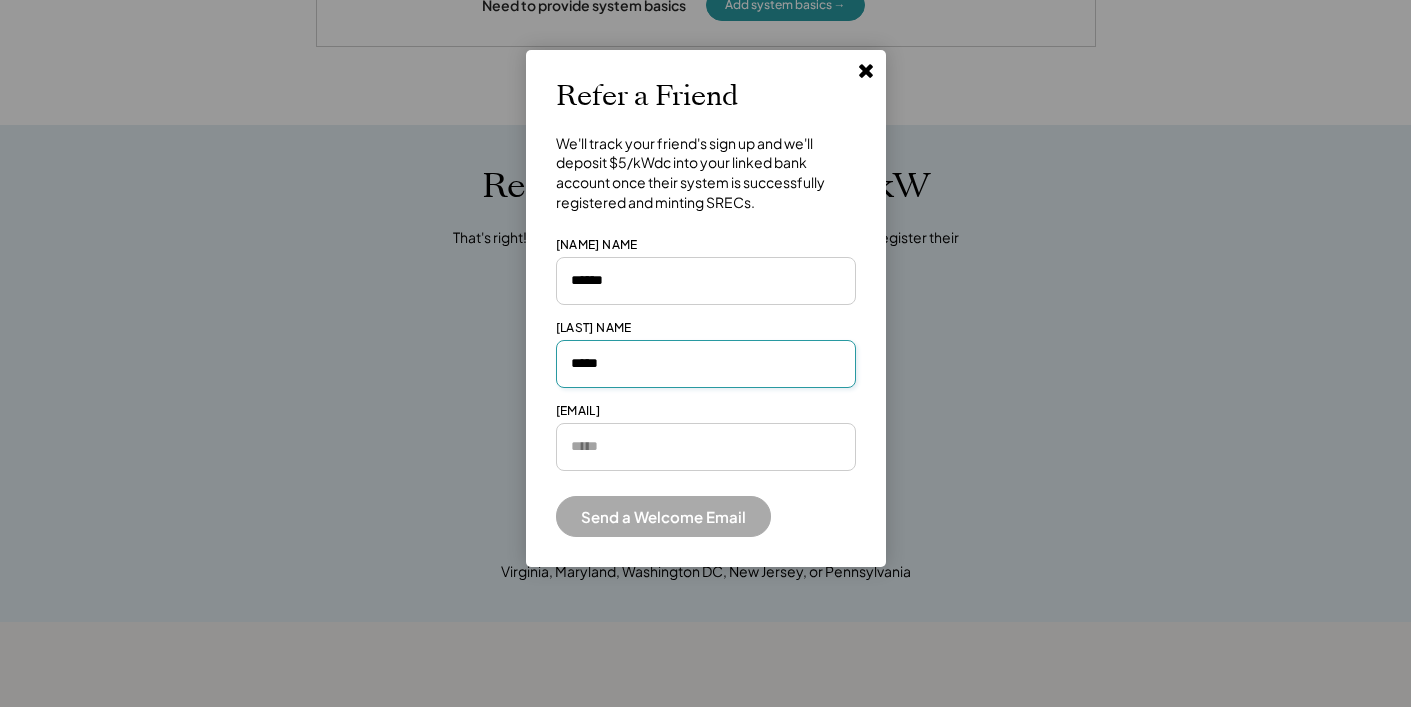 type on "*****" 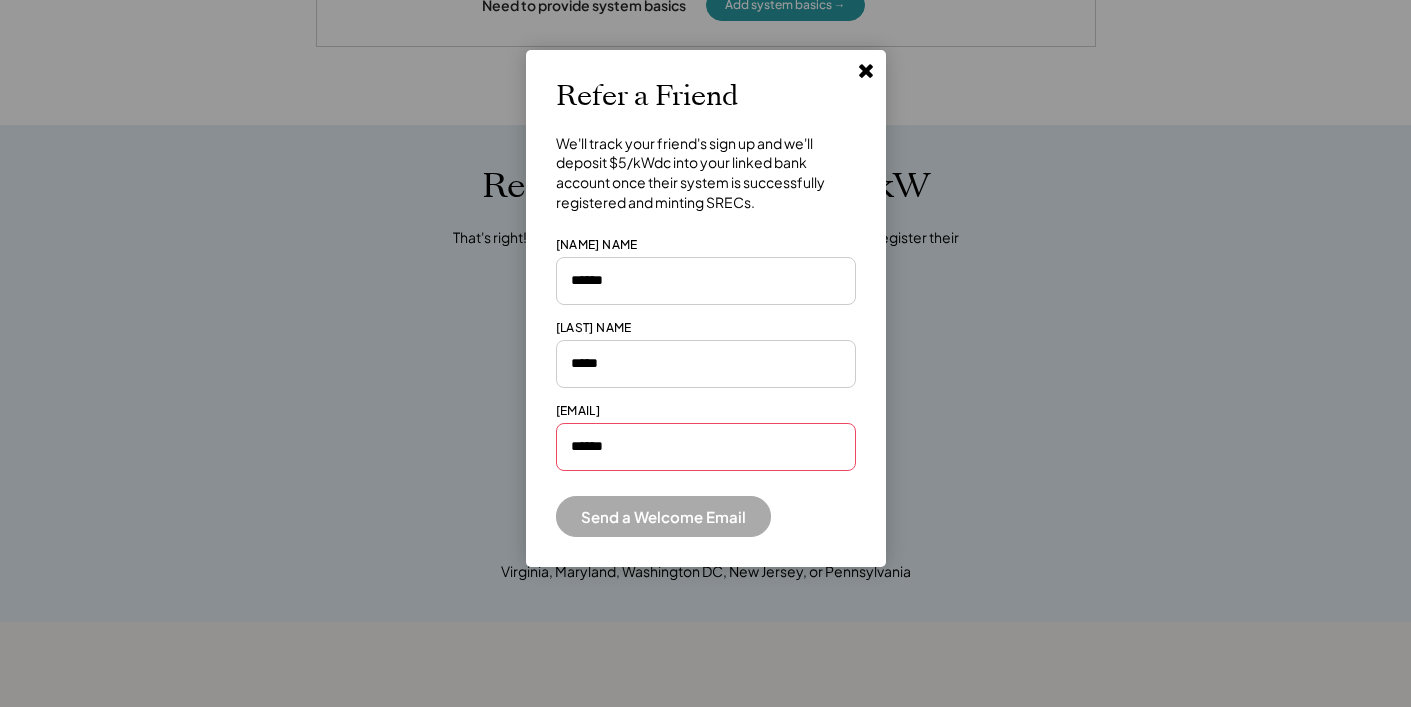 click on "******" at bounding box center (706, 447) 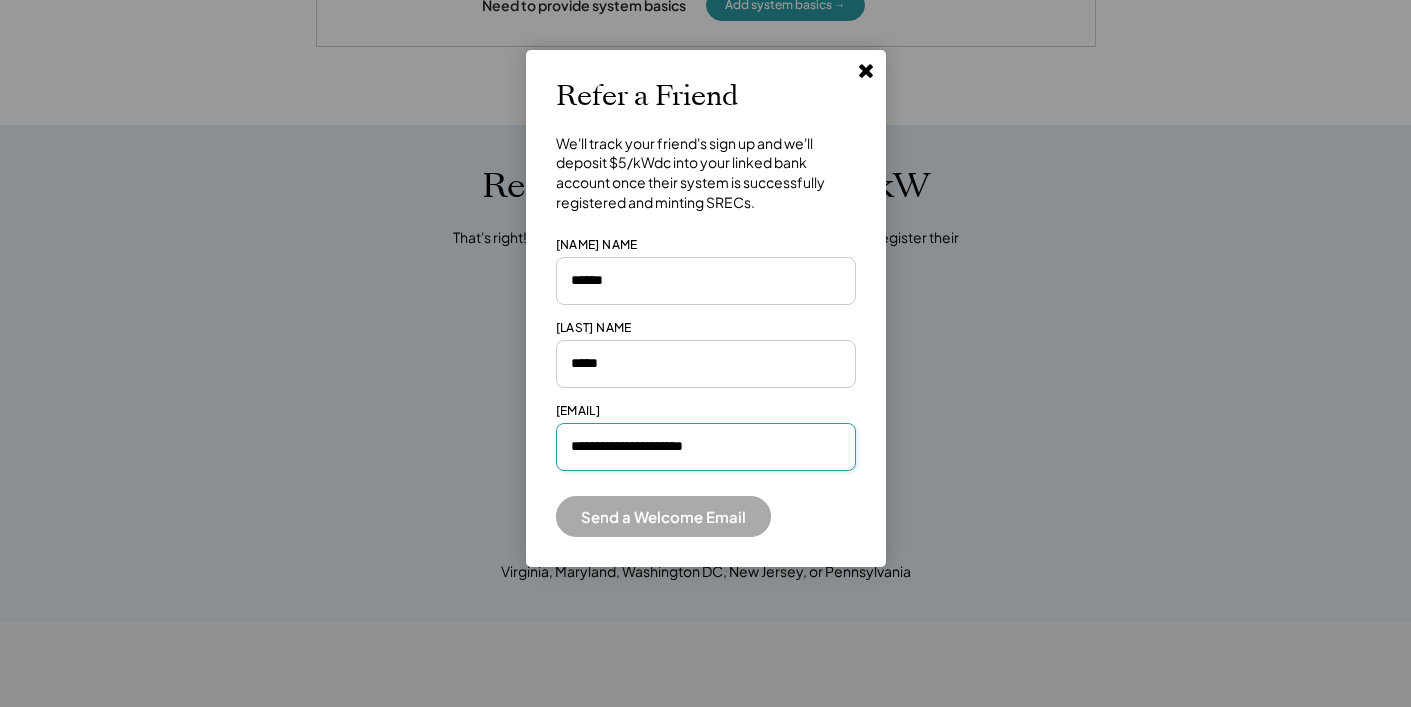 type on "**********" 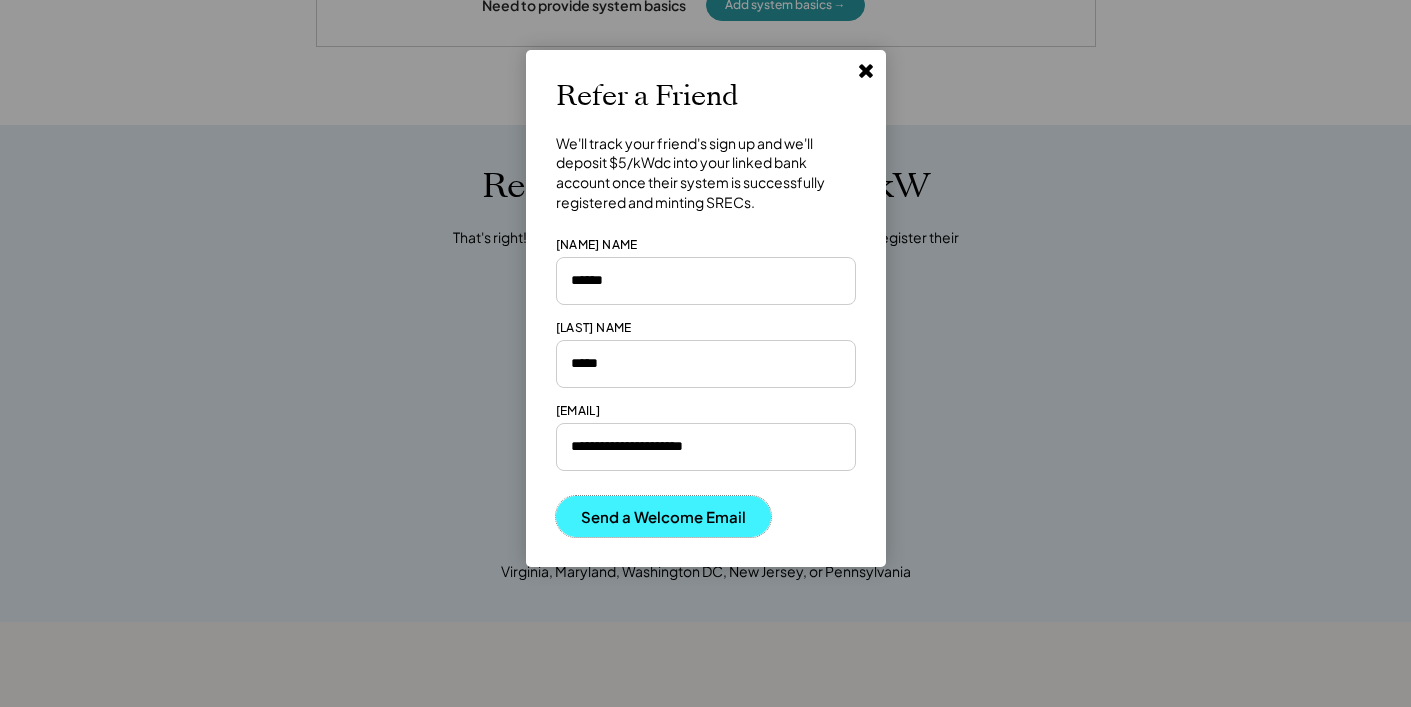 click on "Send a Welcome Email" at bounding box center [663, 516] 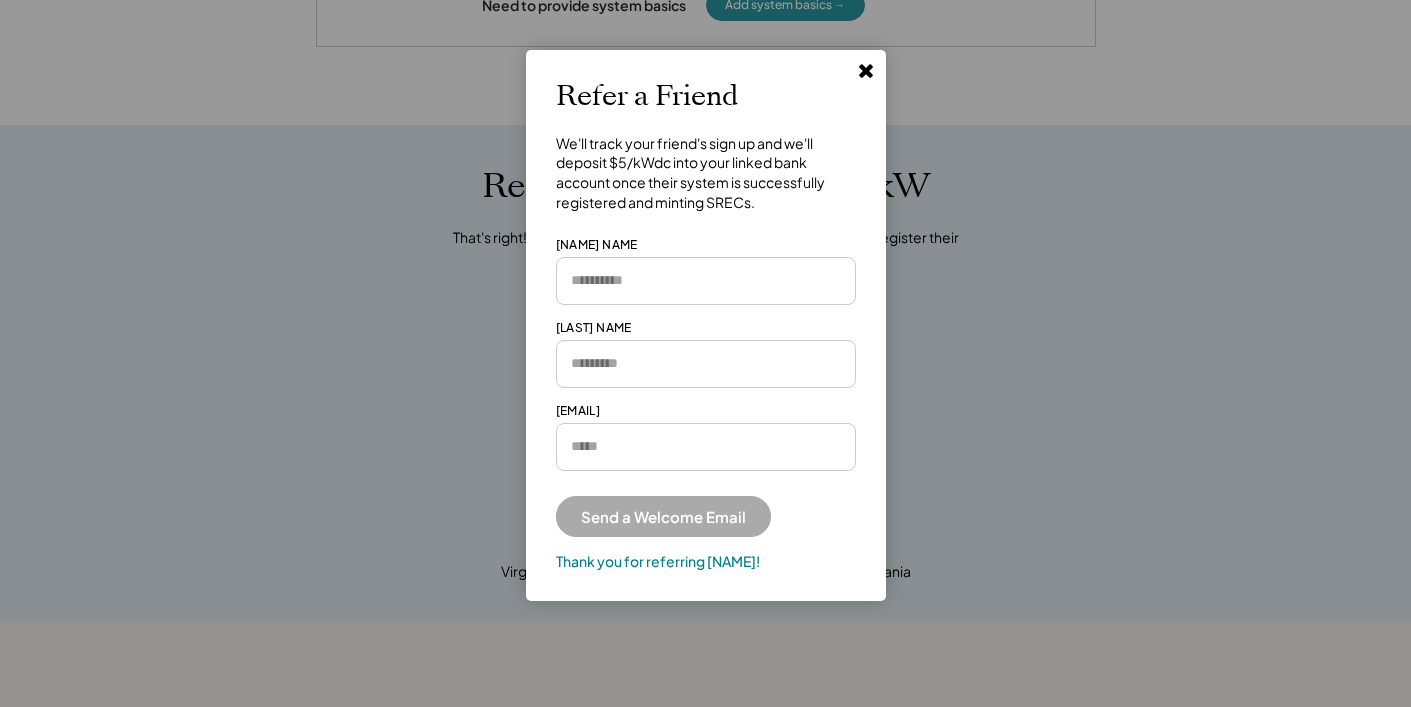 click at bounding box center (866, 70) 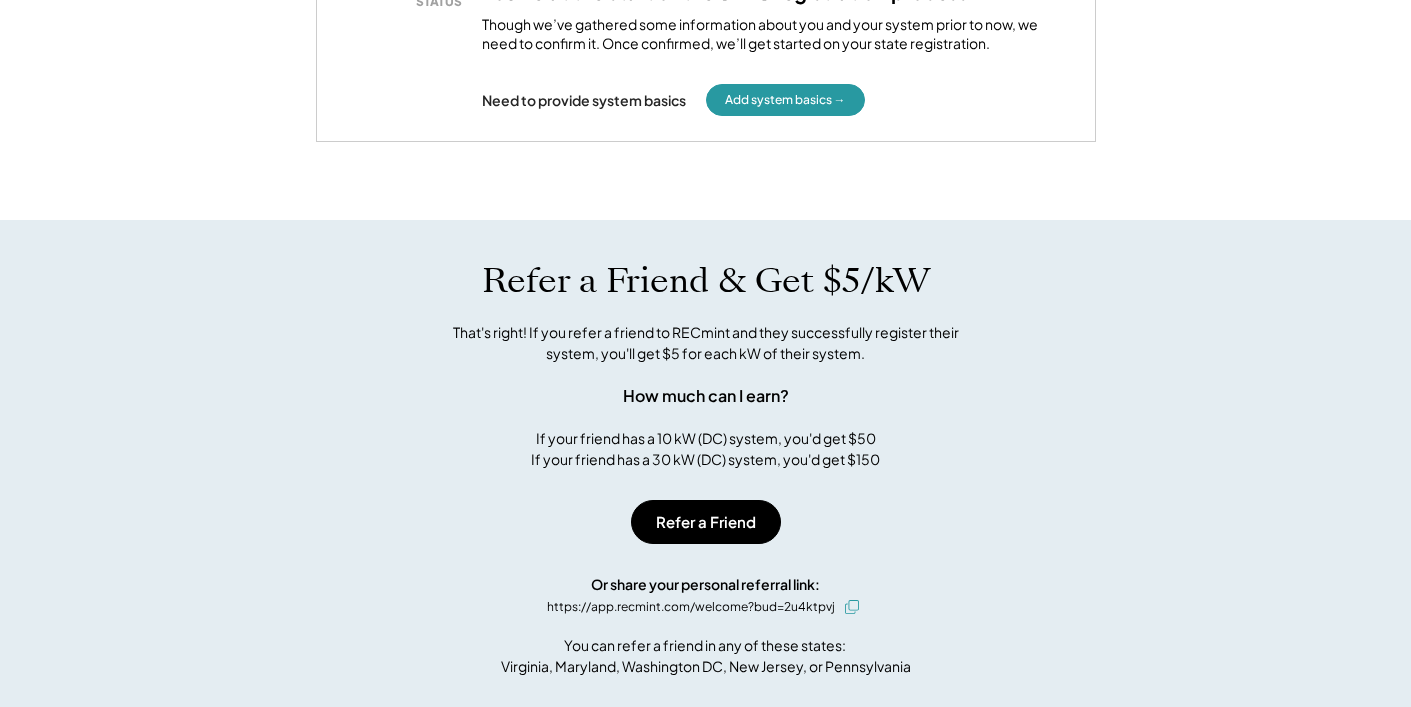 scroll, scrollTop: 447, scrollLeft: 0, axis: vertical 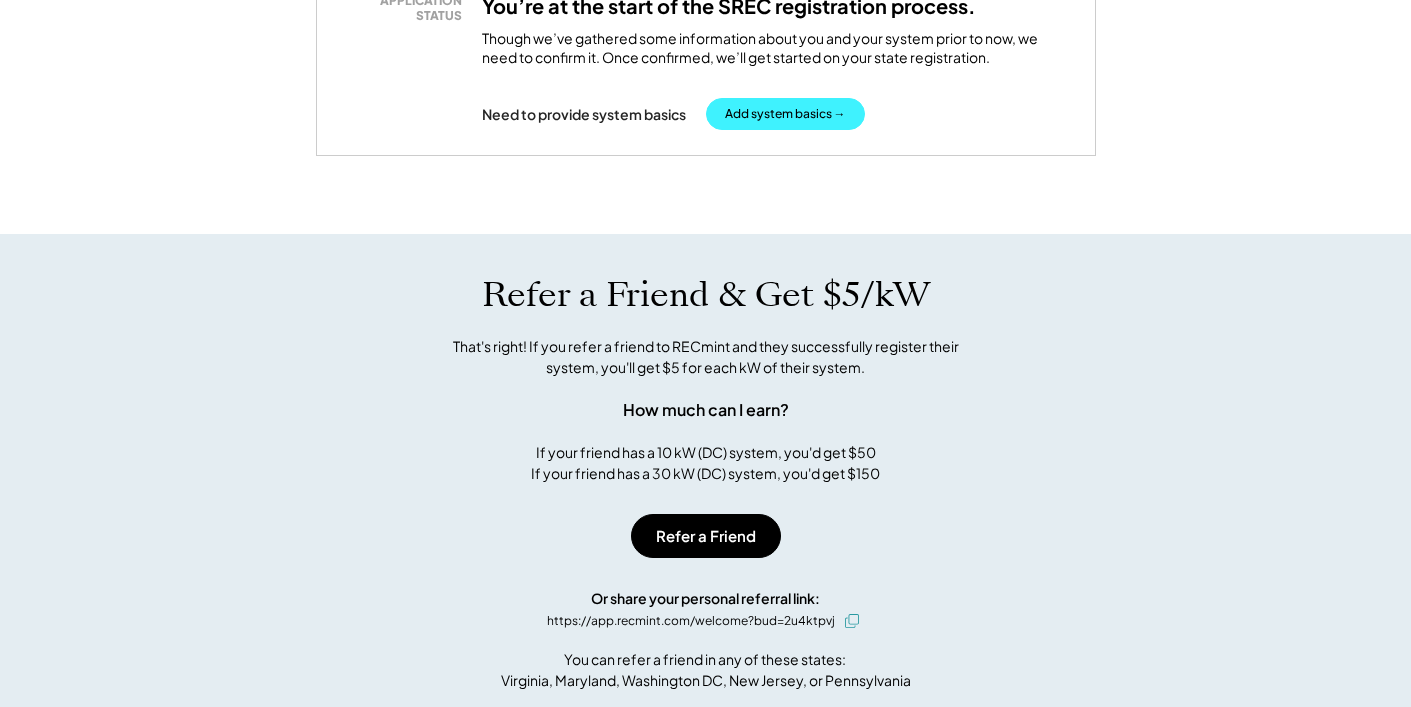 click on "Add system basics →" at bounding box center (785, 114) 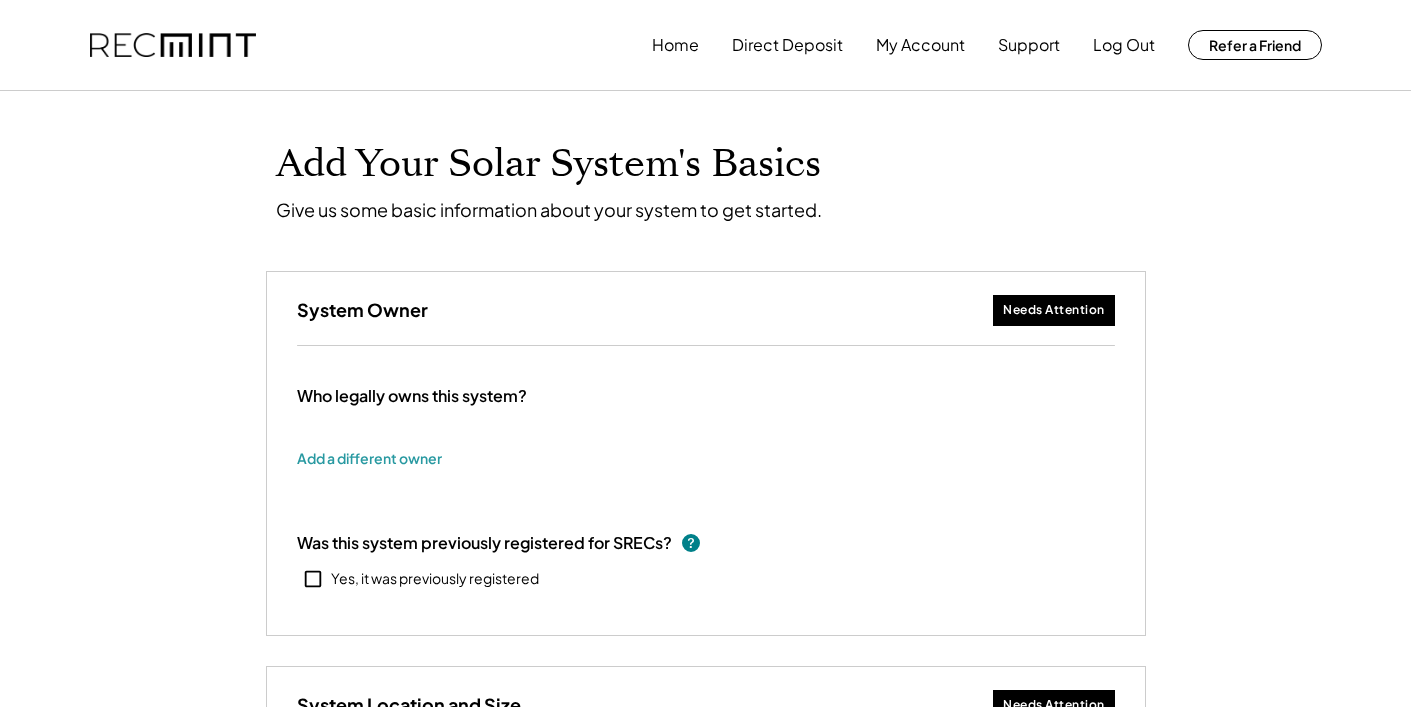 scroll, scrollTop: 0, scrollLeft: 0, axis: both 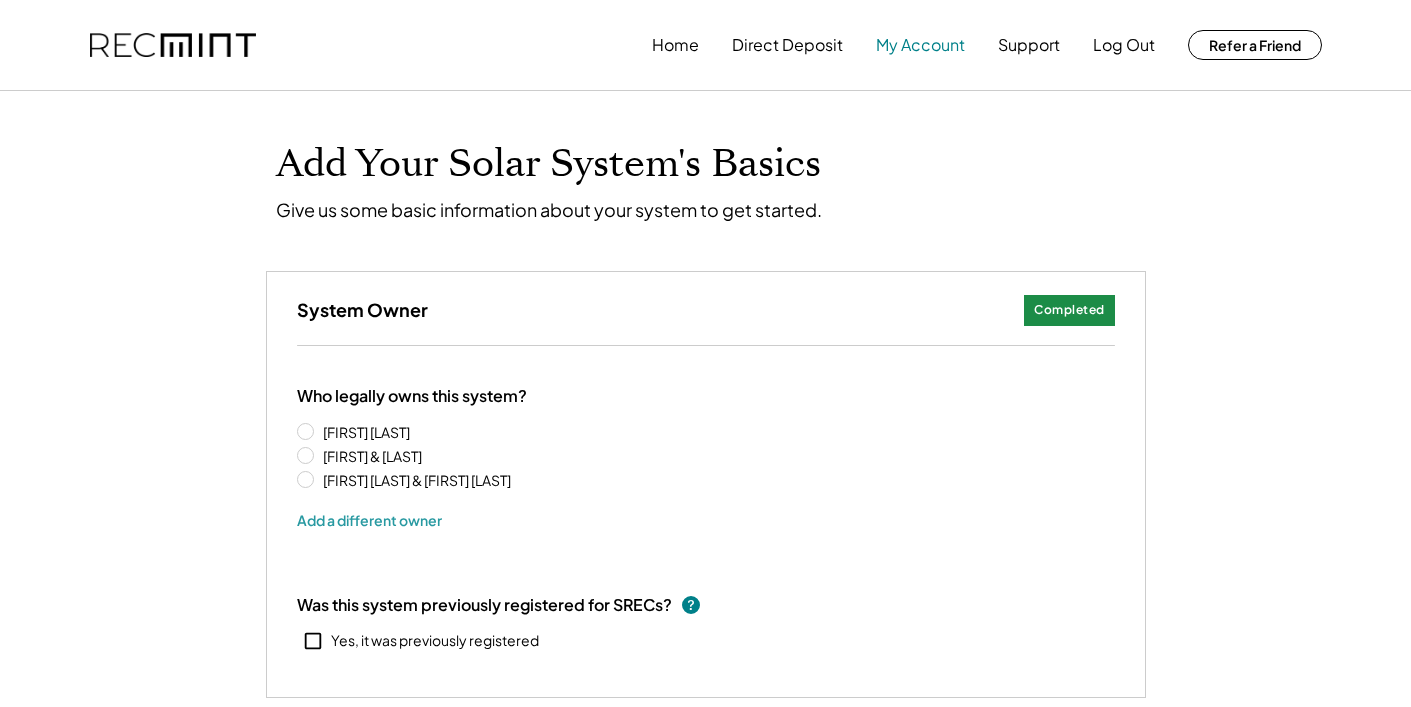 click on "My Account" at bounding box center (920, 45) 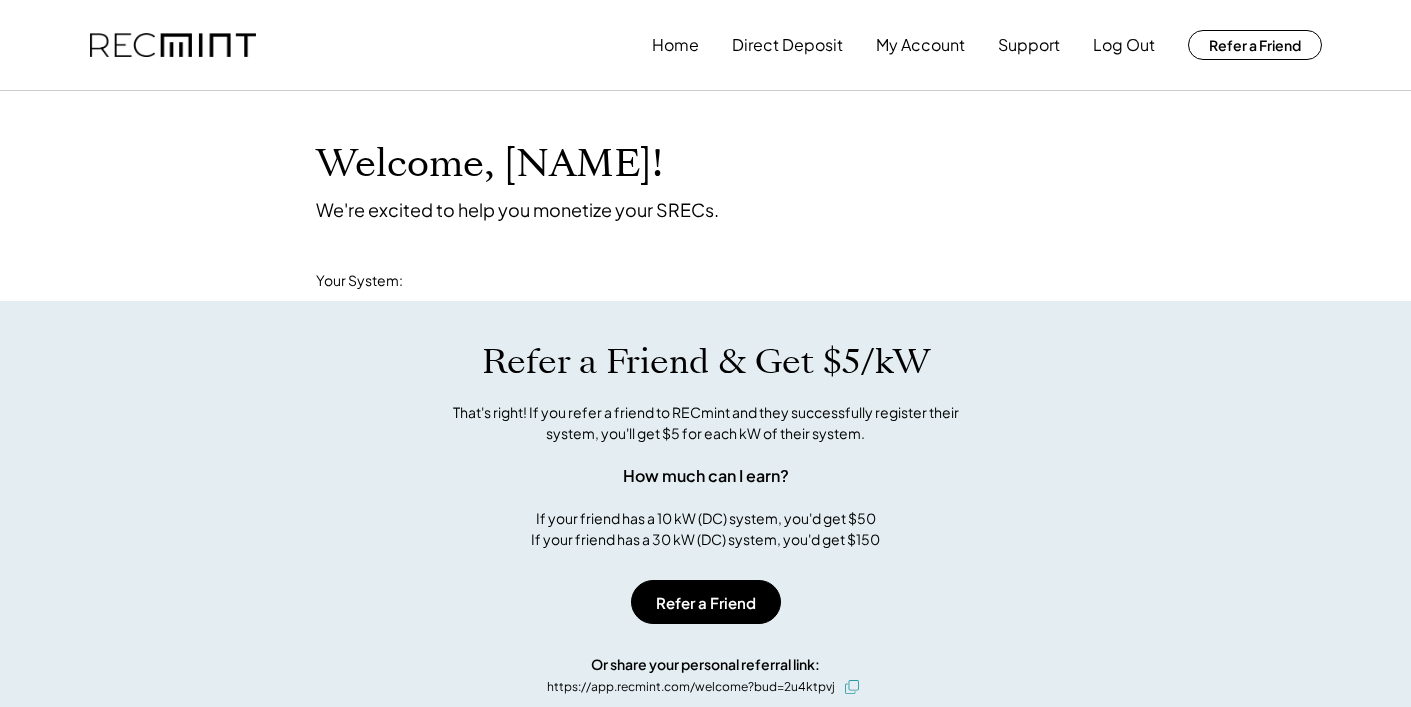 scroll, scrollTop: 0, scrollLeft: 0, axis: both 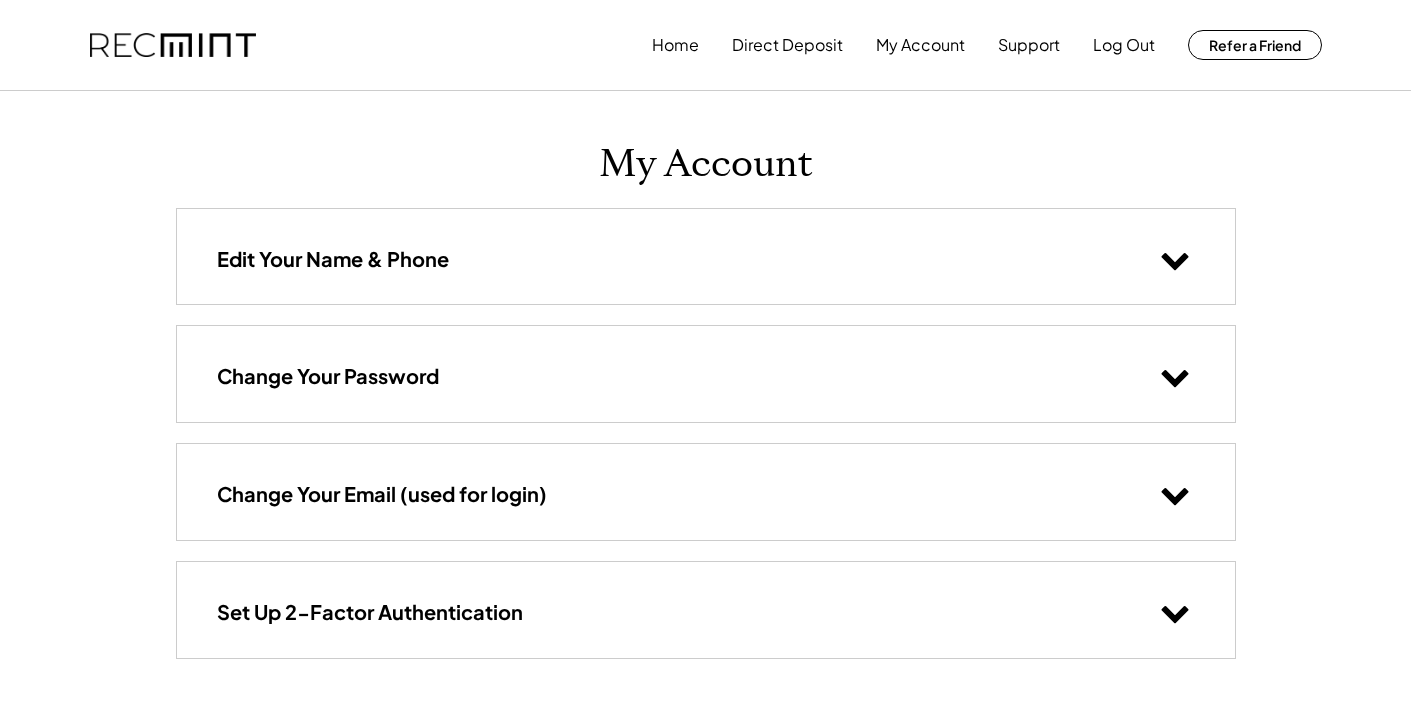 click on "Edit Your Name & Phone" at bounding box center [706, 256] 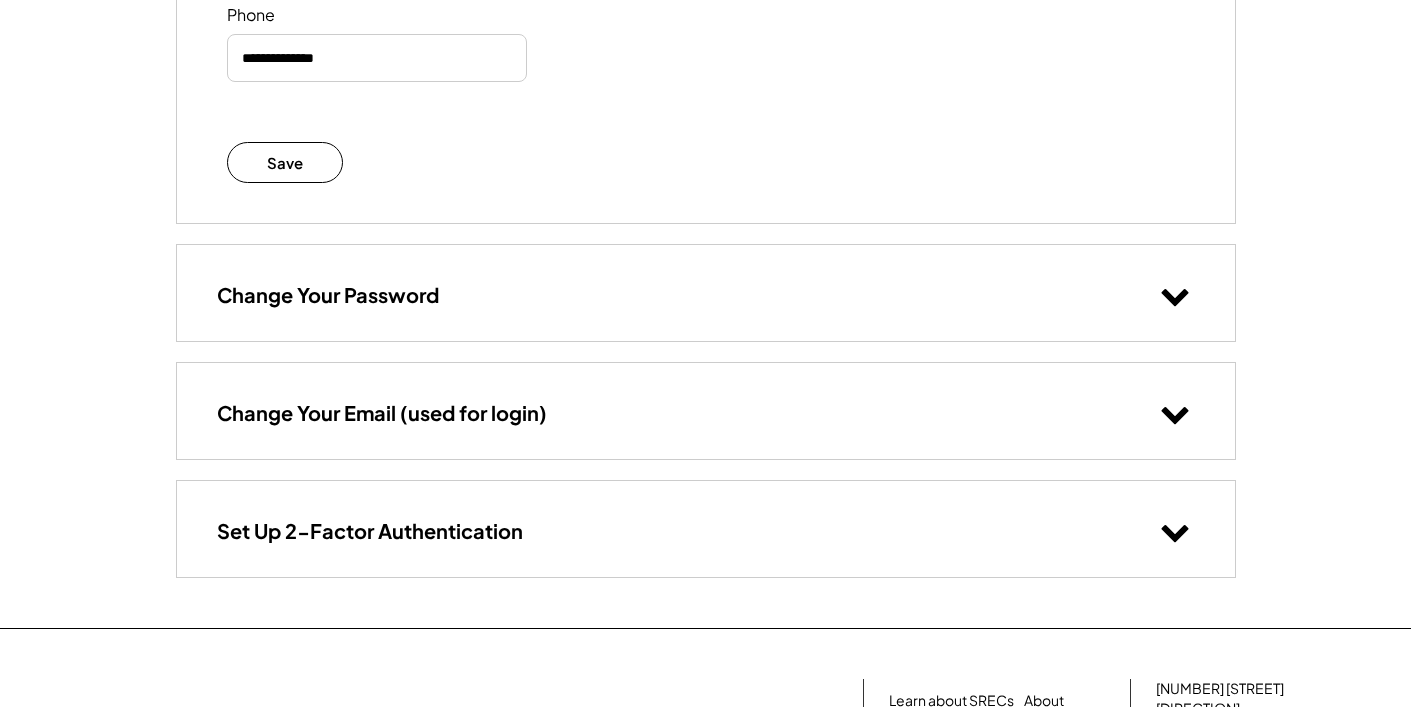 scroll, scrollTop: 555, scrollLeft: 0, axis: vertical 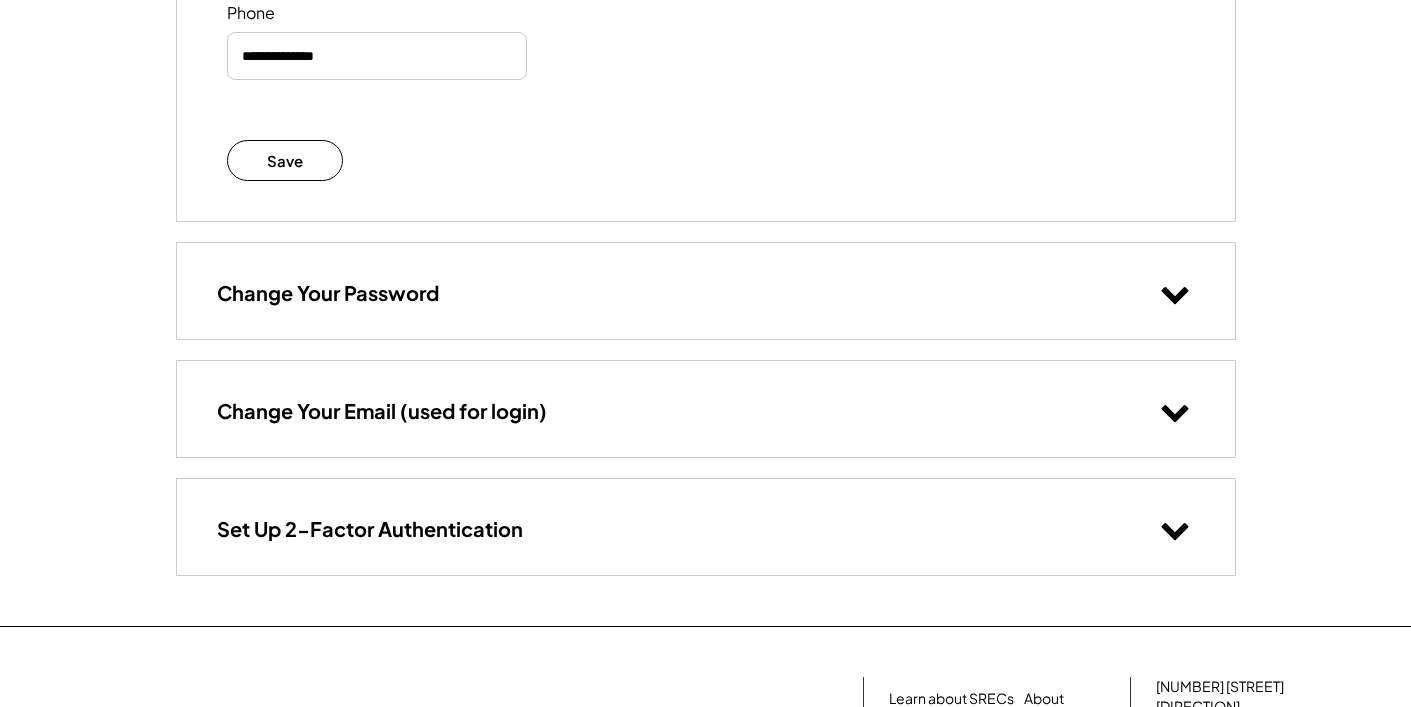 click on "Set Up 2-Factor Authentication" at bounding box center (706, 526) 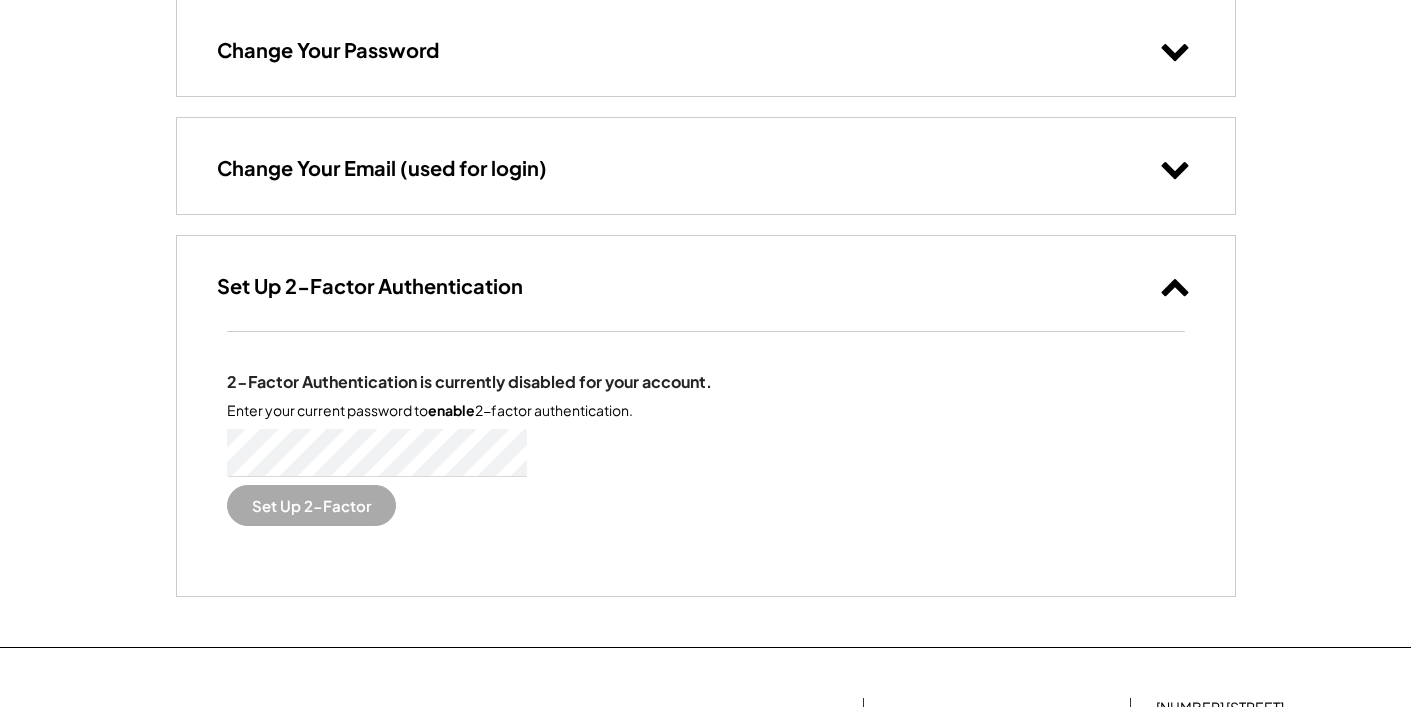 scroll, scrollTop: 801, scrollLeft: 0, axis: vertical 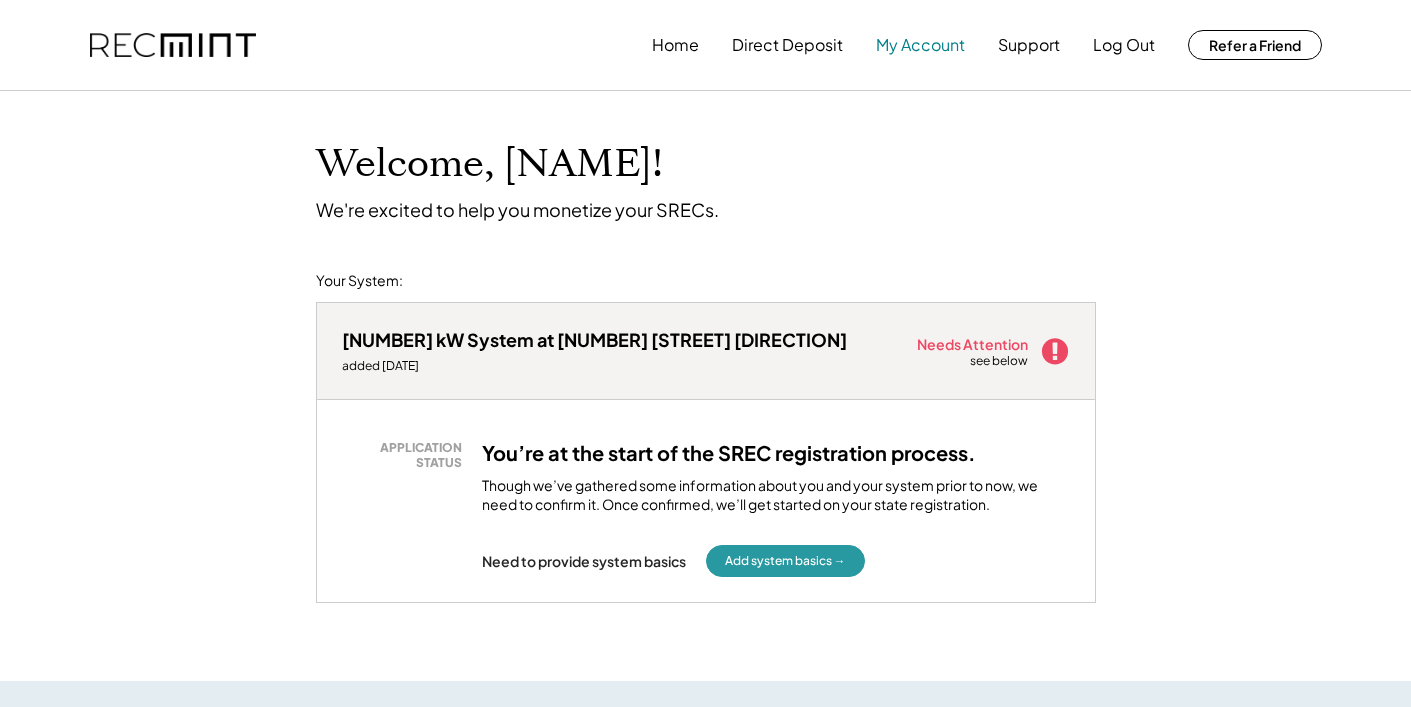 click on "My Account" at bounding box center (920, 45) 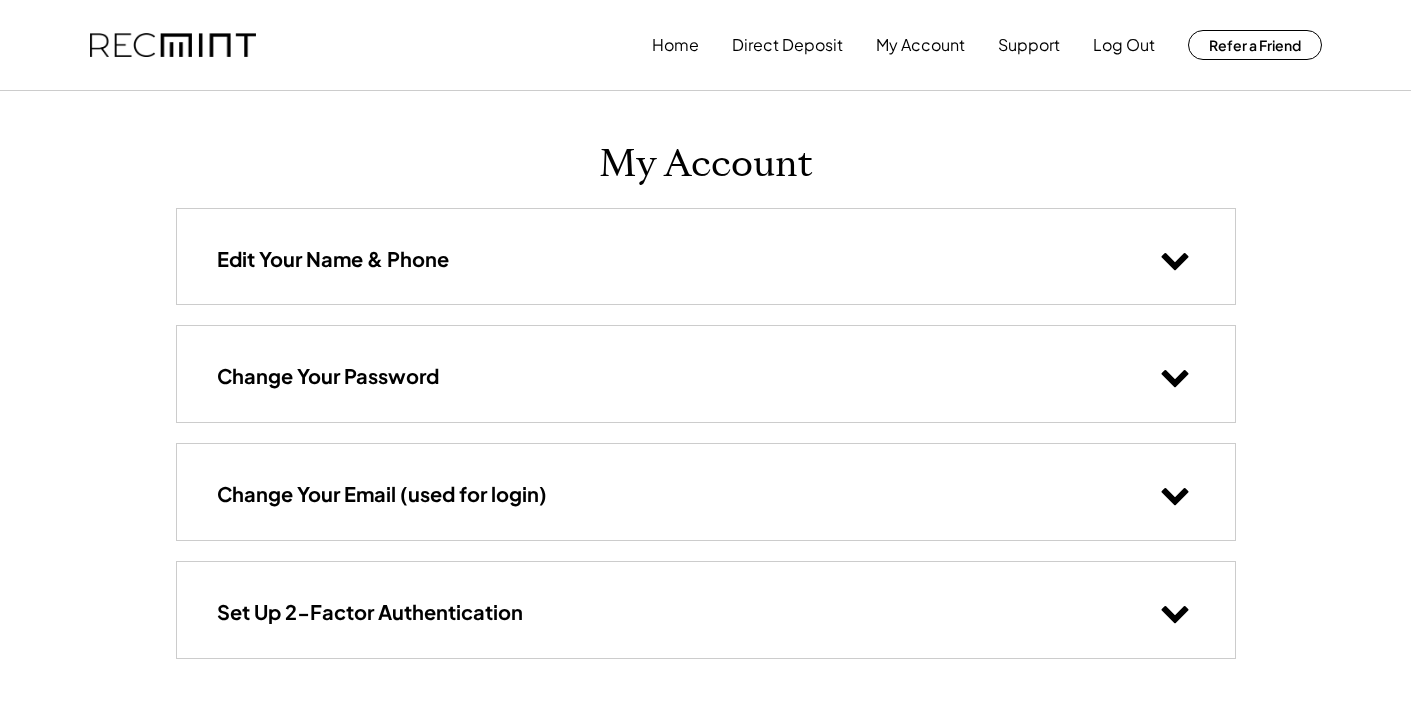 scroll, scrollTop: 0, scrollLeft: 0, axis: both 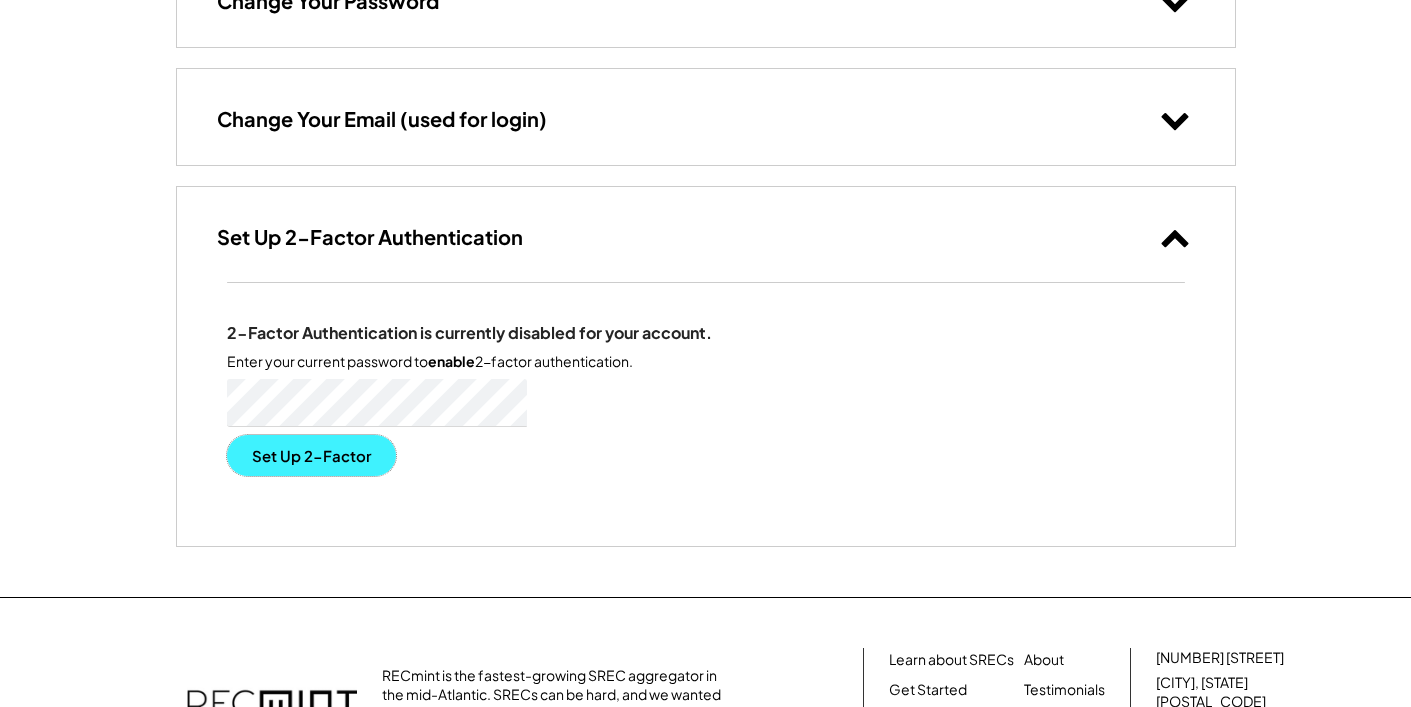 click on "Set Up 2-Factor" at bounding box center [311, 455] 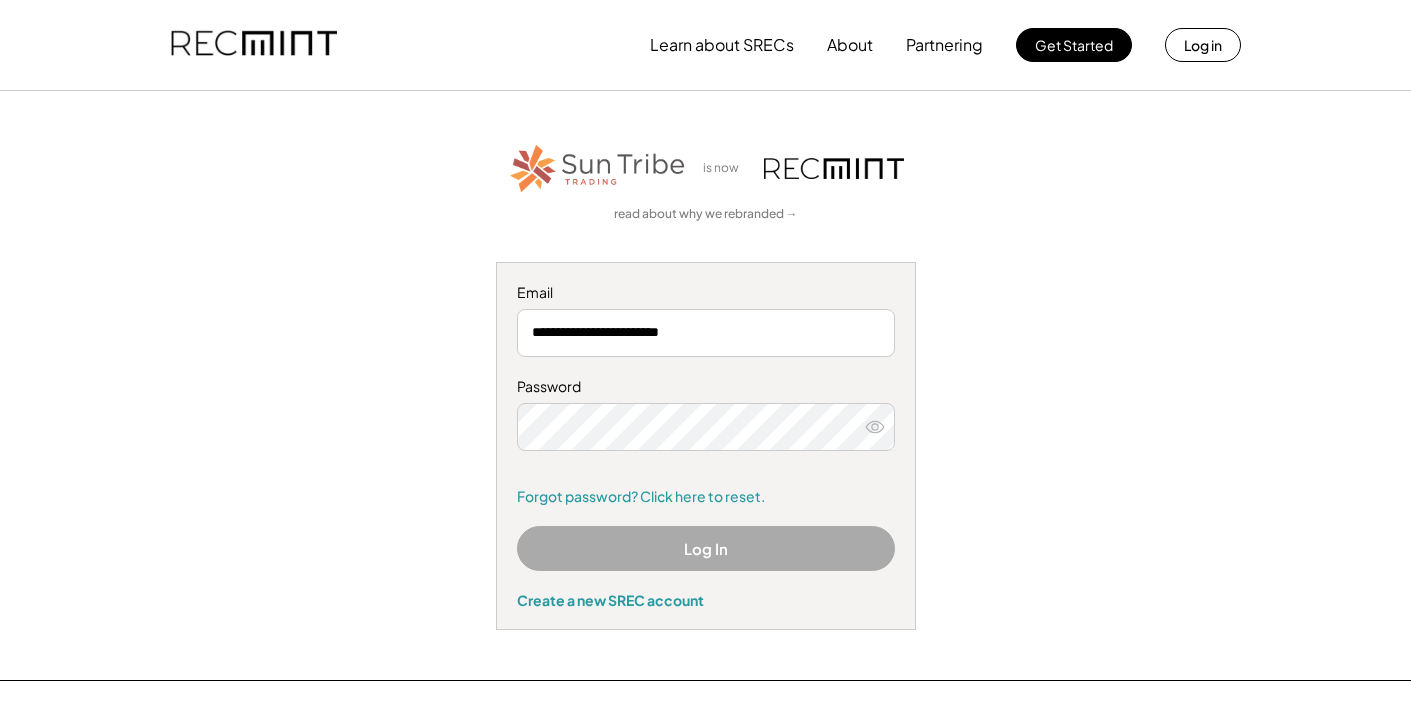 scroll, scrollTop: 0, scrollLeft: 0, axis: both 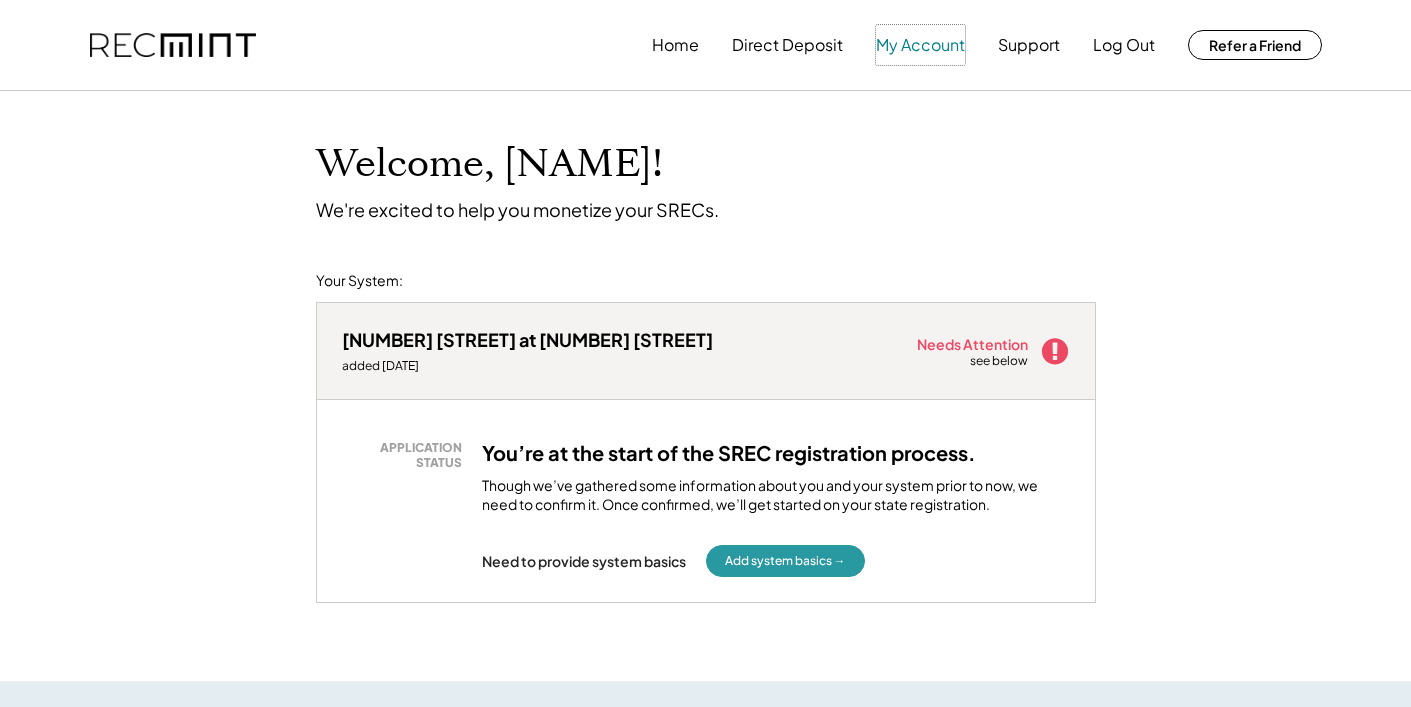 click on "My Account" at bounding box center (920, 45) 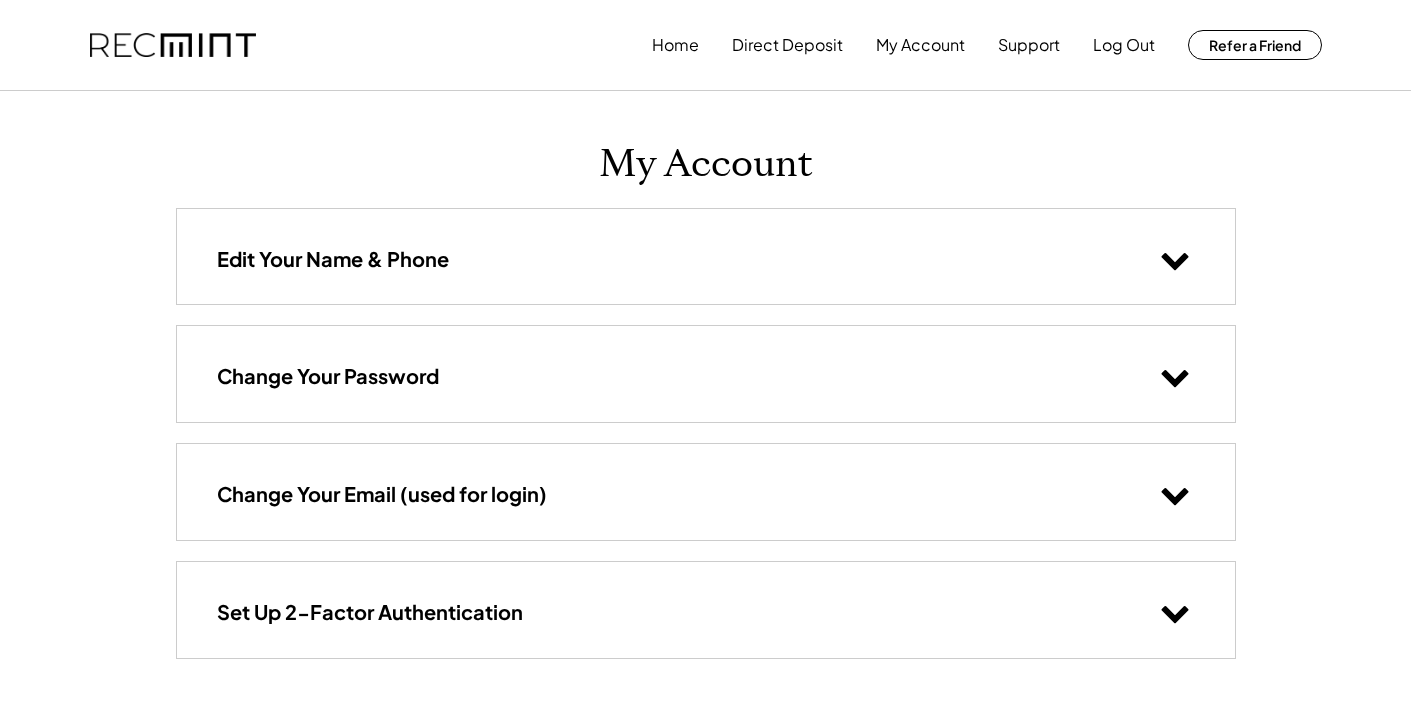 scroll, scrollTop: 0, scrollLeft: 0, axis: both 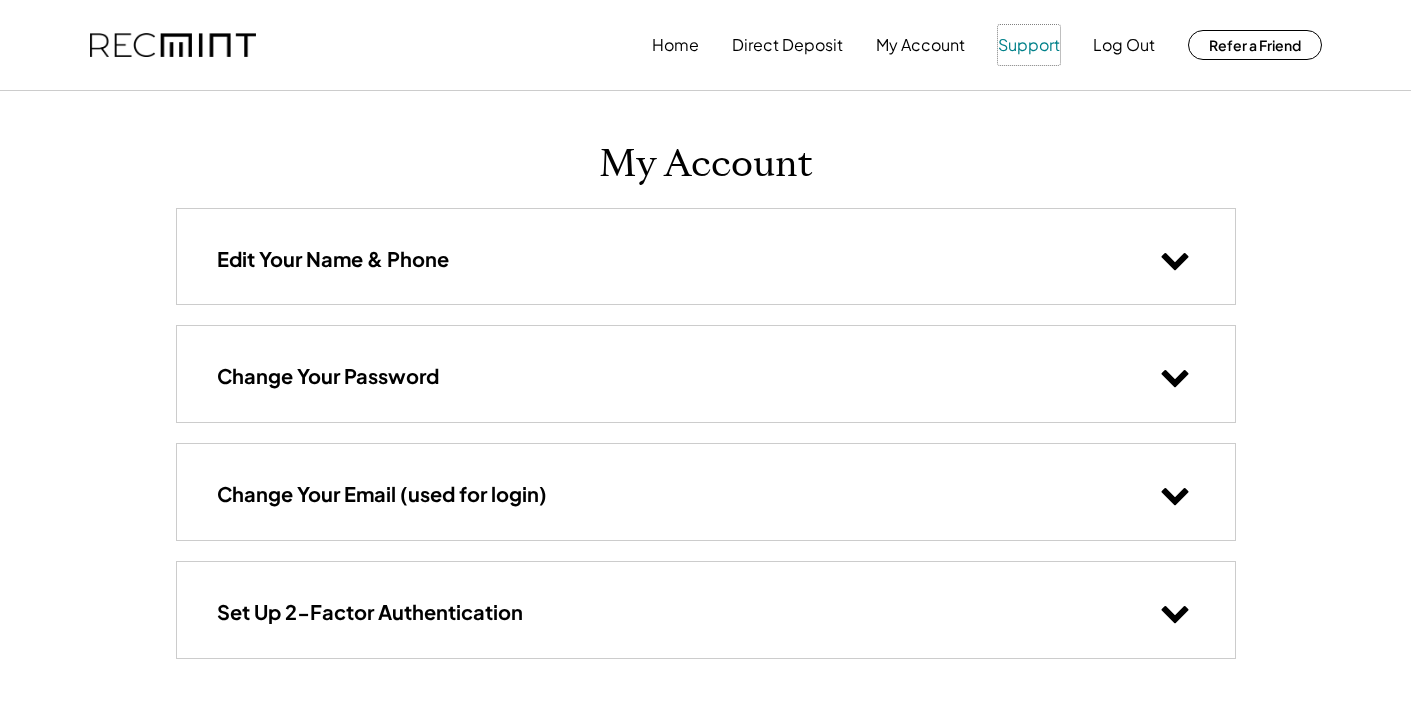click on "Support" at bounding box center (1029, 45) 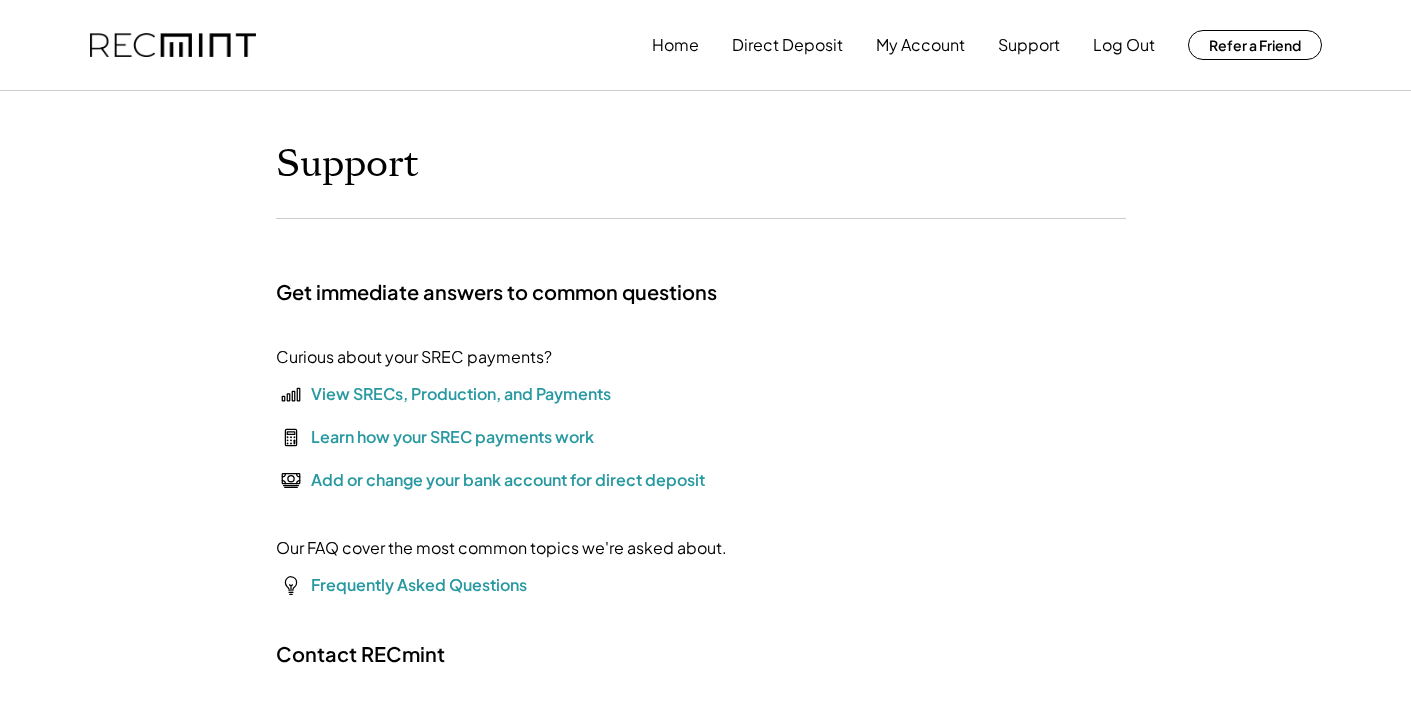scroll, scrollTop: 0, scrollLeft: 0, axis: both 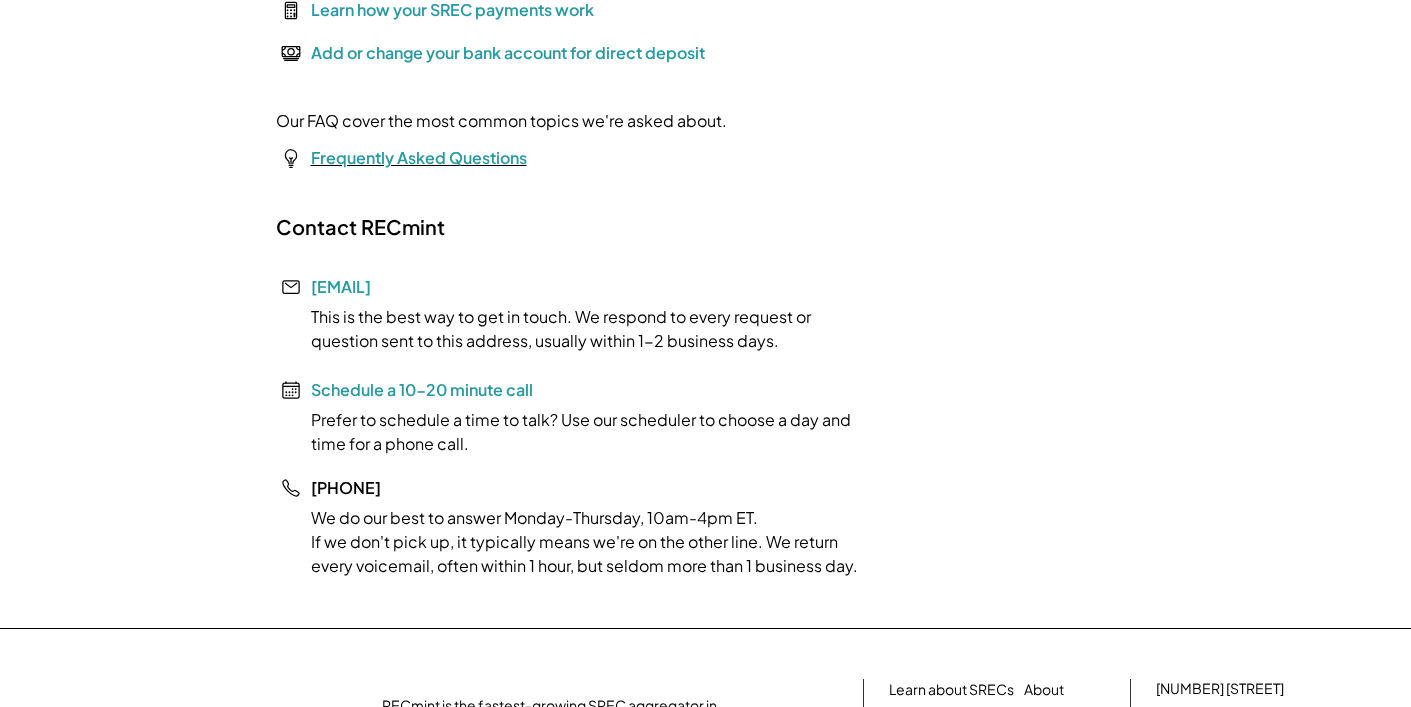 click on "Frequently Asked Questions" at bounding box center (419, 157) 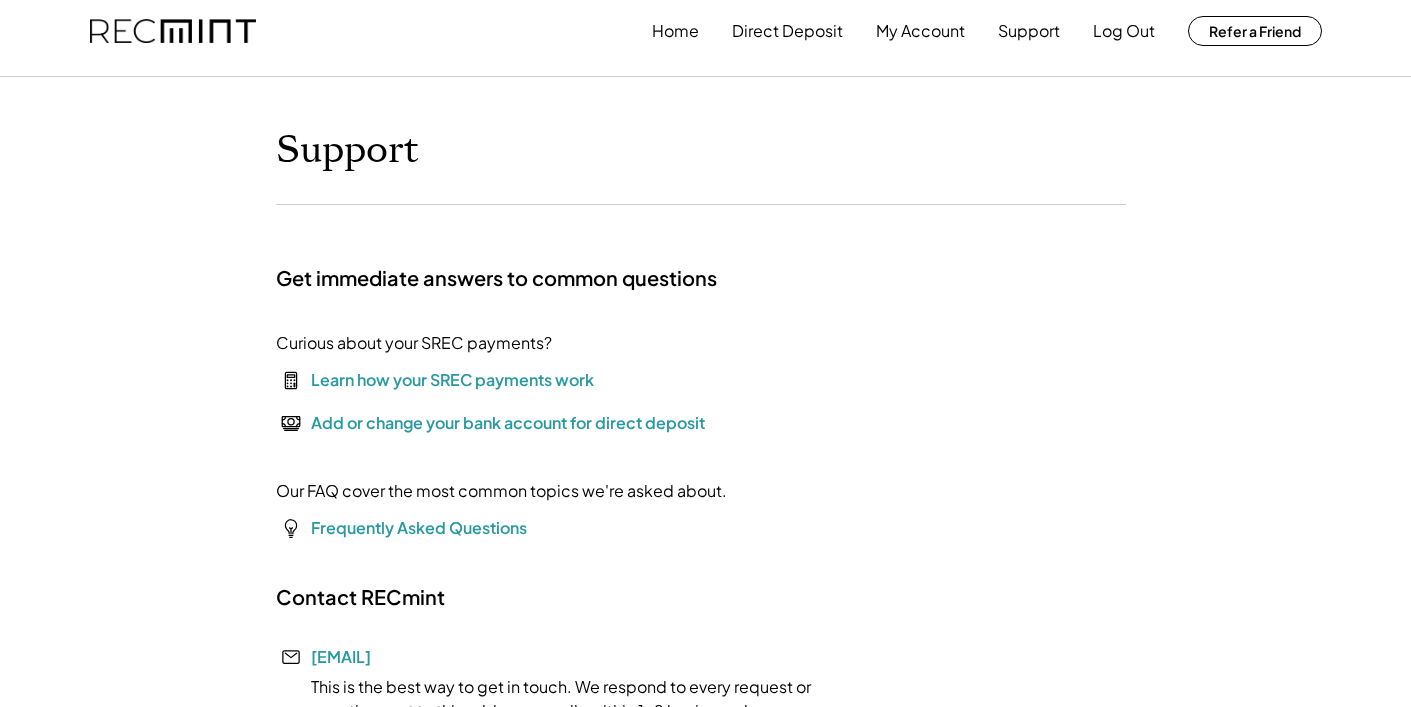 scroll, scrollTop: 10, scrollLeft: 0, axis: vertical 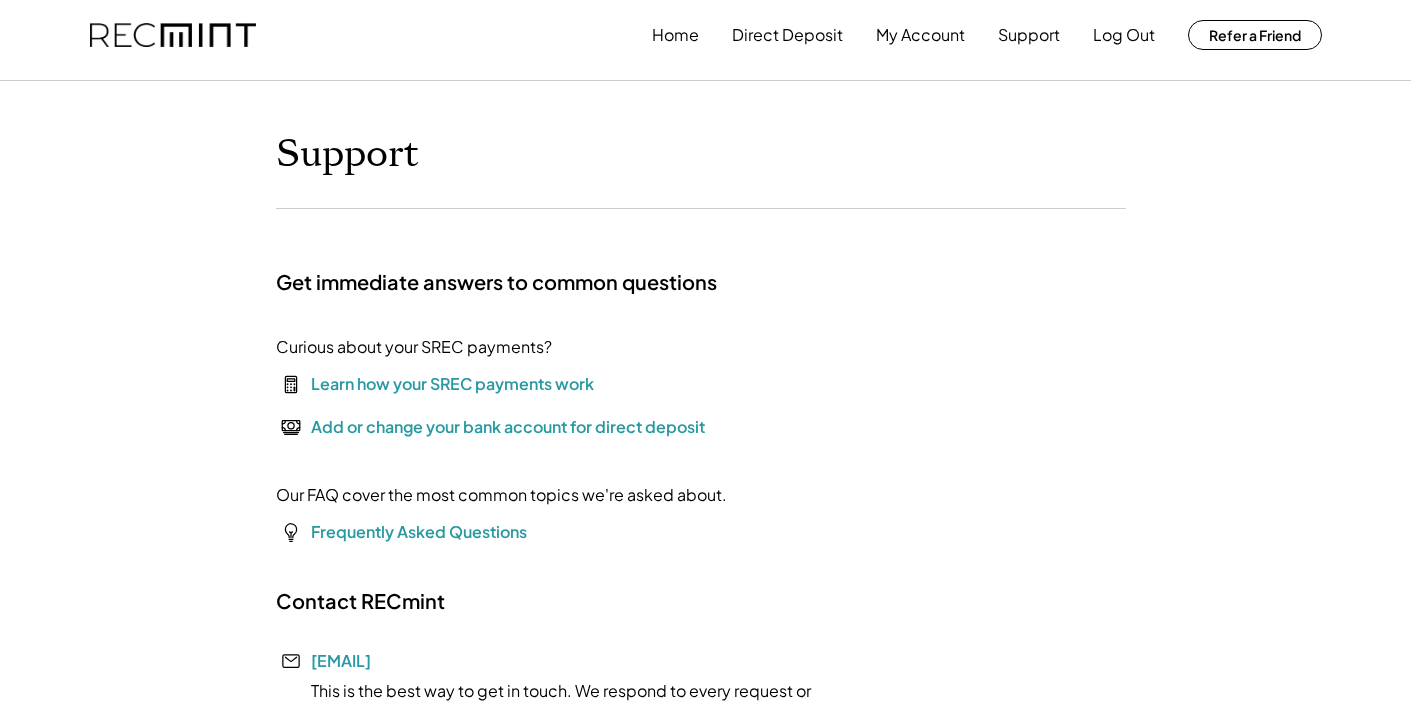 click on "Add or change your bank account for direct deposit" at bounding box center [508, 427] 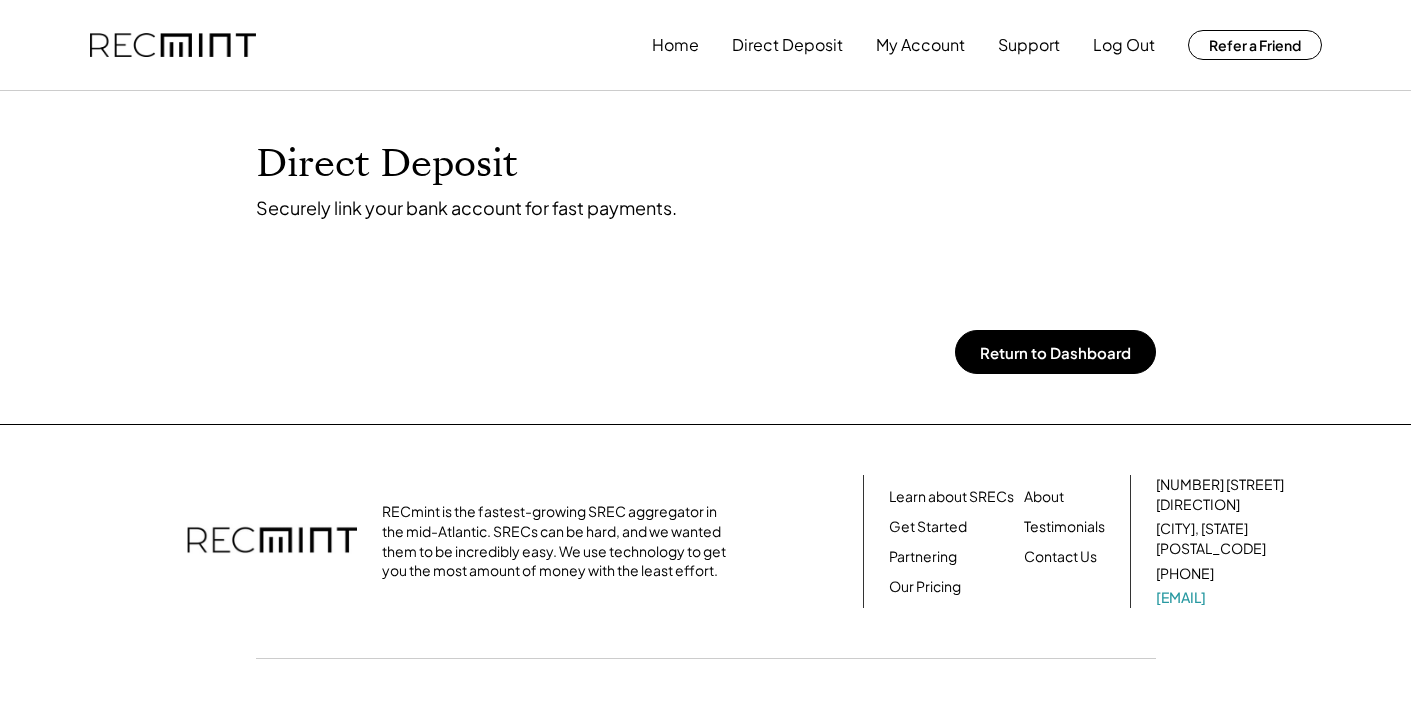 scroll, scrollTop: 0, scrollLeft: 0, axis: both 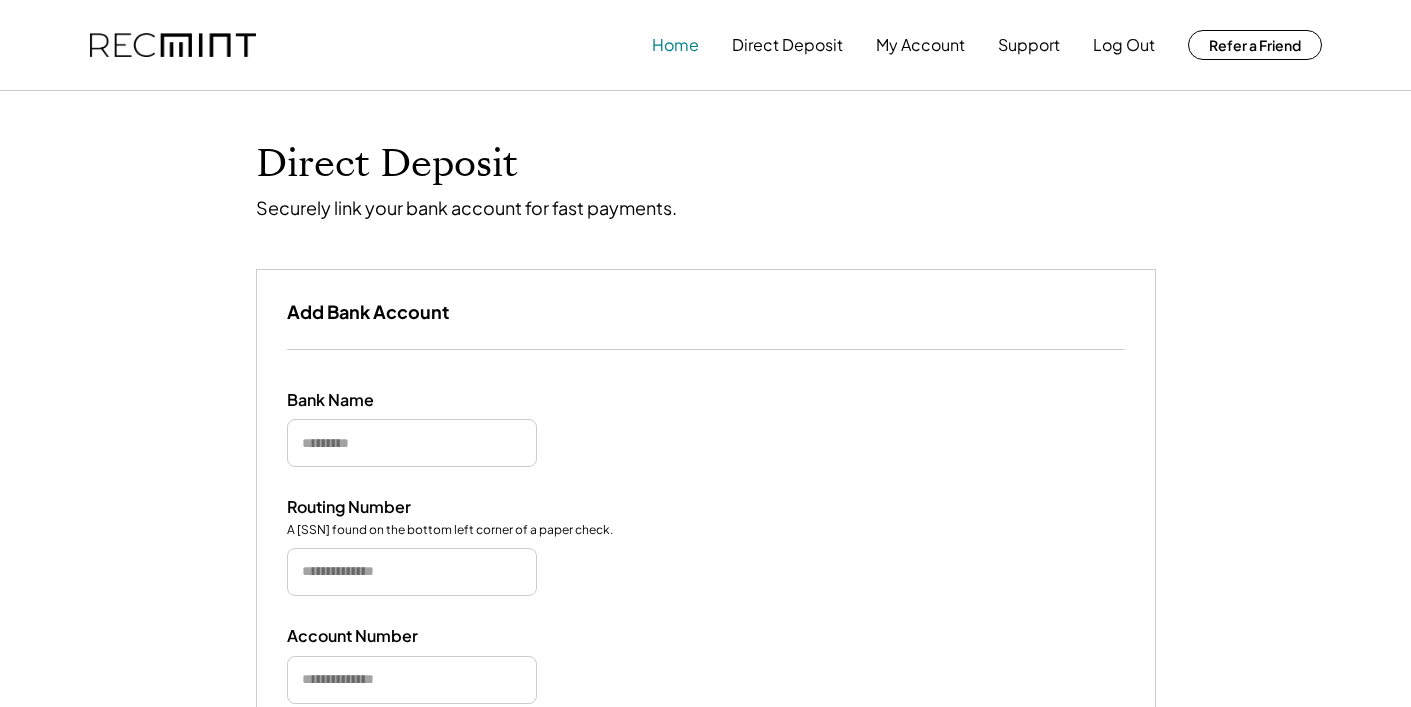 click on "Home" at bounding box center [675, 45] 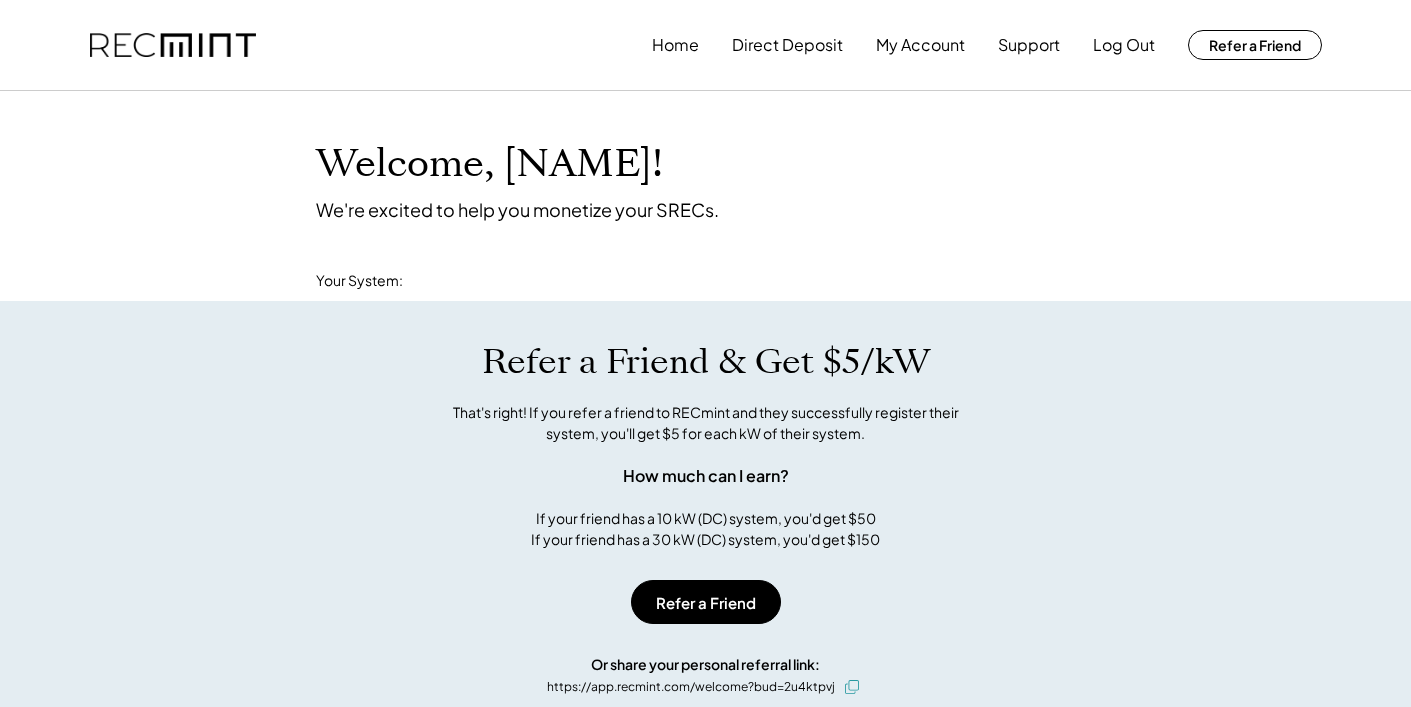 scroll, scrollTop: 0, scrollLeft: 0, axis: both 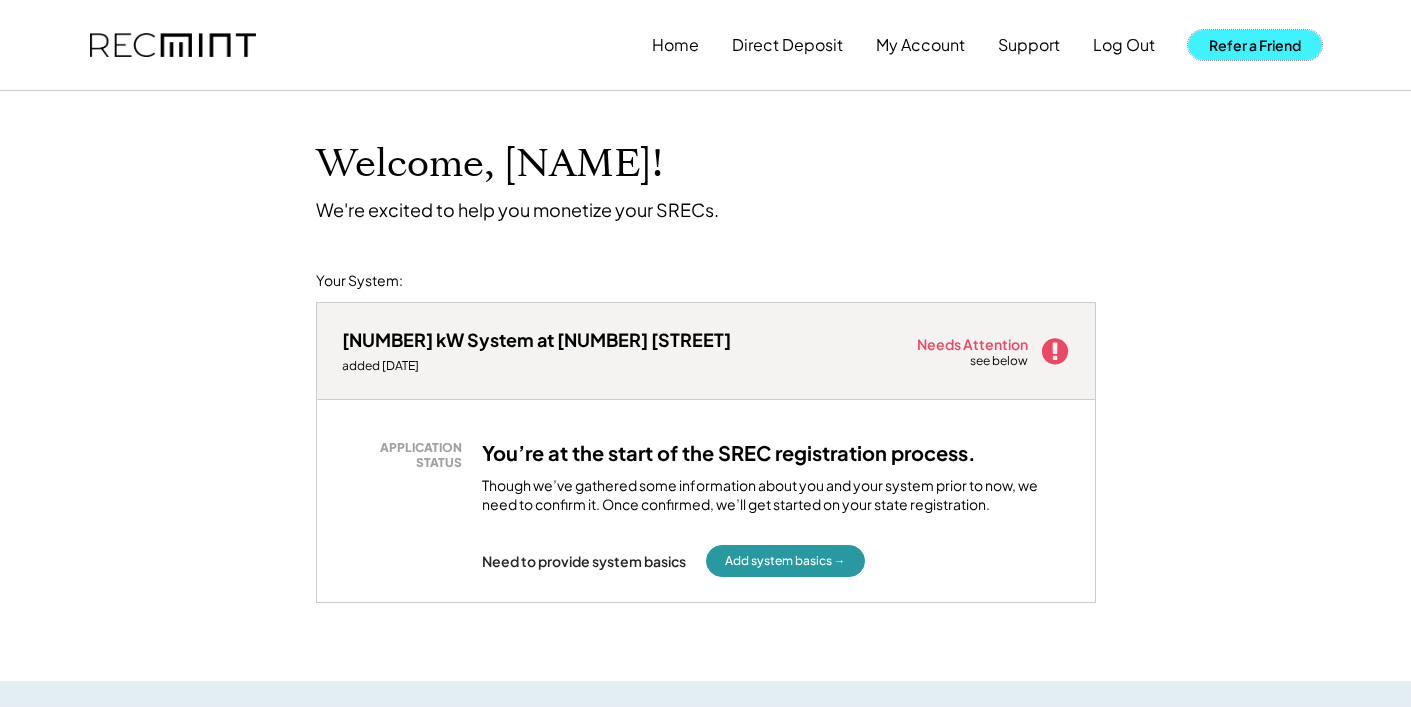 click on "Refer a Friend" at bounding box center (1255, 45) 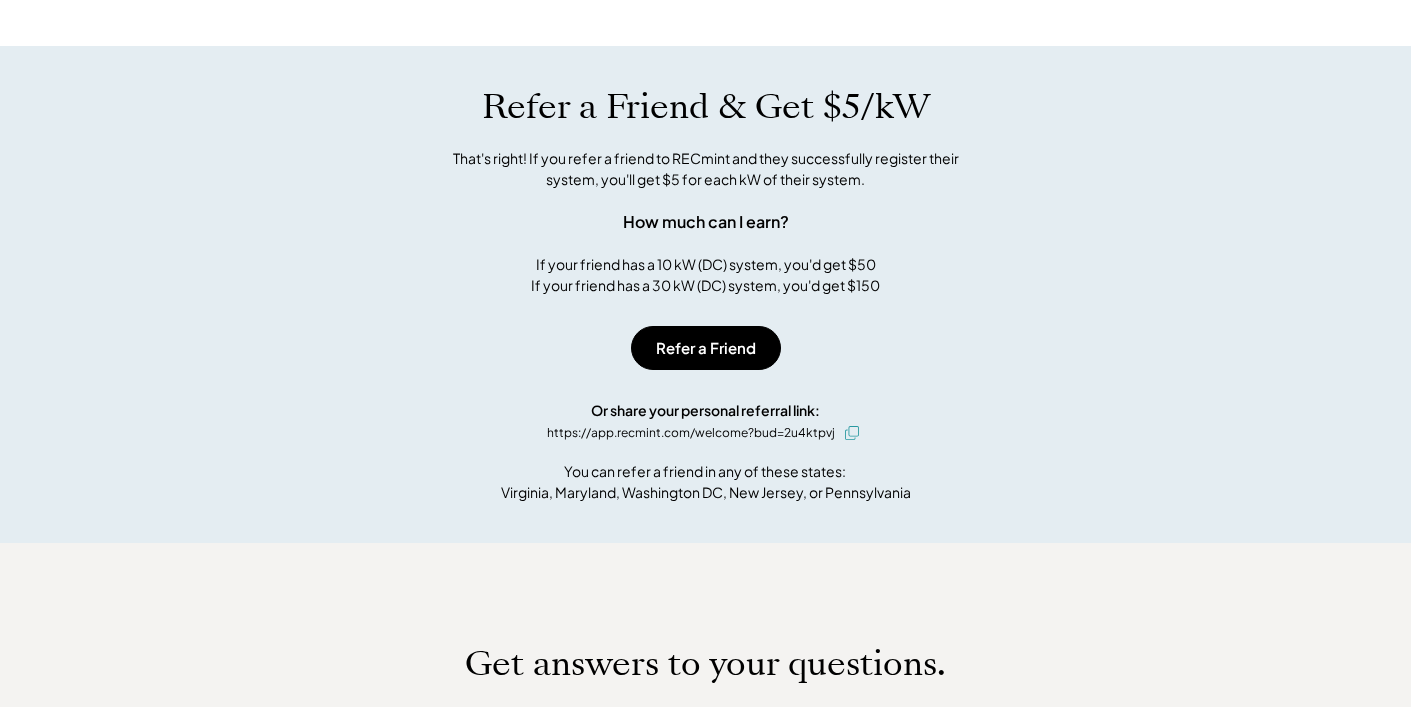 scroll, scrollTop: 681, scrollLeft: 0, axis: vertical 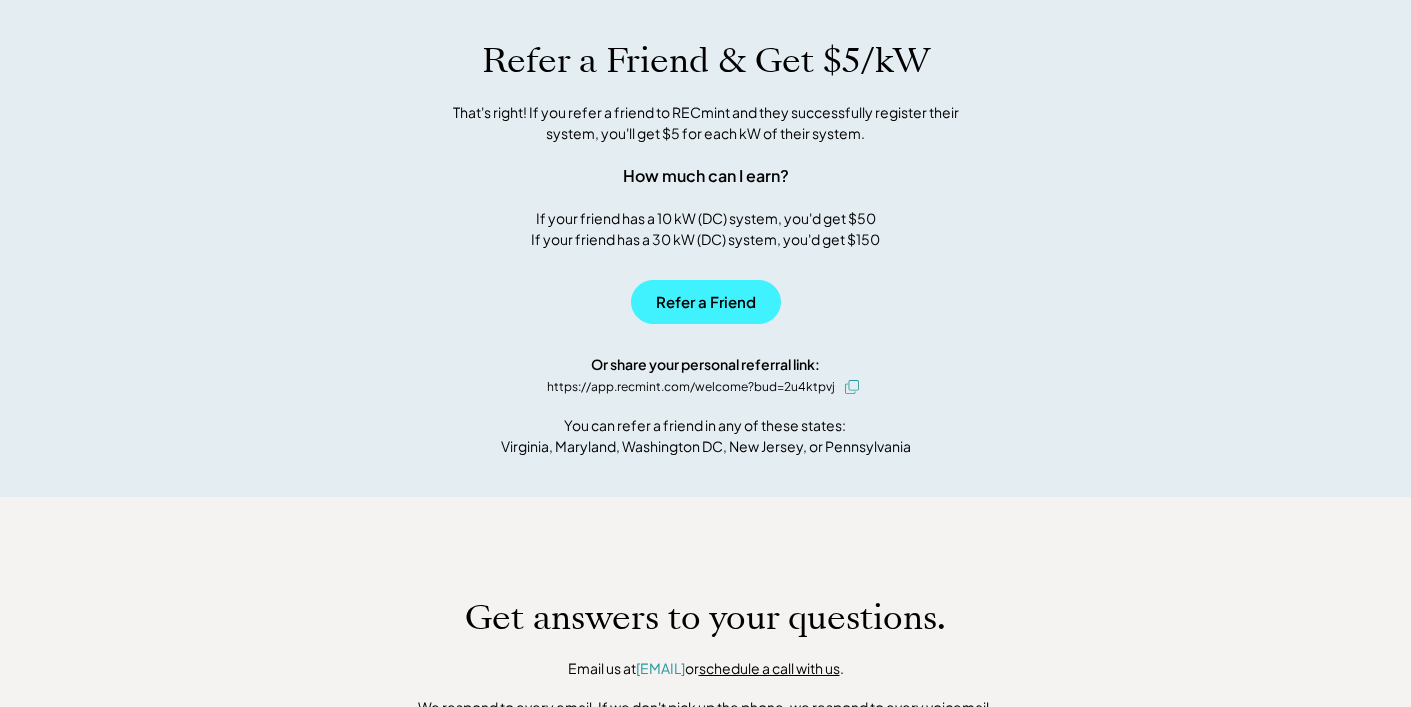 click on "Refer a Friend" at bounding box center (706, 302) 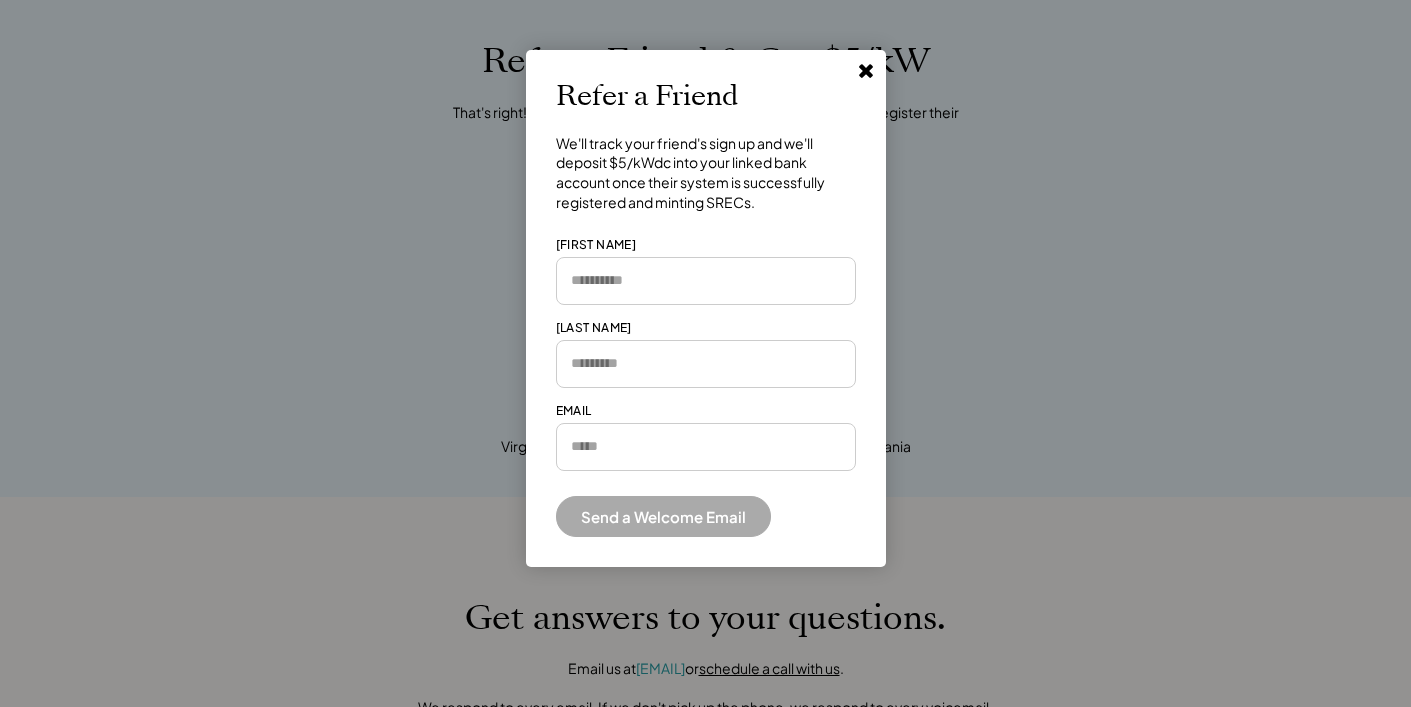 click at bounding box center (706, 281) 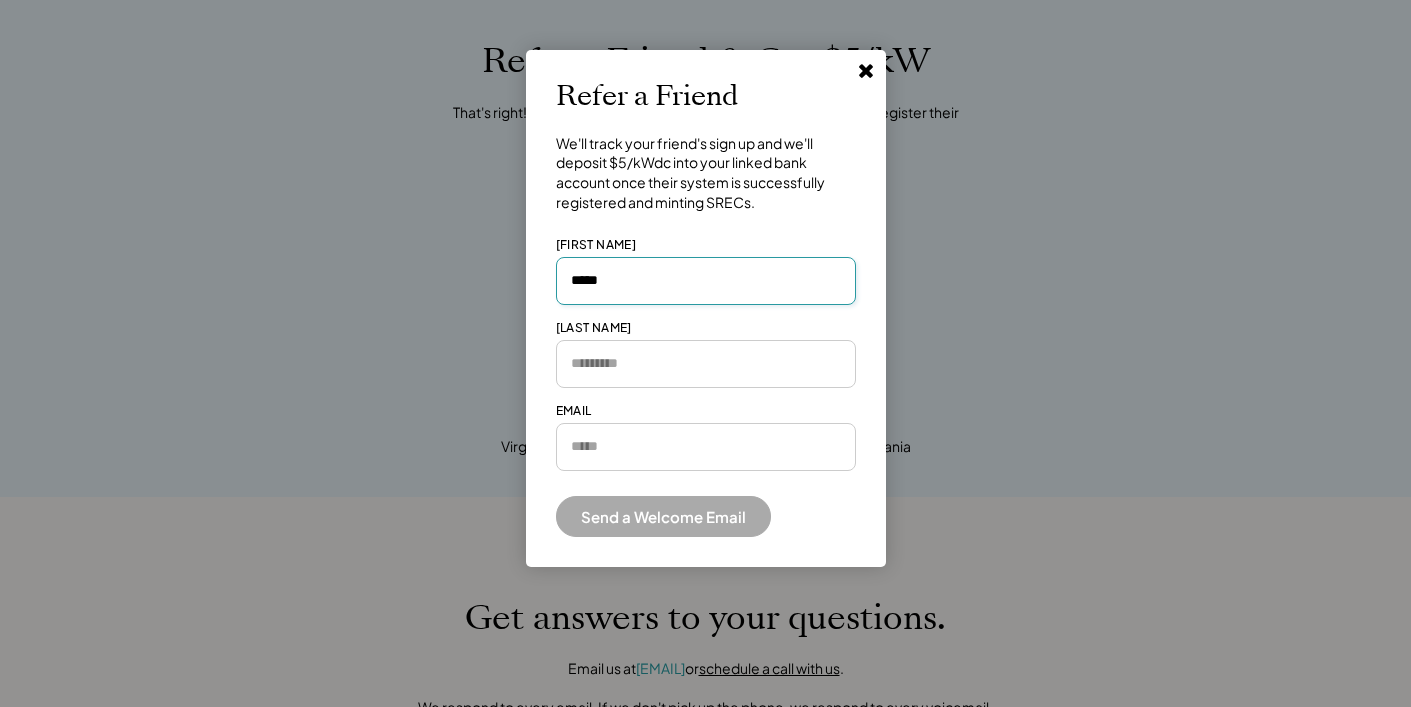 type on "*****" 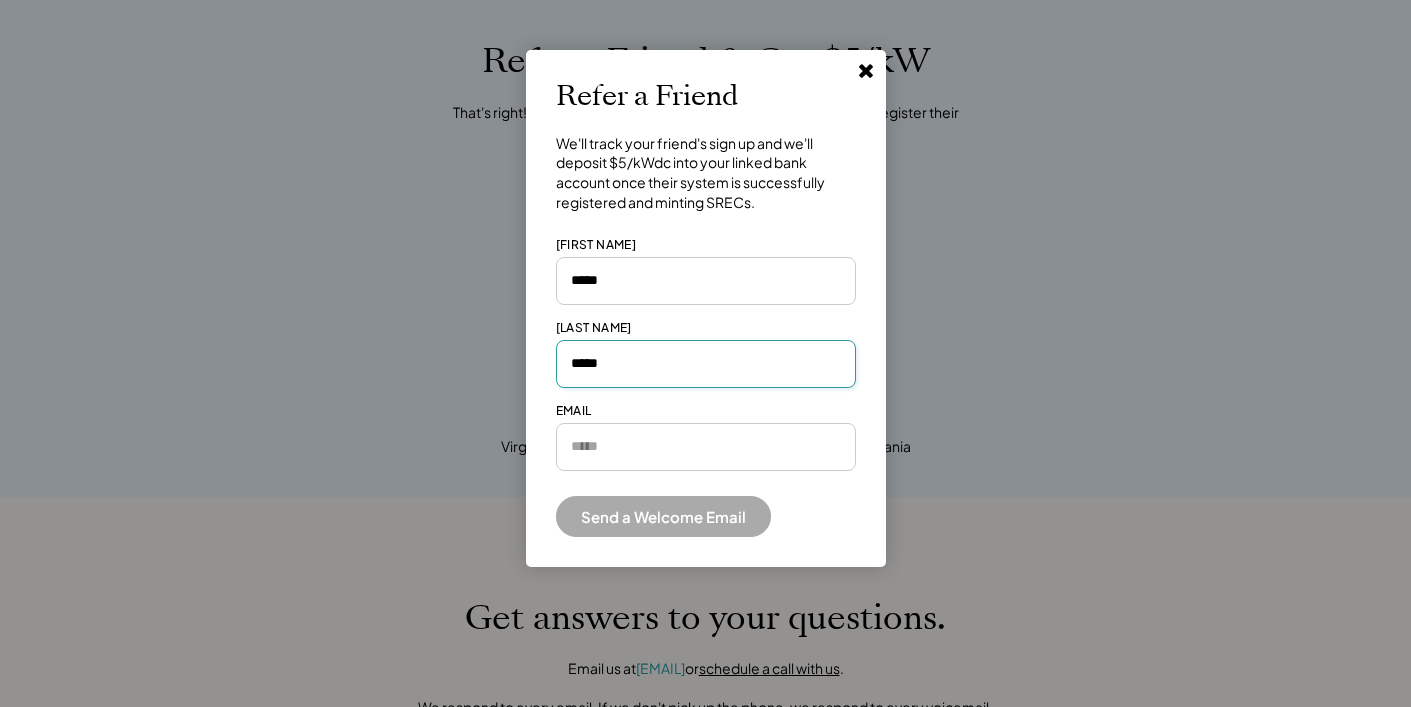type on "*****" 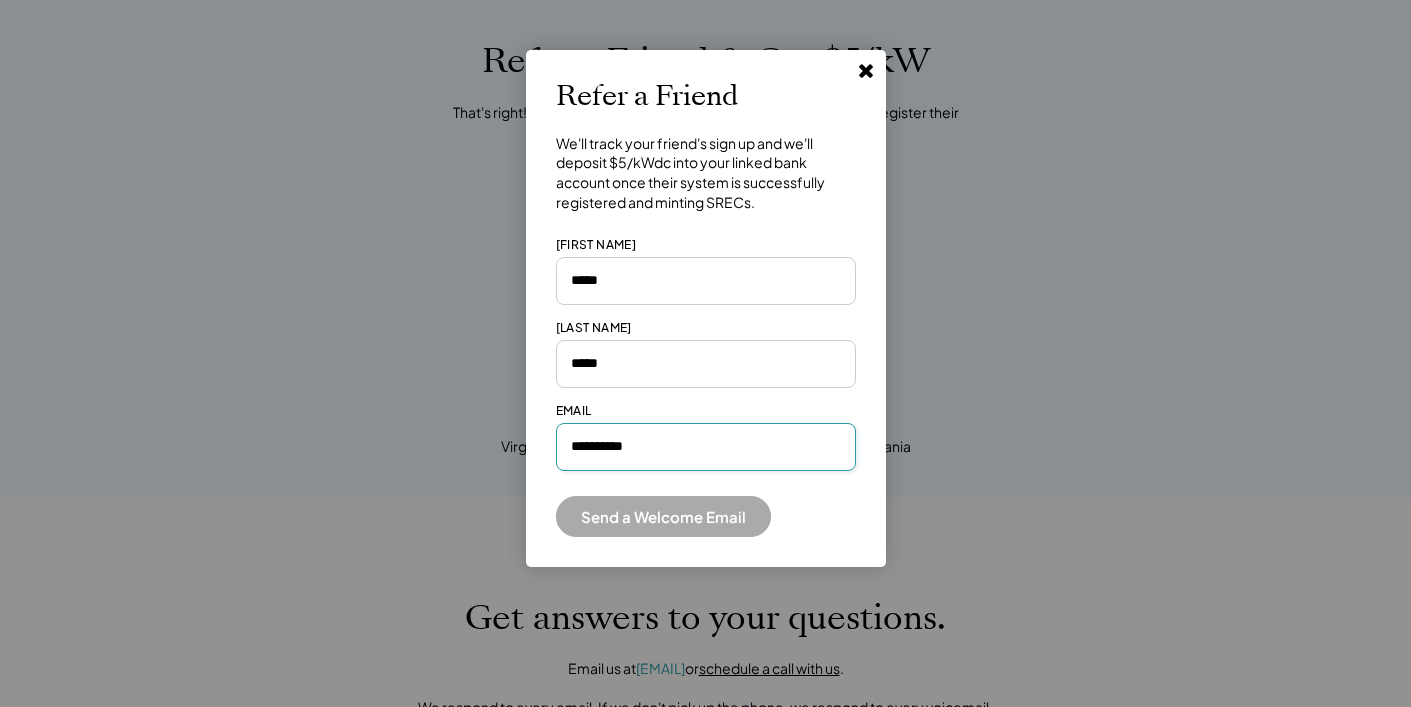 click on "**********" at bounding box center (706, 447) 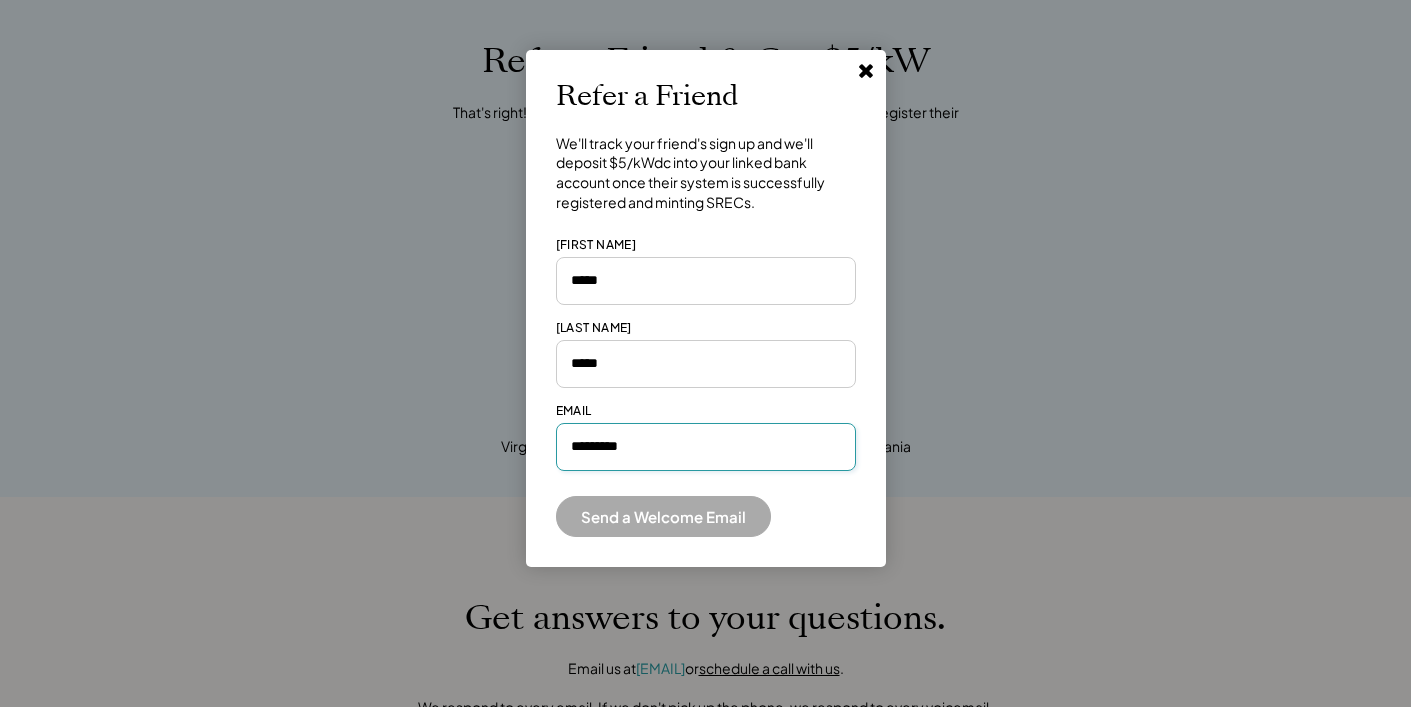 click on "*********" at bounding box center (706, 447) 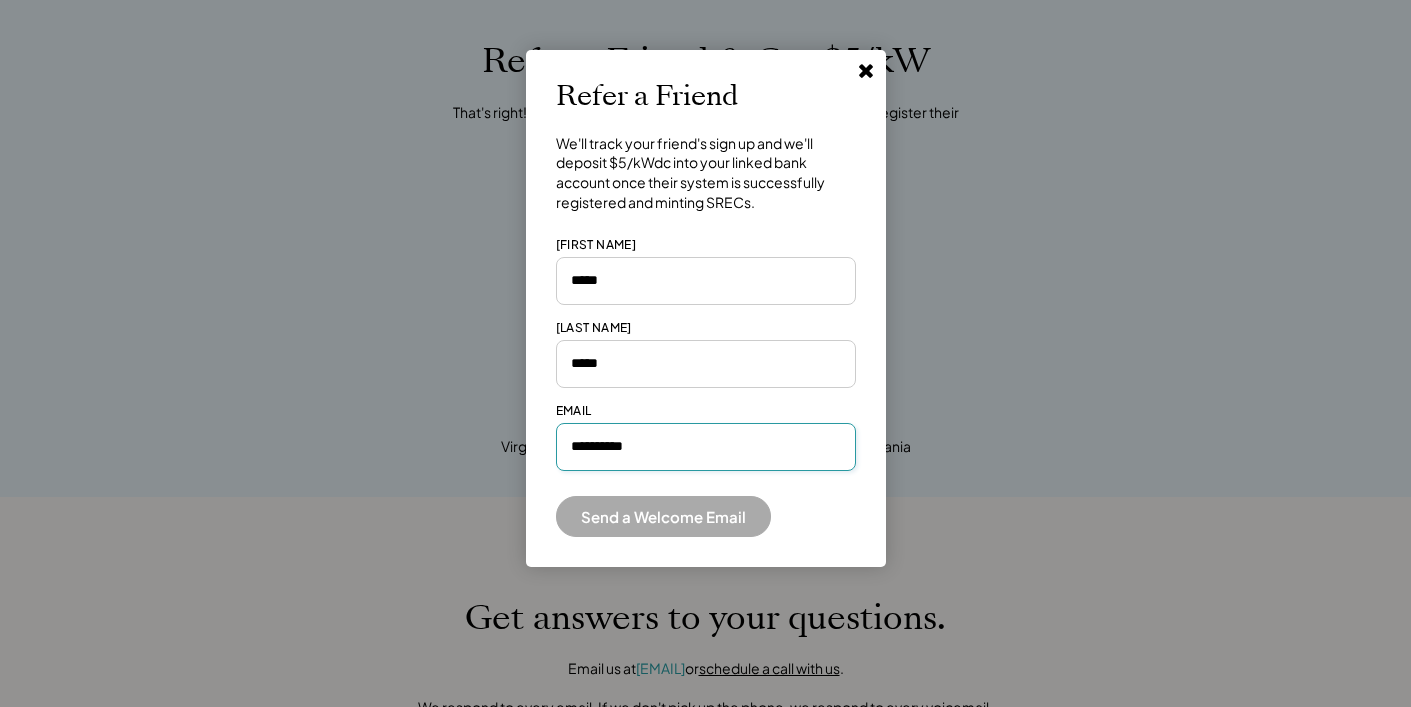 click on "**********" at bounding box center [706, 447] 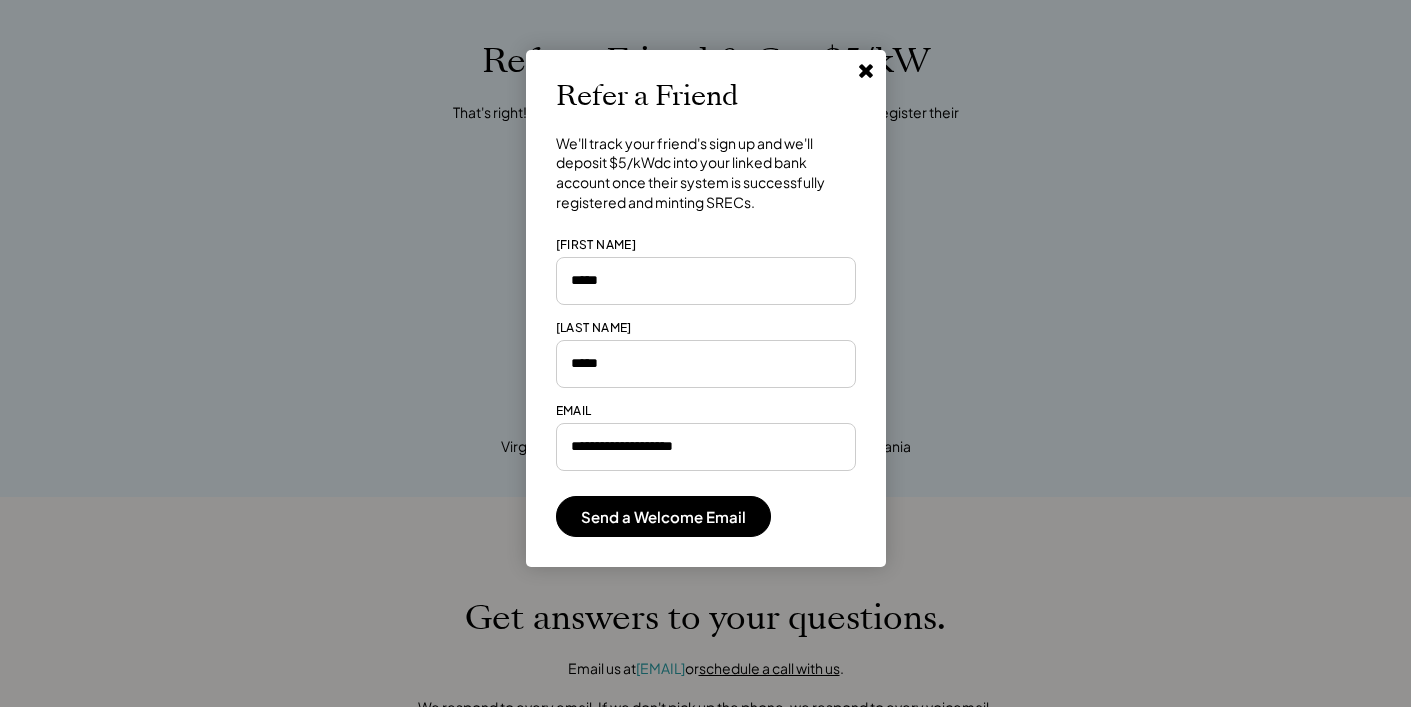 click on "Refer a Friend We'll track your friend's sign up and we'll deposit $5/kWdc into your linked bank account once their system is successfully registered and minting SRECs. [NAME] [LAST NAME] [EMAIL] Send a Welcome Email" at bounding box center (706, 308) 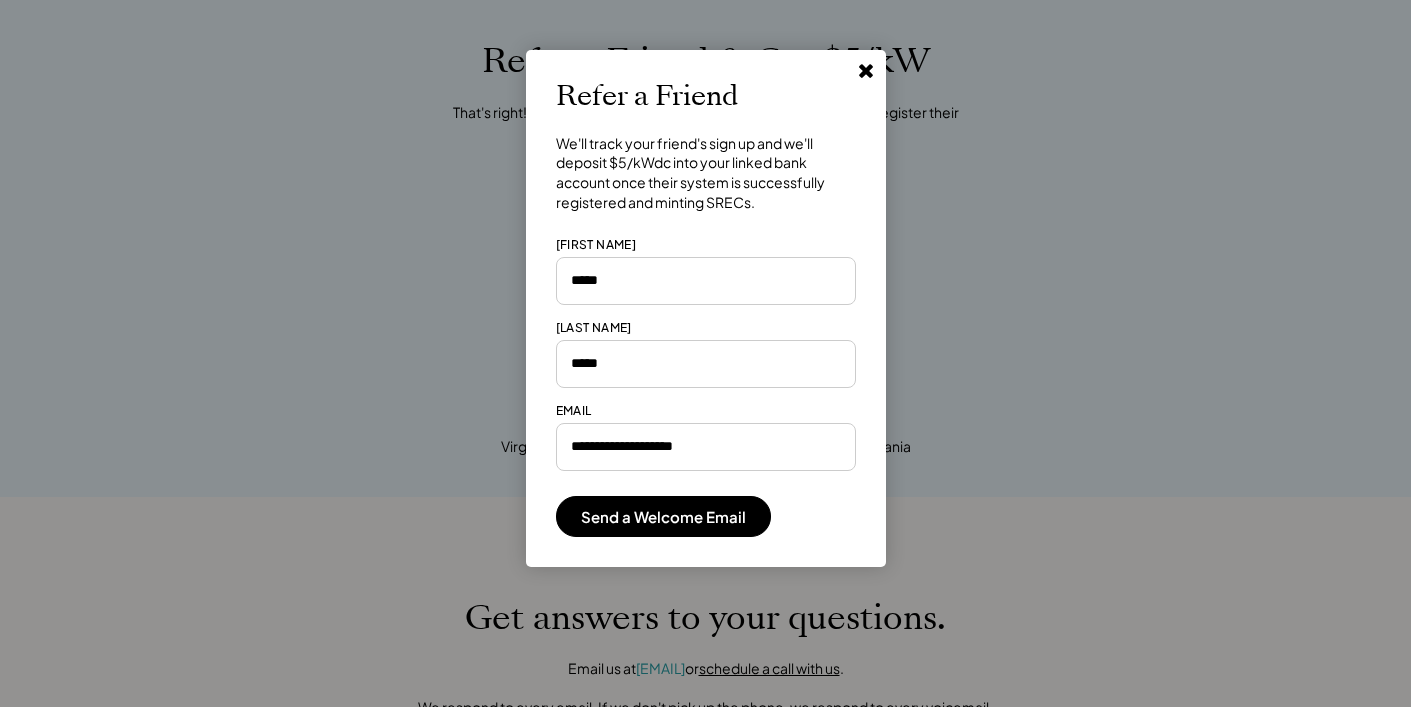click on "**********" at bounding box center [706, 447] 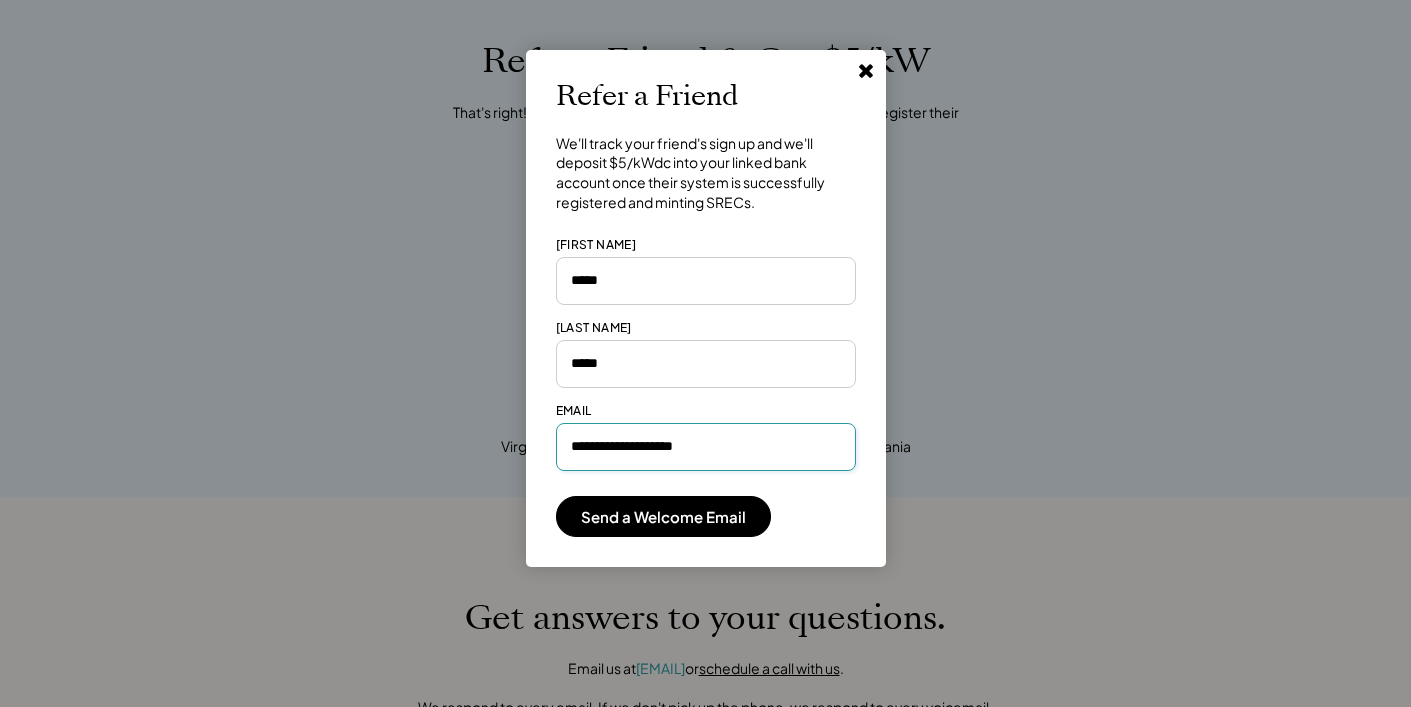 type on "**********" 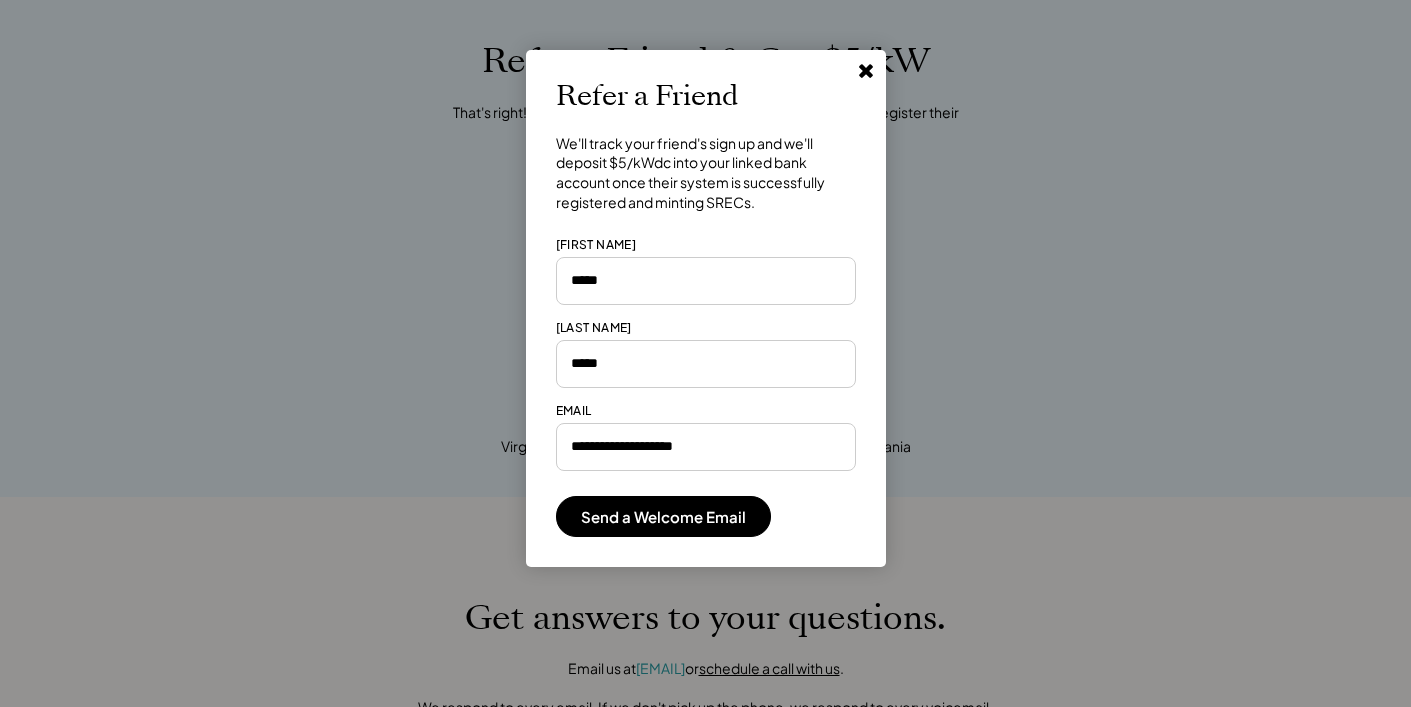 click on "**********" at bounding box center [706, 447] 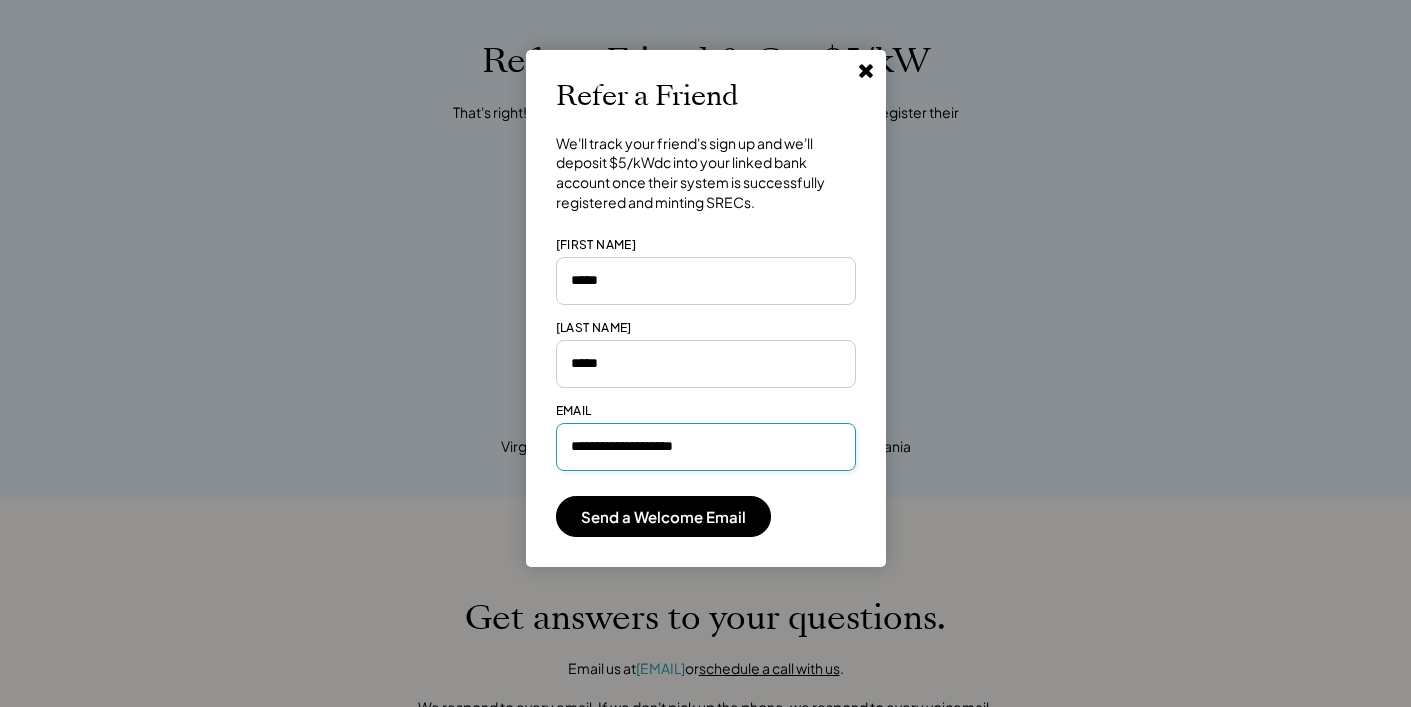 click on "**********" at bounding box center [706, 447] 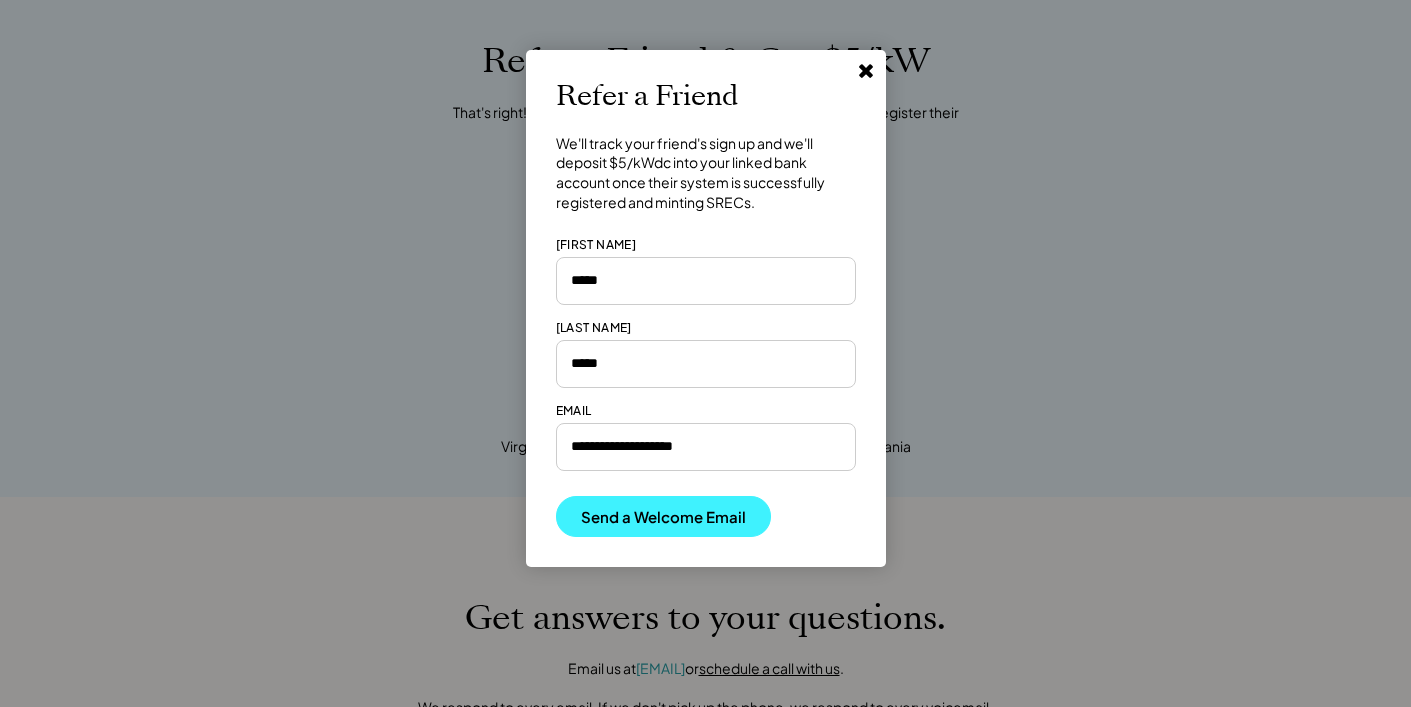 click on "Send a Welcome Email" at bounding box center [663, 516] 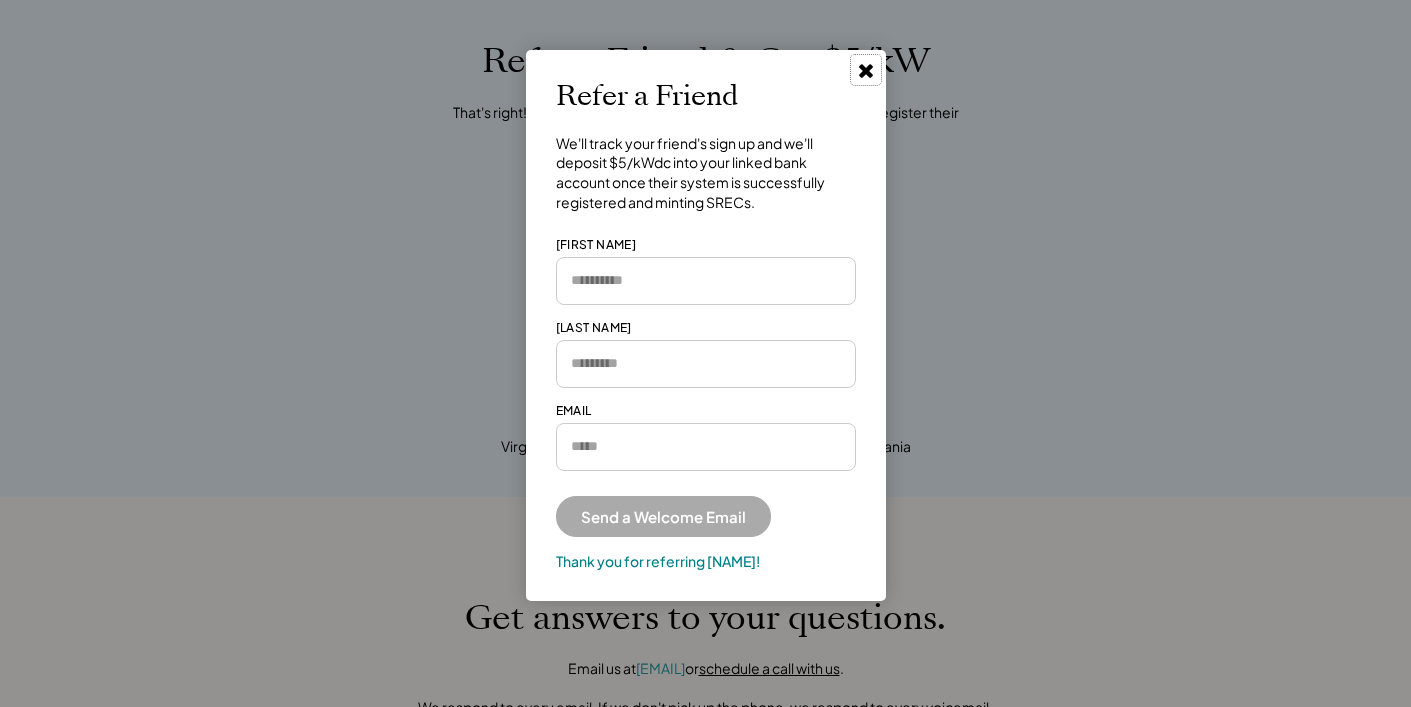 click at bounding box center (866, 70) 